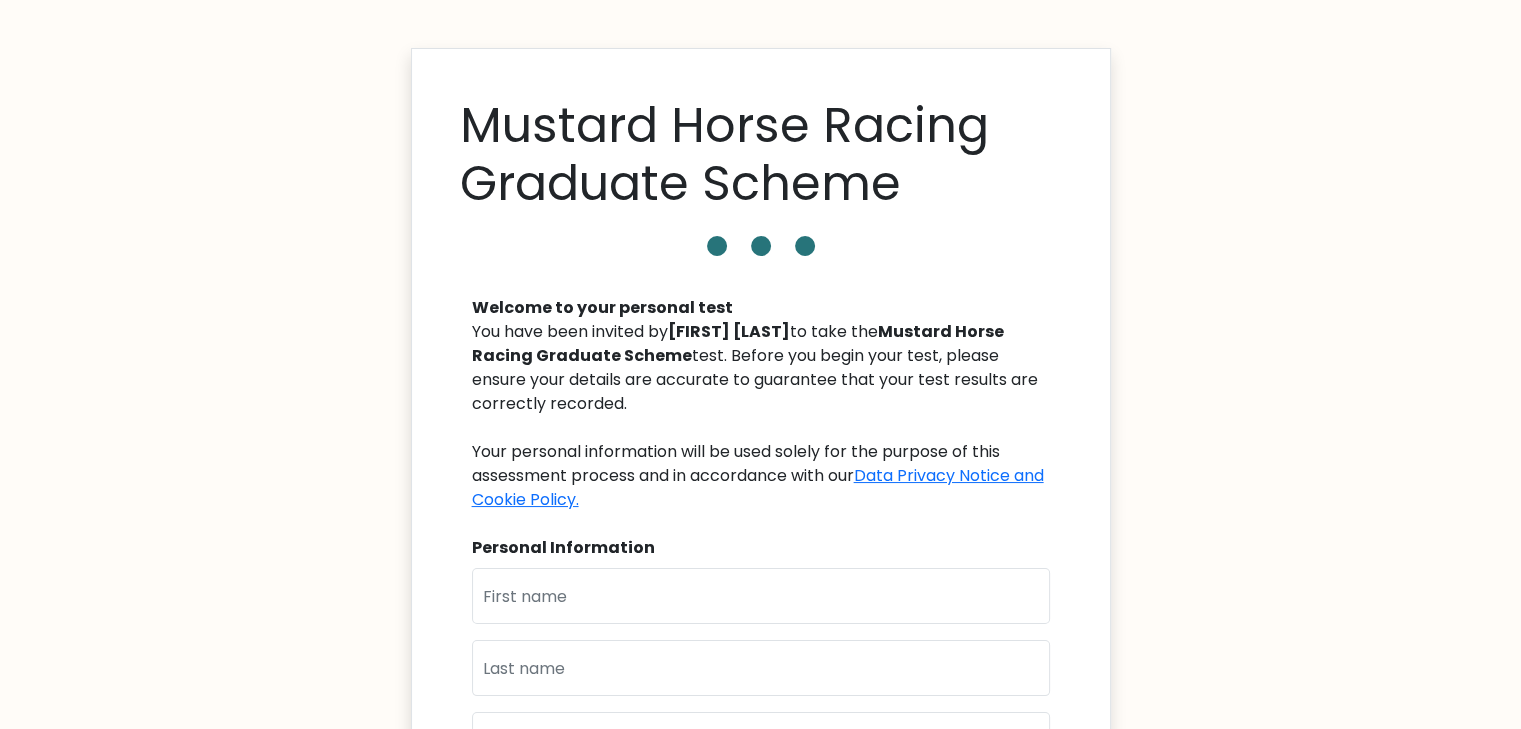 scroll, scrollTop: 116, scrollLeft: 0, axis: vertical 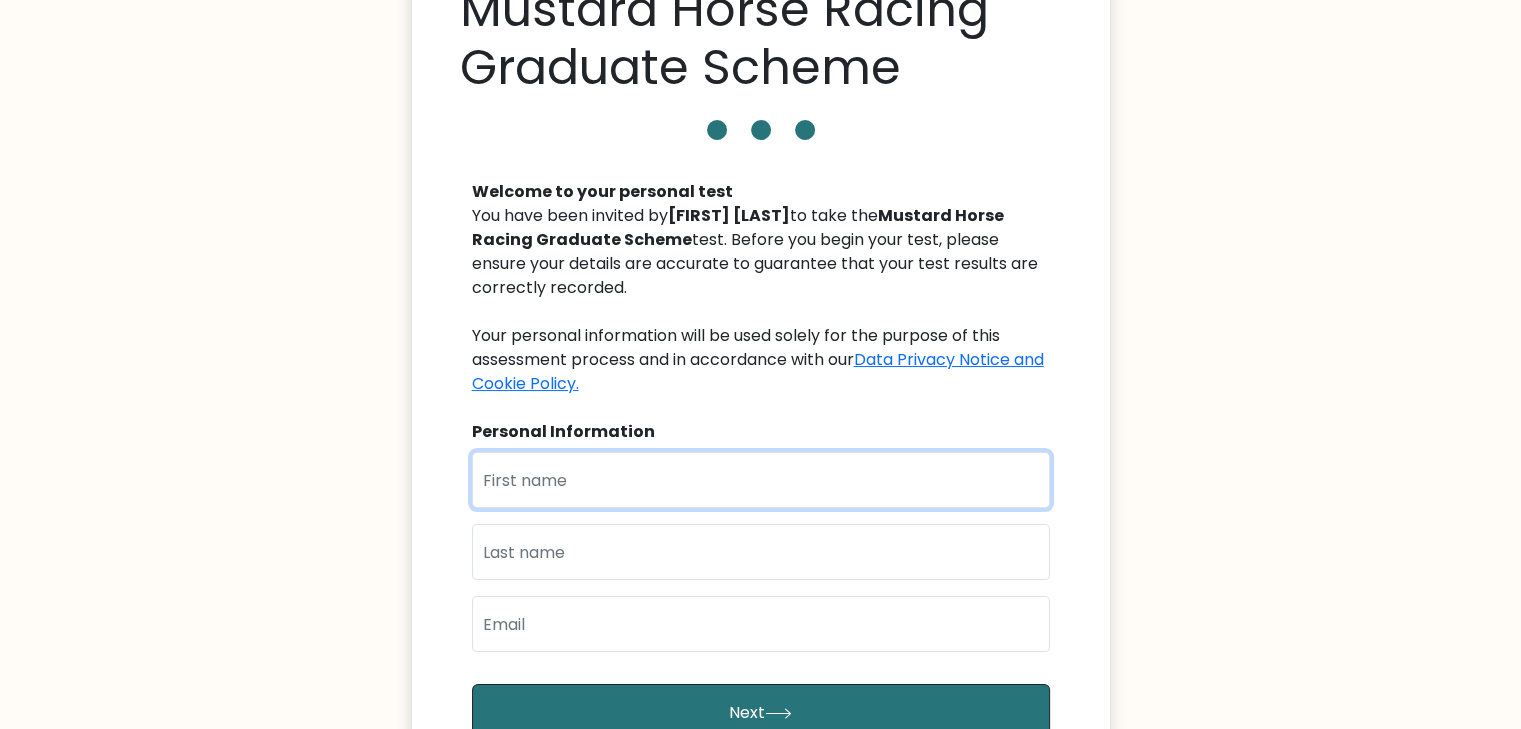 click at bounding box center [761, 480] 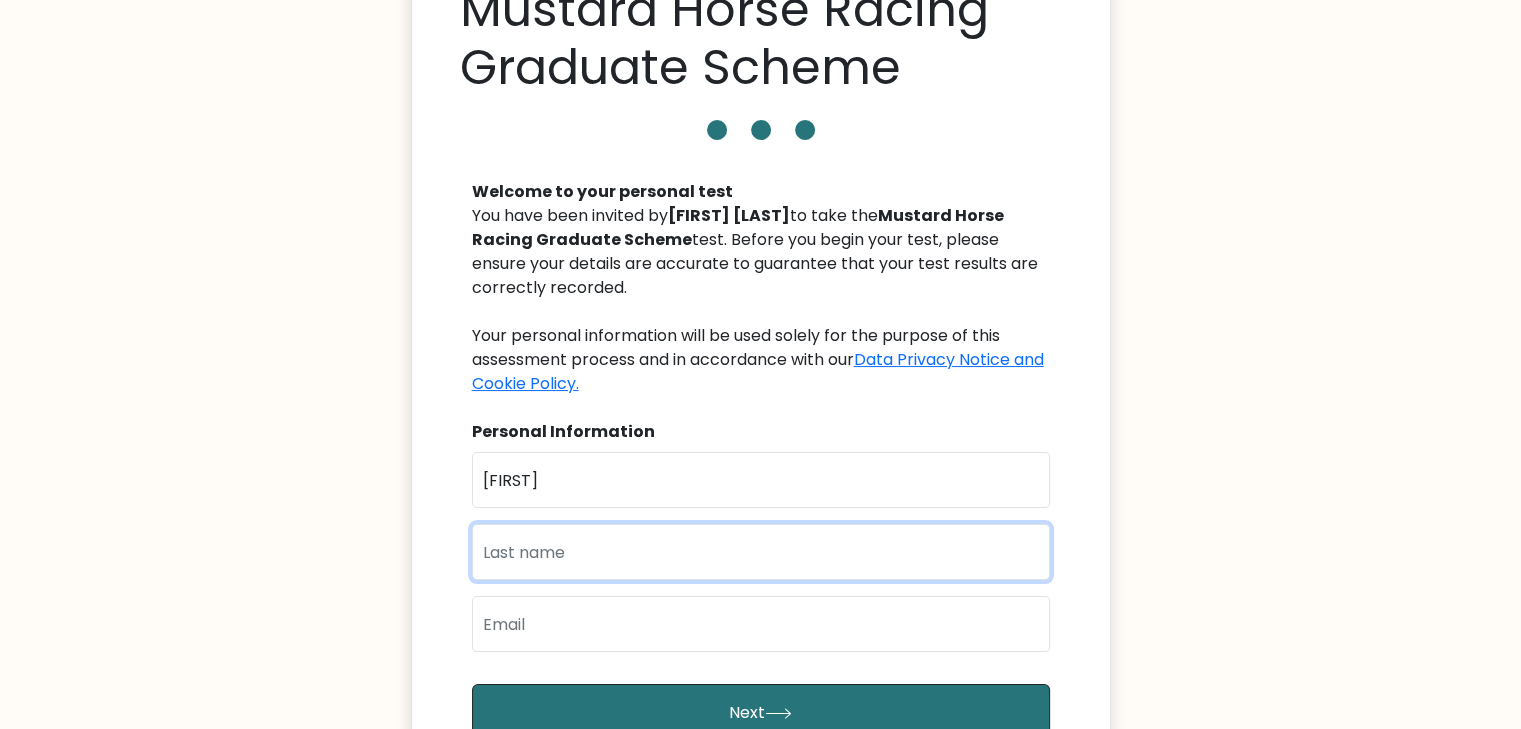click at bounding box center [761, 552] 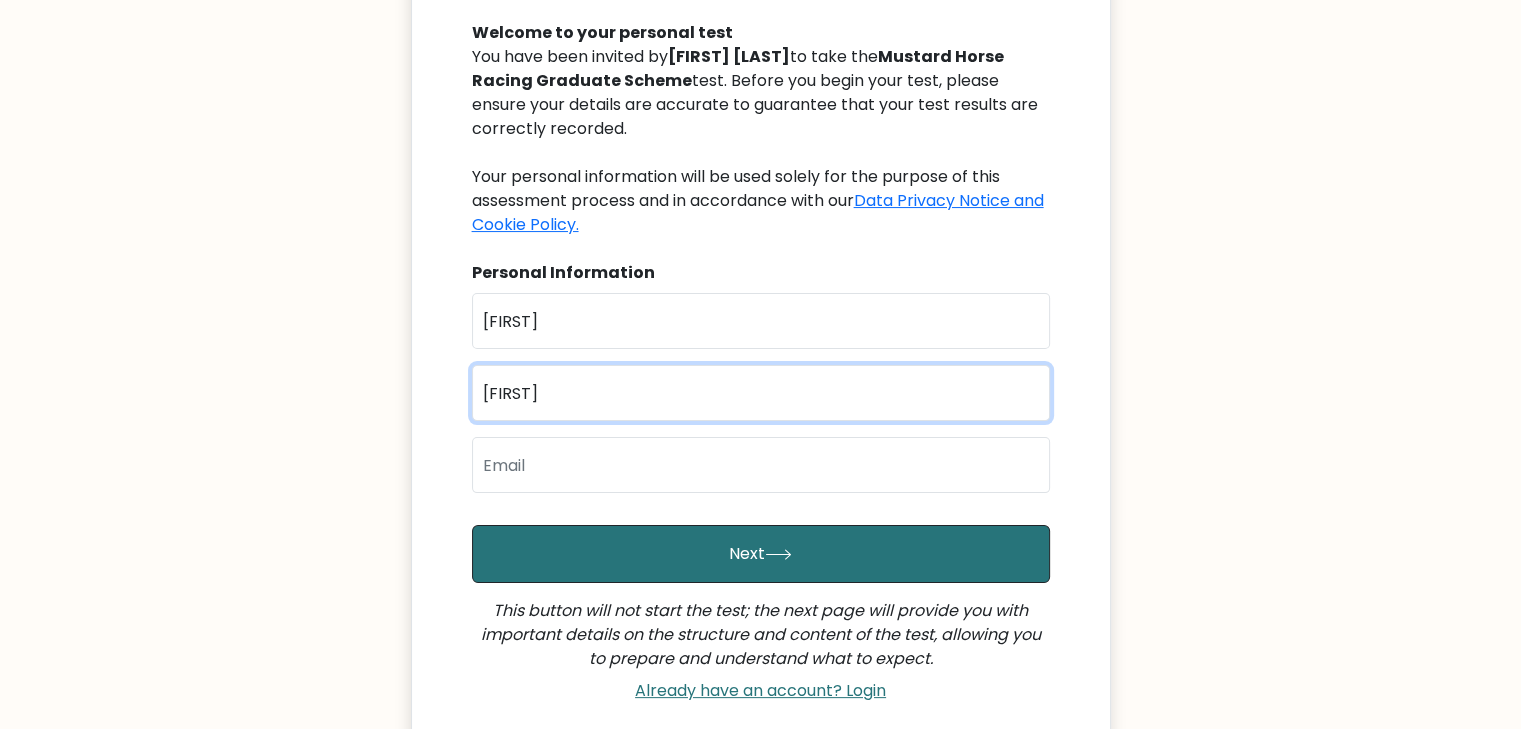 scroll, scrollTop: 299, scrollLeft: 0, axis: vertical 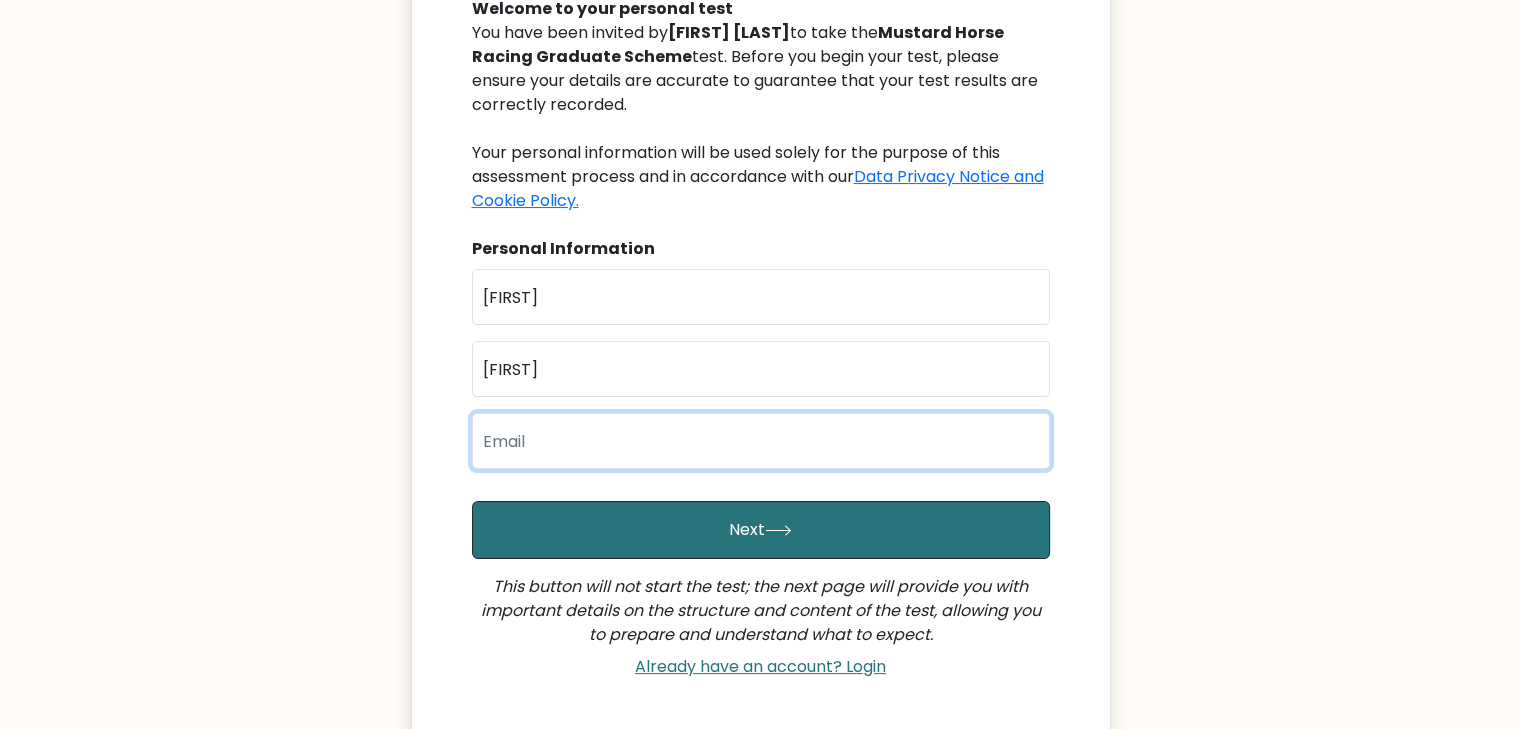 click at bounding box center (761, 441) 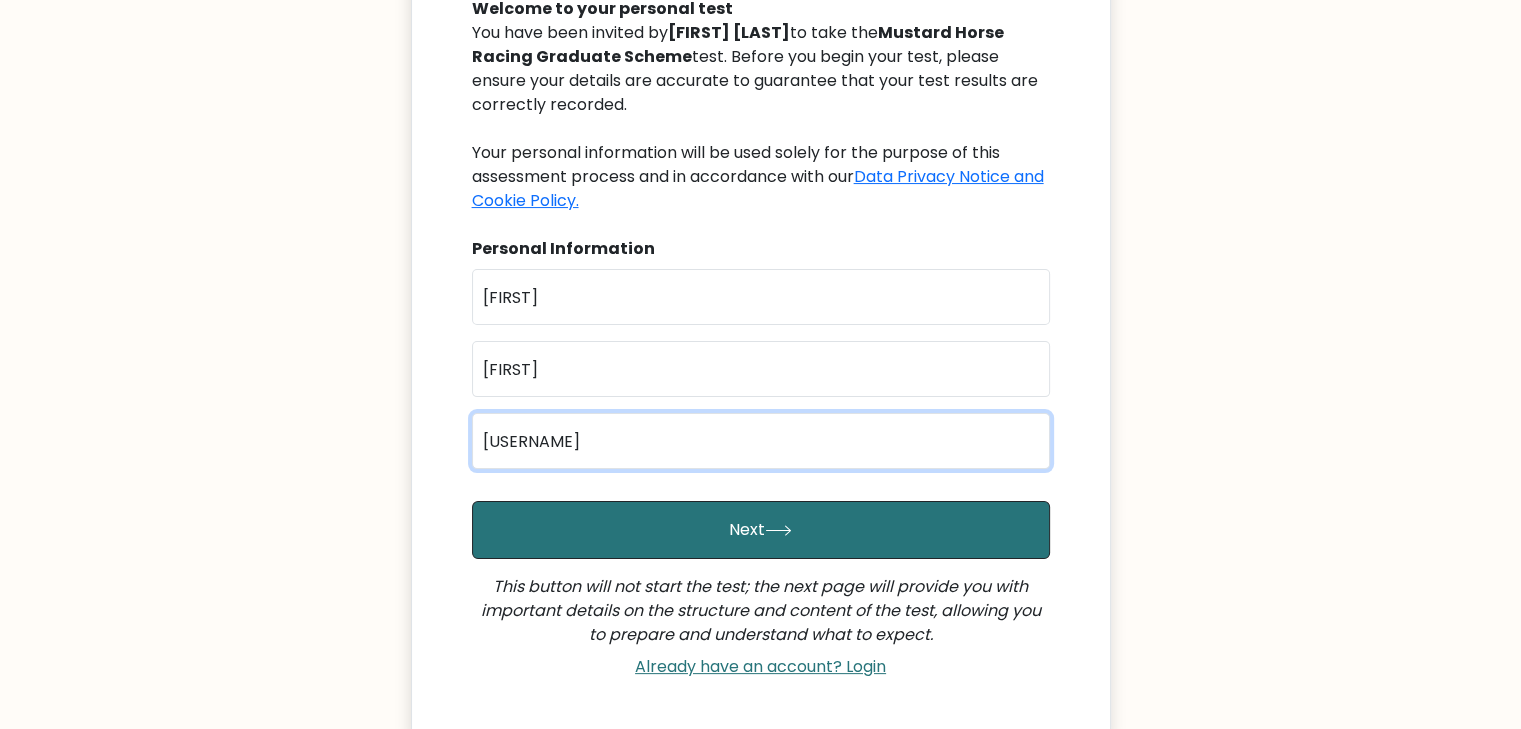 type on "ajeetprabu99@gmail.com" 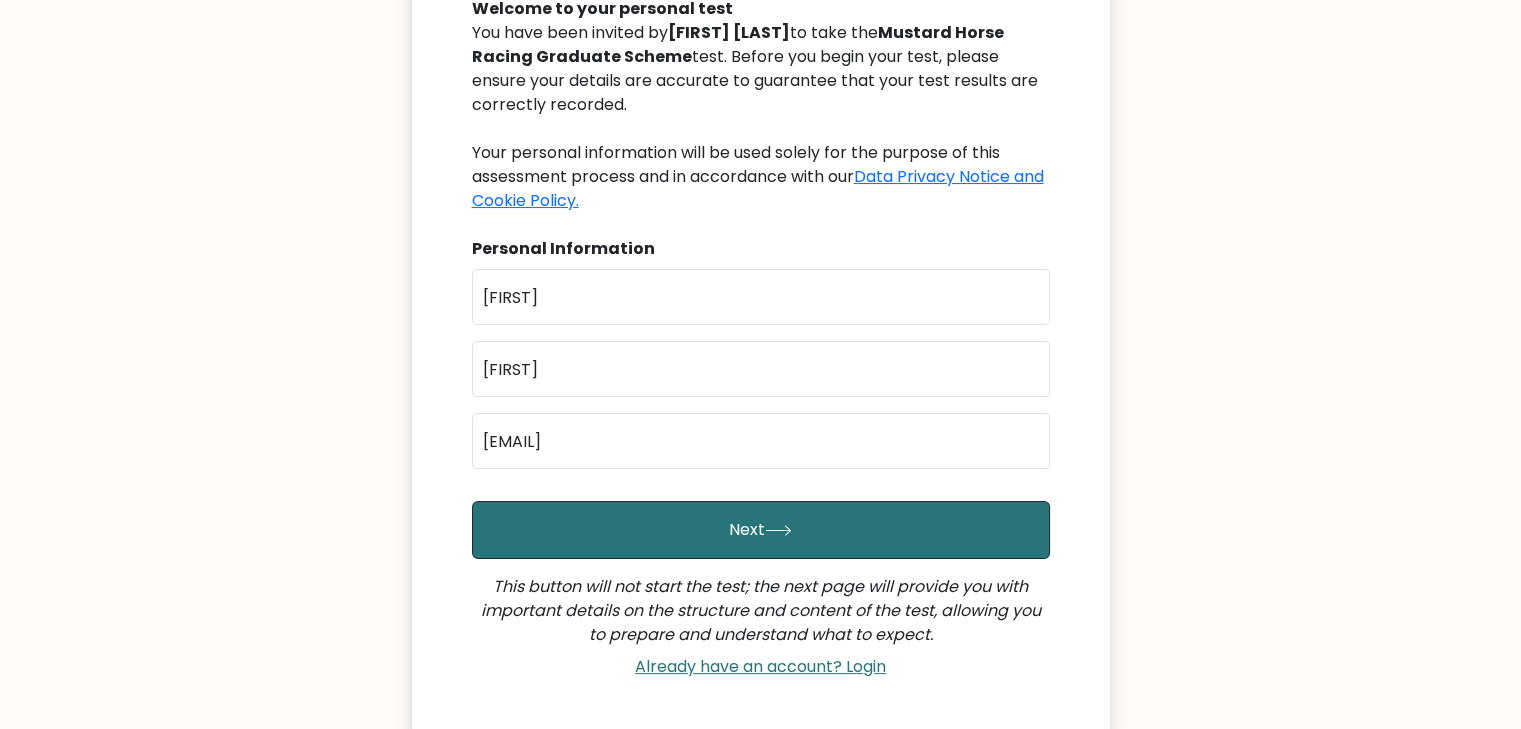 click on "First Name
Ajeet
Last Name
Prabu
Email
ajeetprabu99@gmail.com" at bounding box center [761, 377] 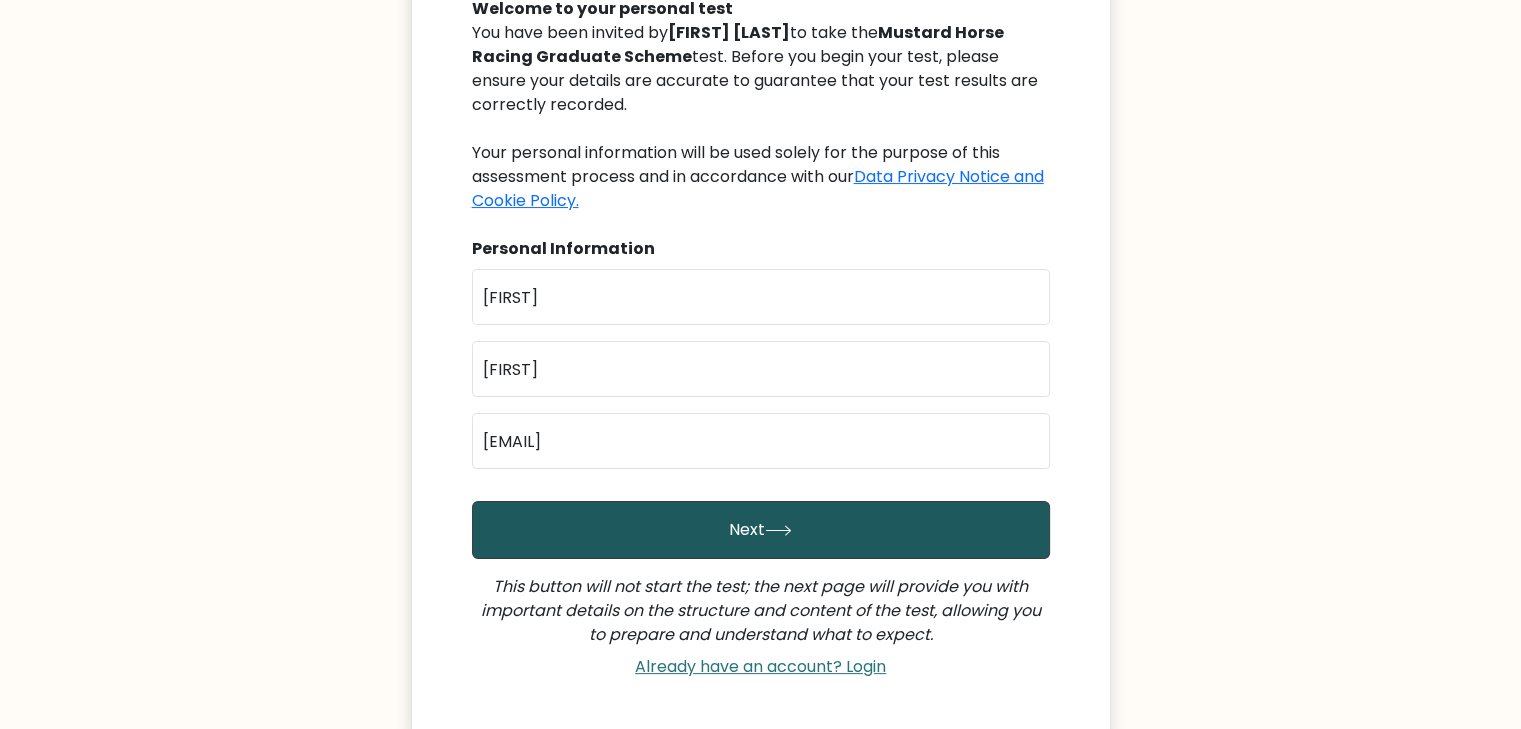click on "Next" at bounding box center (761, 530) 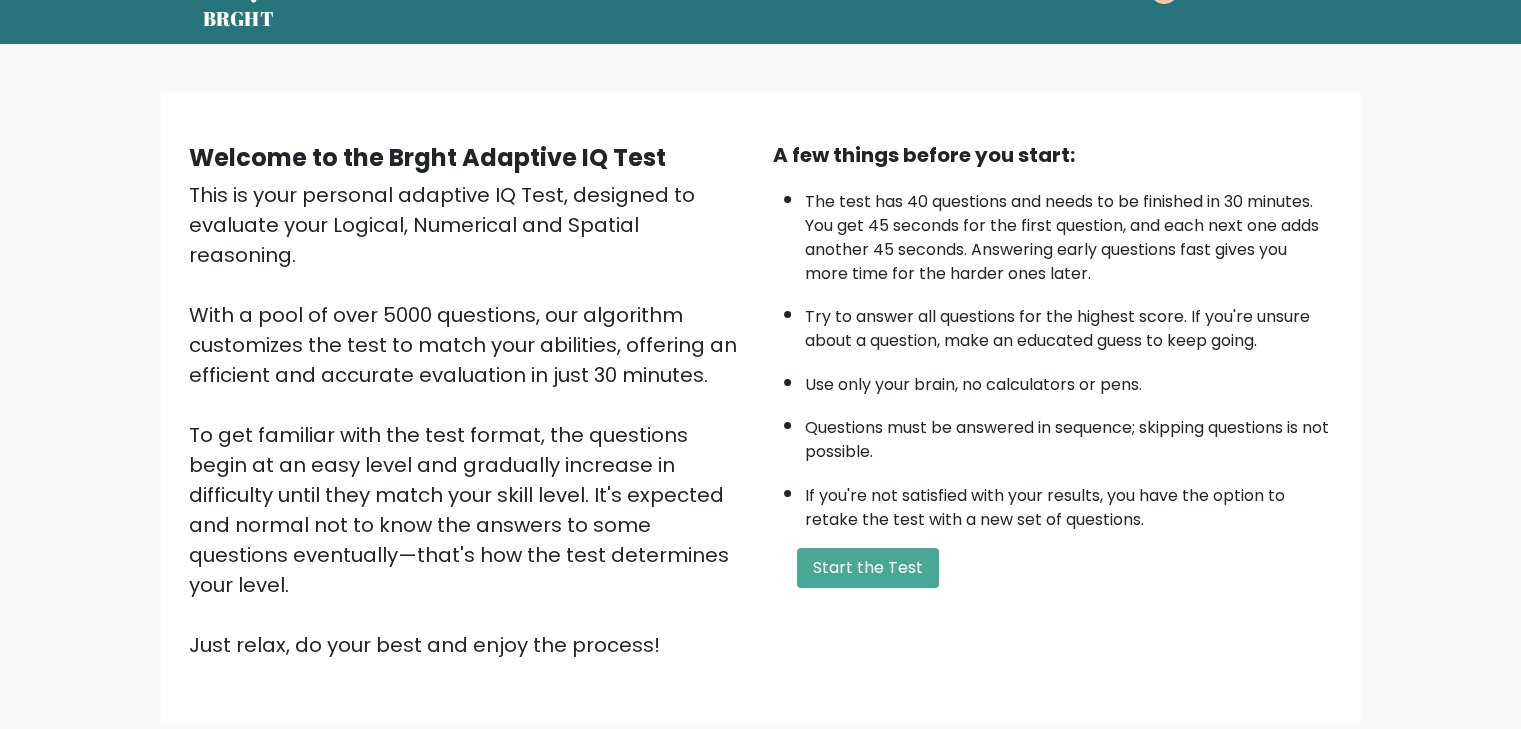 scroll, scrollTop: 66, scrollLeft: 0, axis: vertical 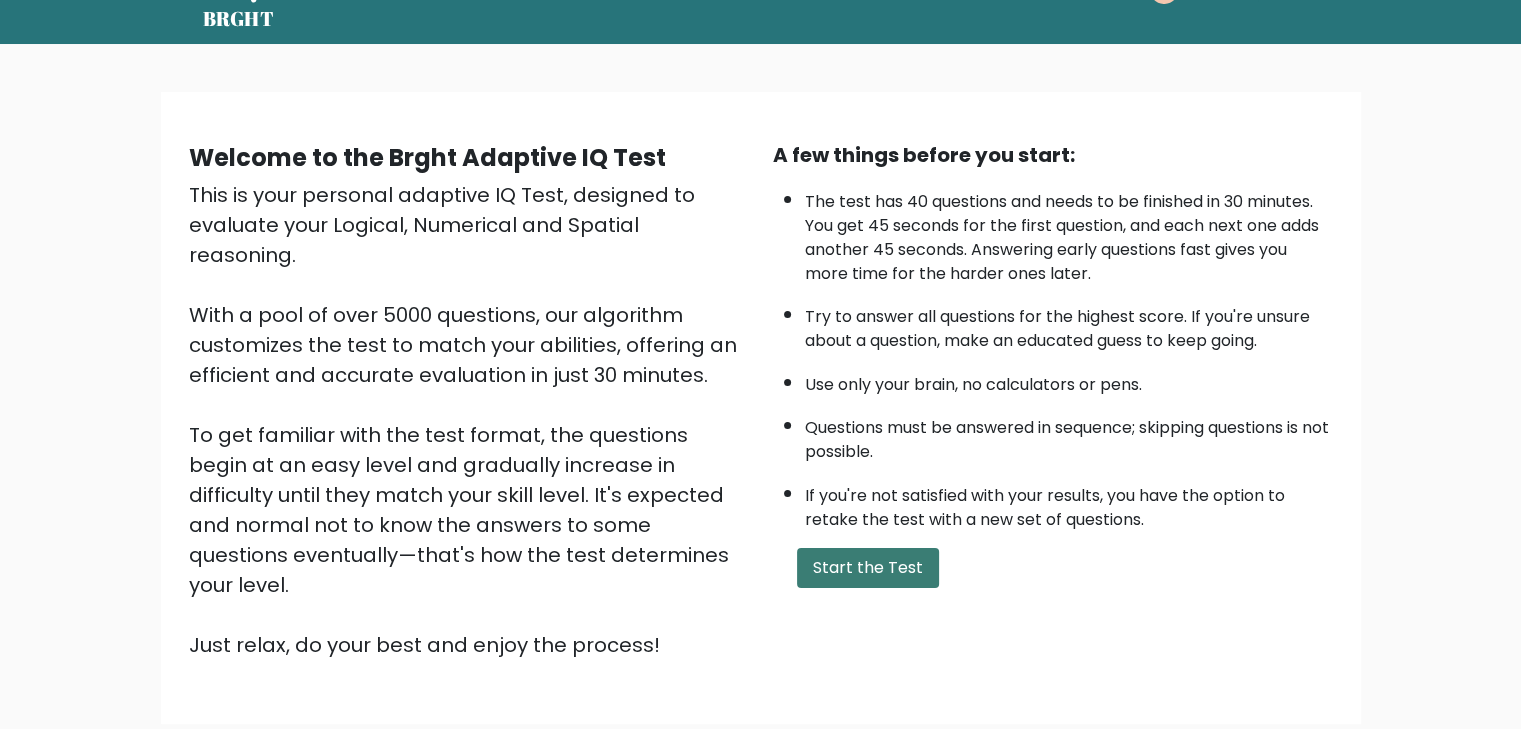 click on "Start the Test" at bounding box center [868, 568] 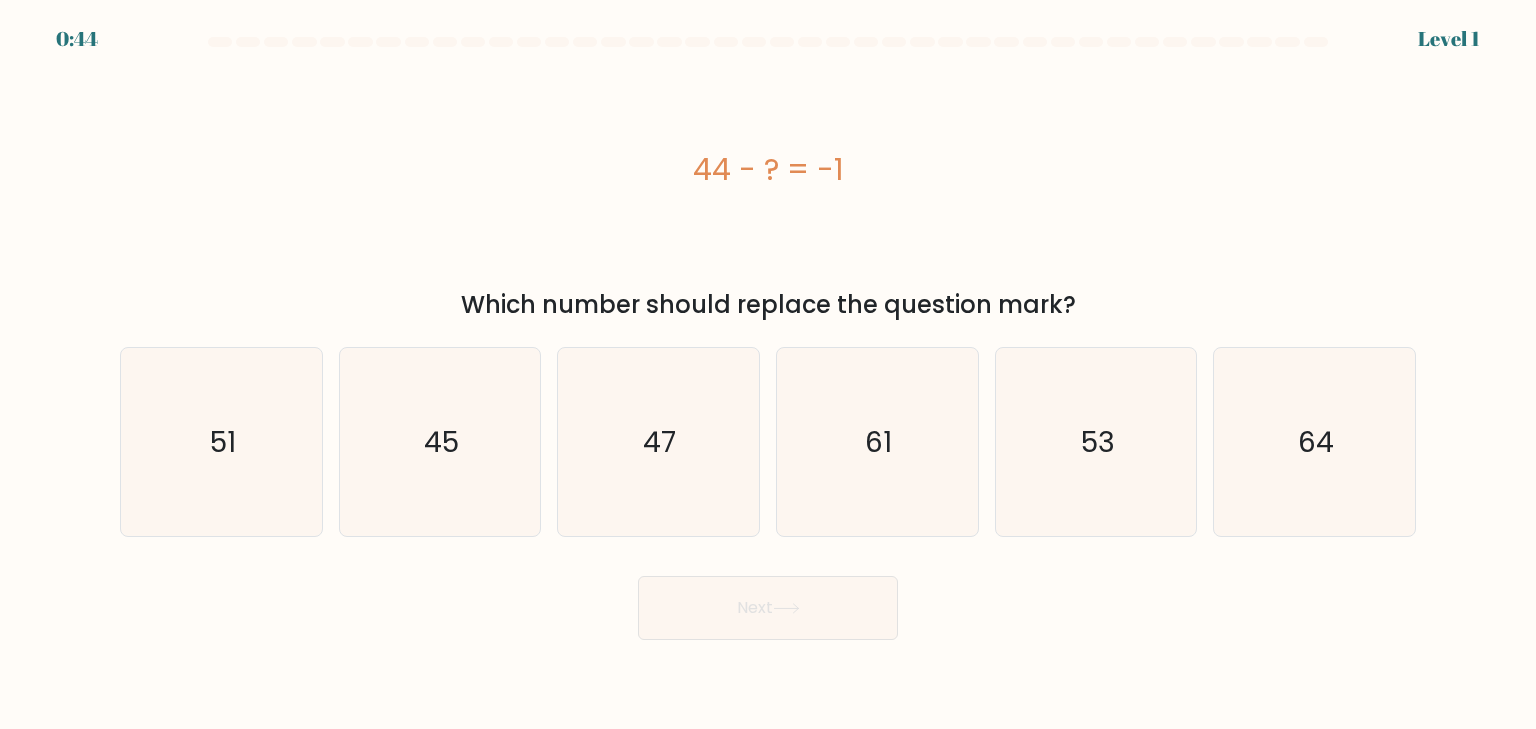 scroll, scrollTop: 0, scrollLeft: 0, axis: both 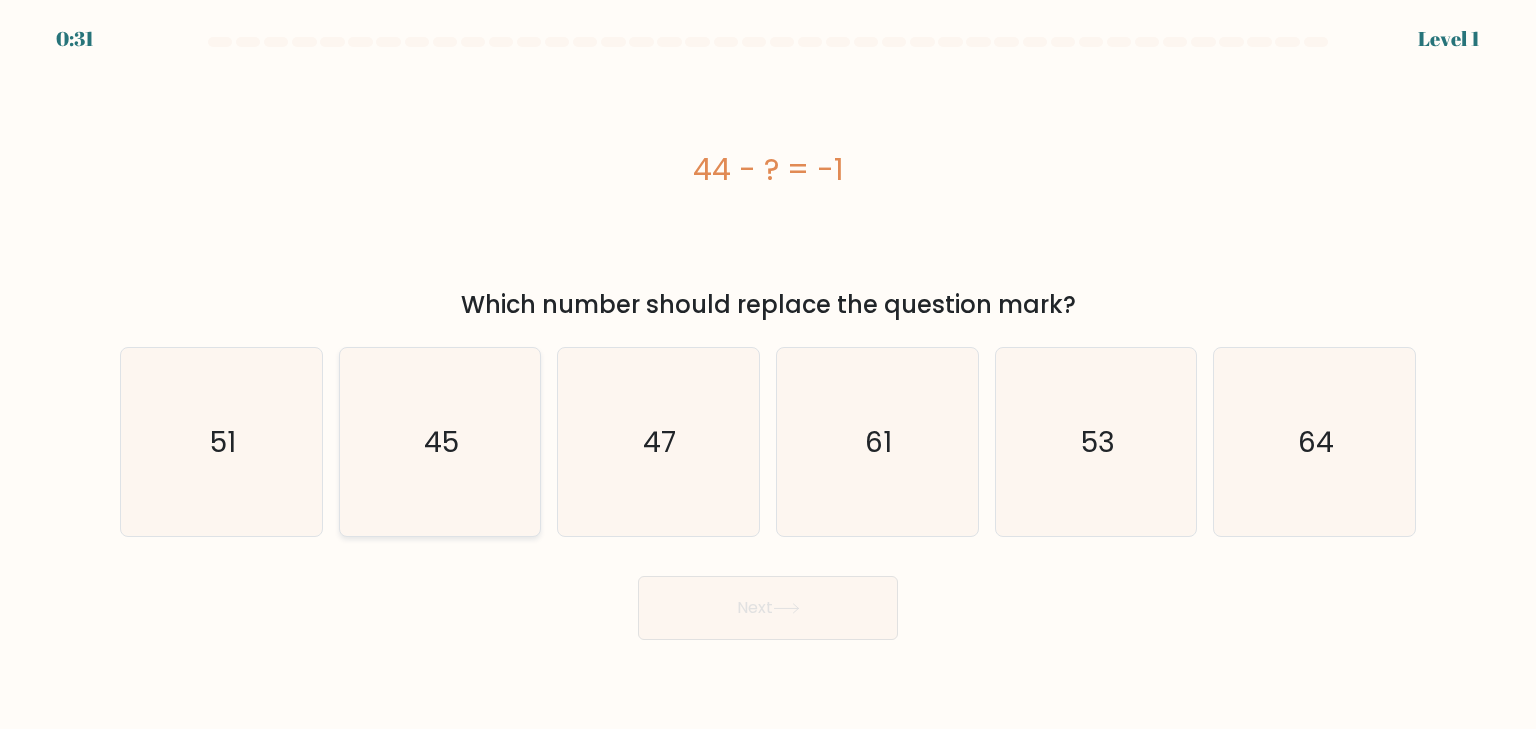 click on "45" 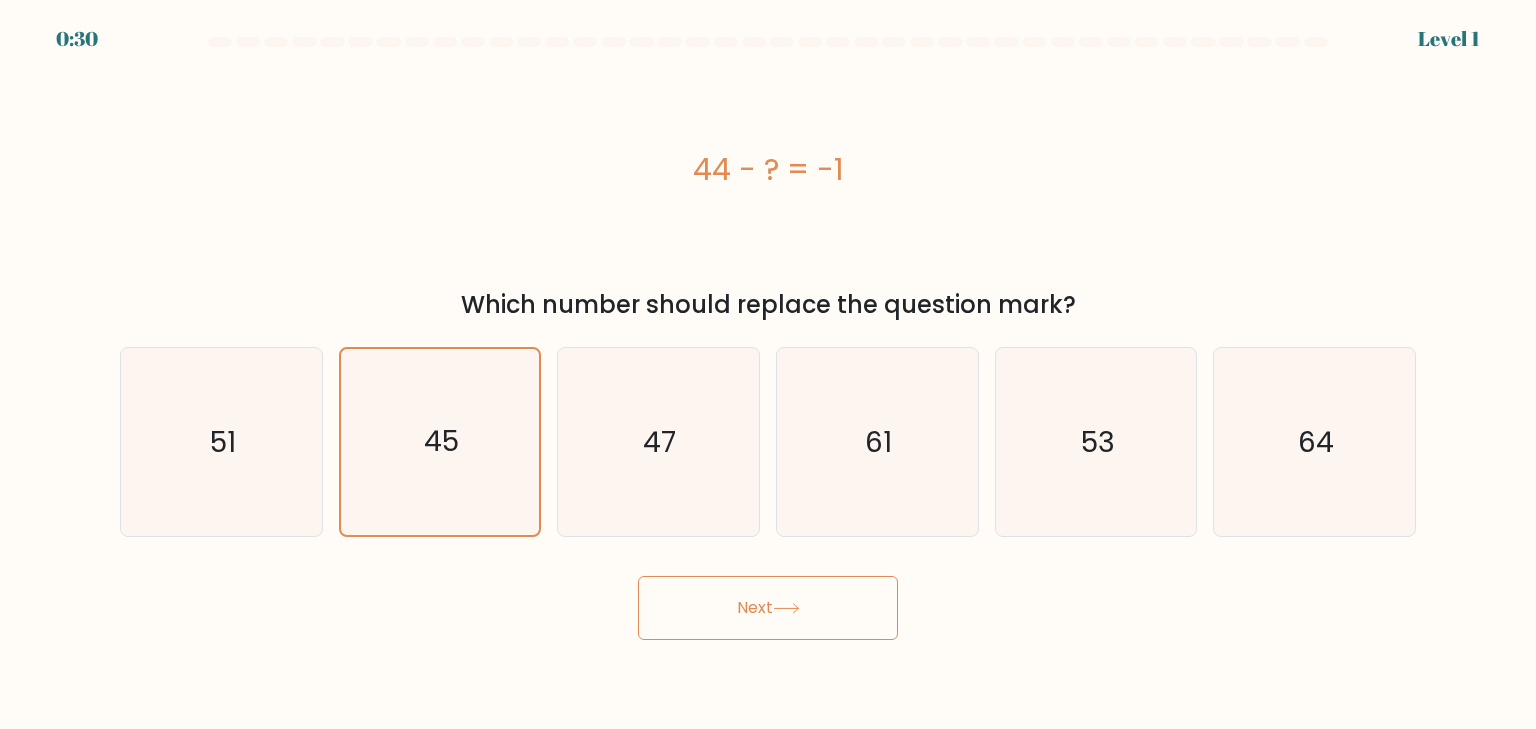 click on "Next" at bounding box center (768, 608) 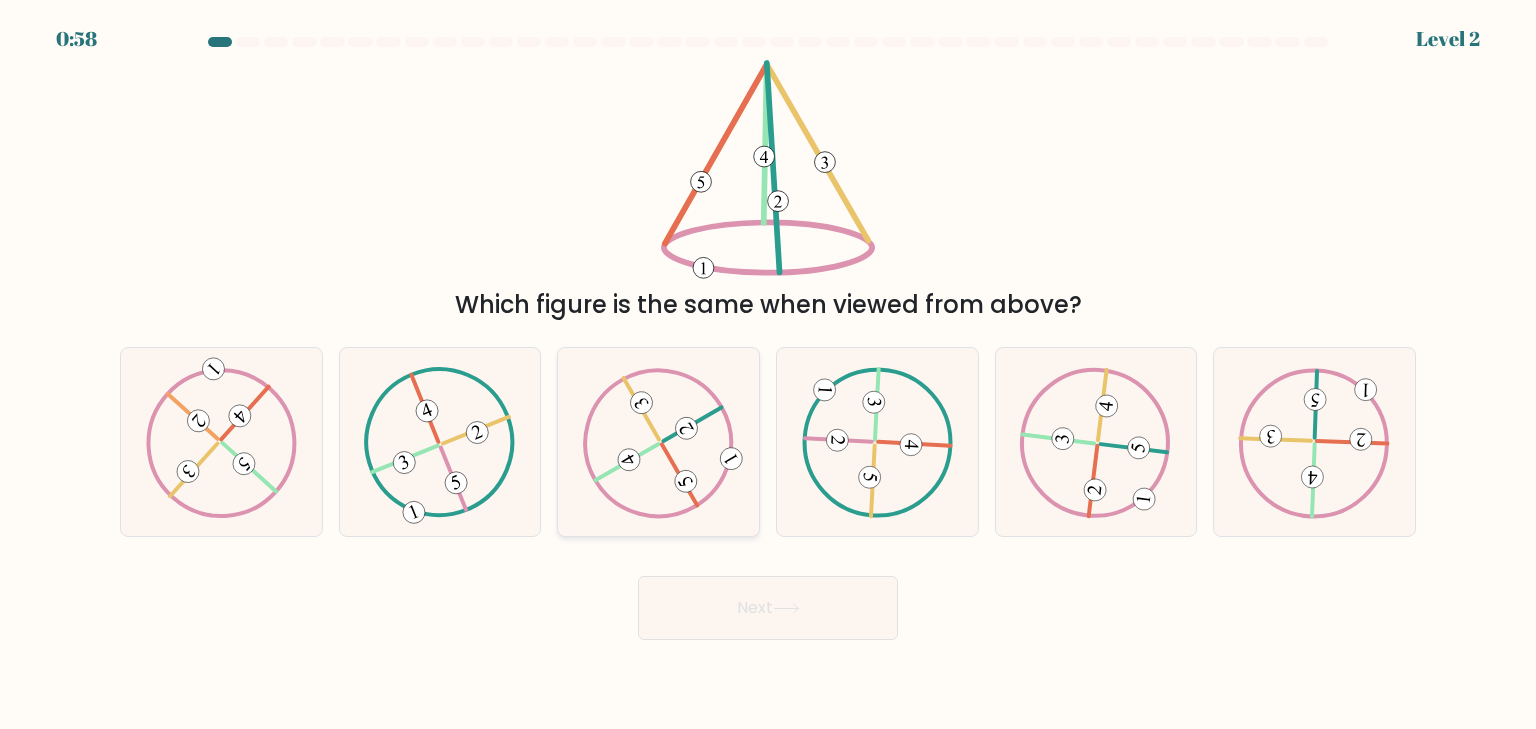 click 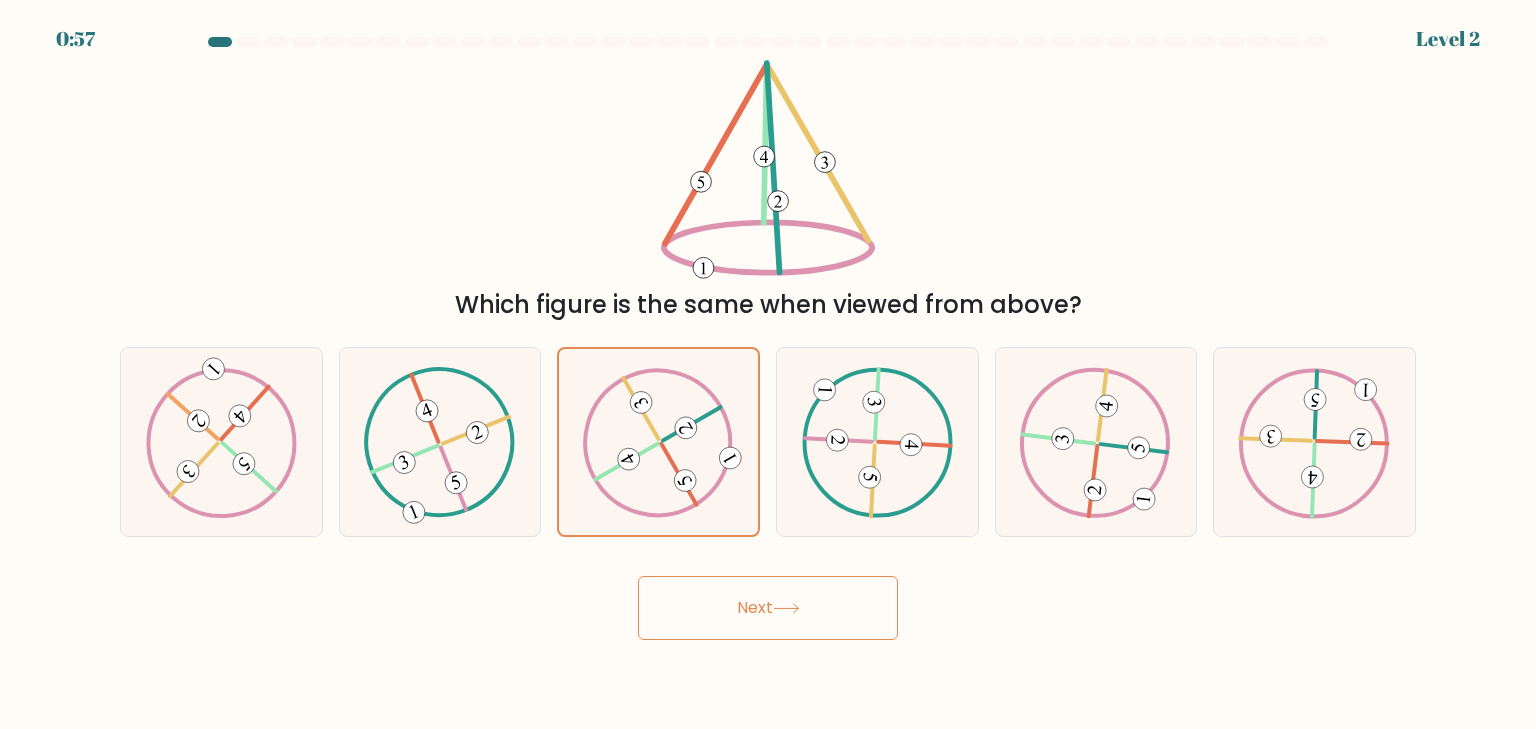 click on "Next" at bounding box center (768, 608) 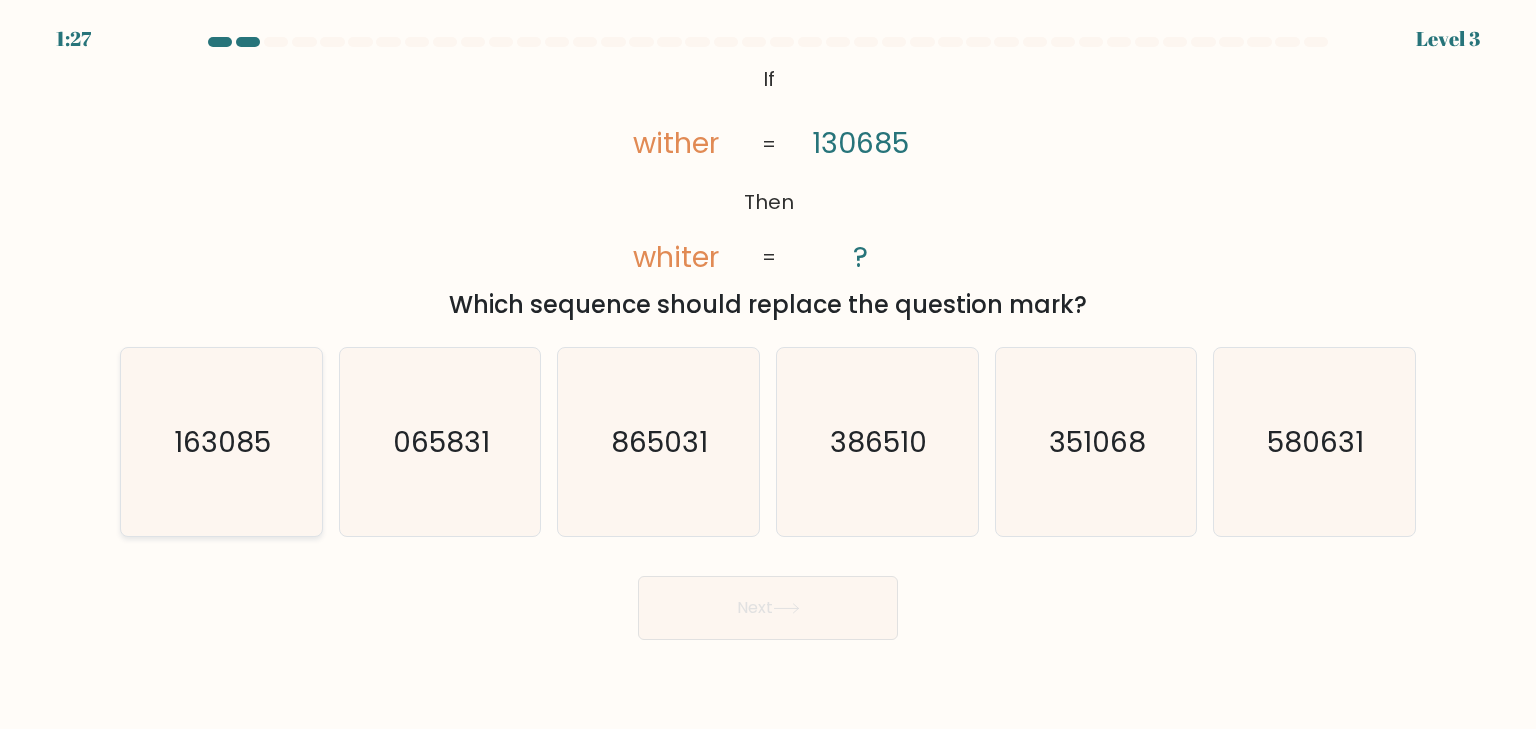 click on "163085" 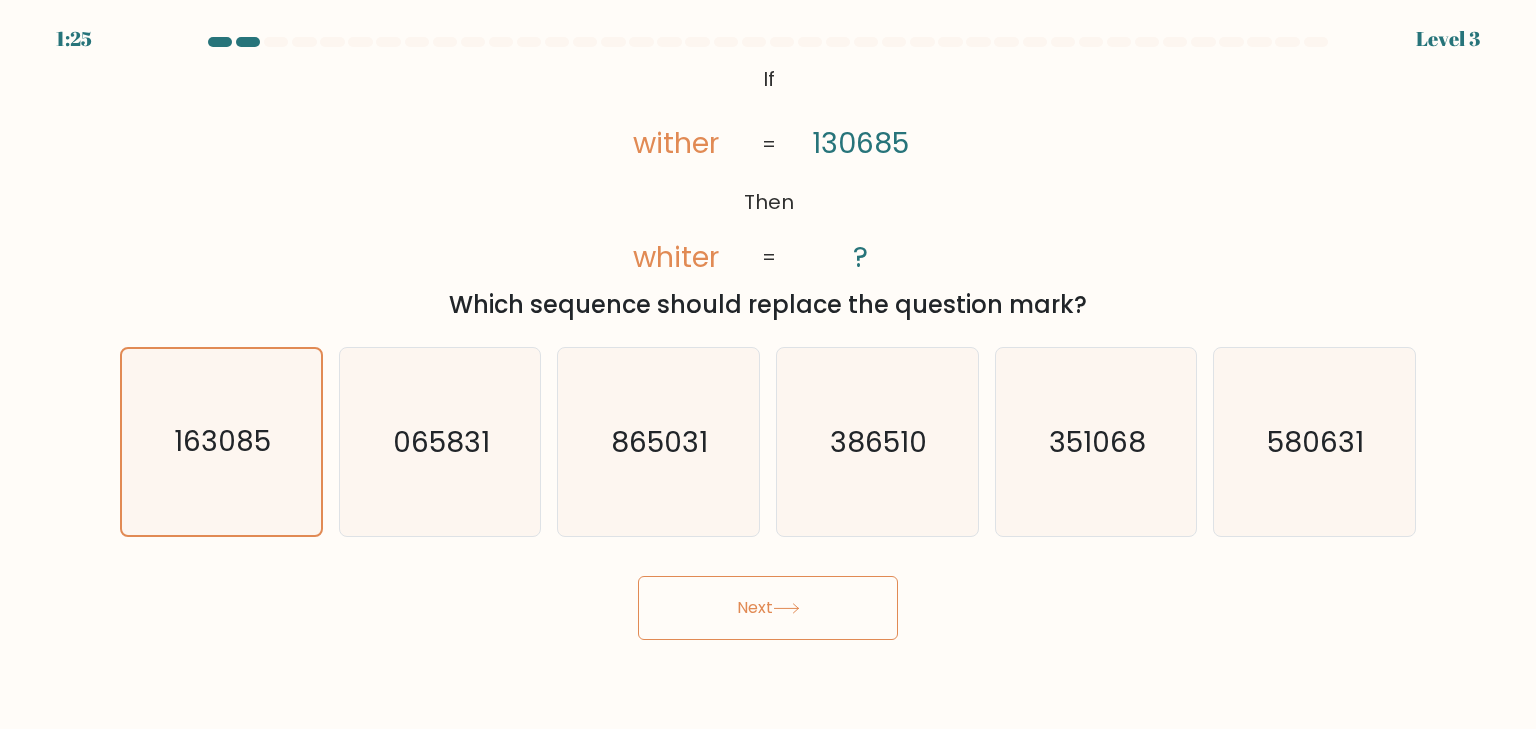 click on "Next" at bounding box center [768, 608] 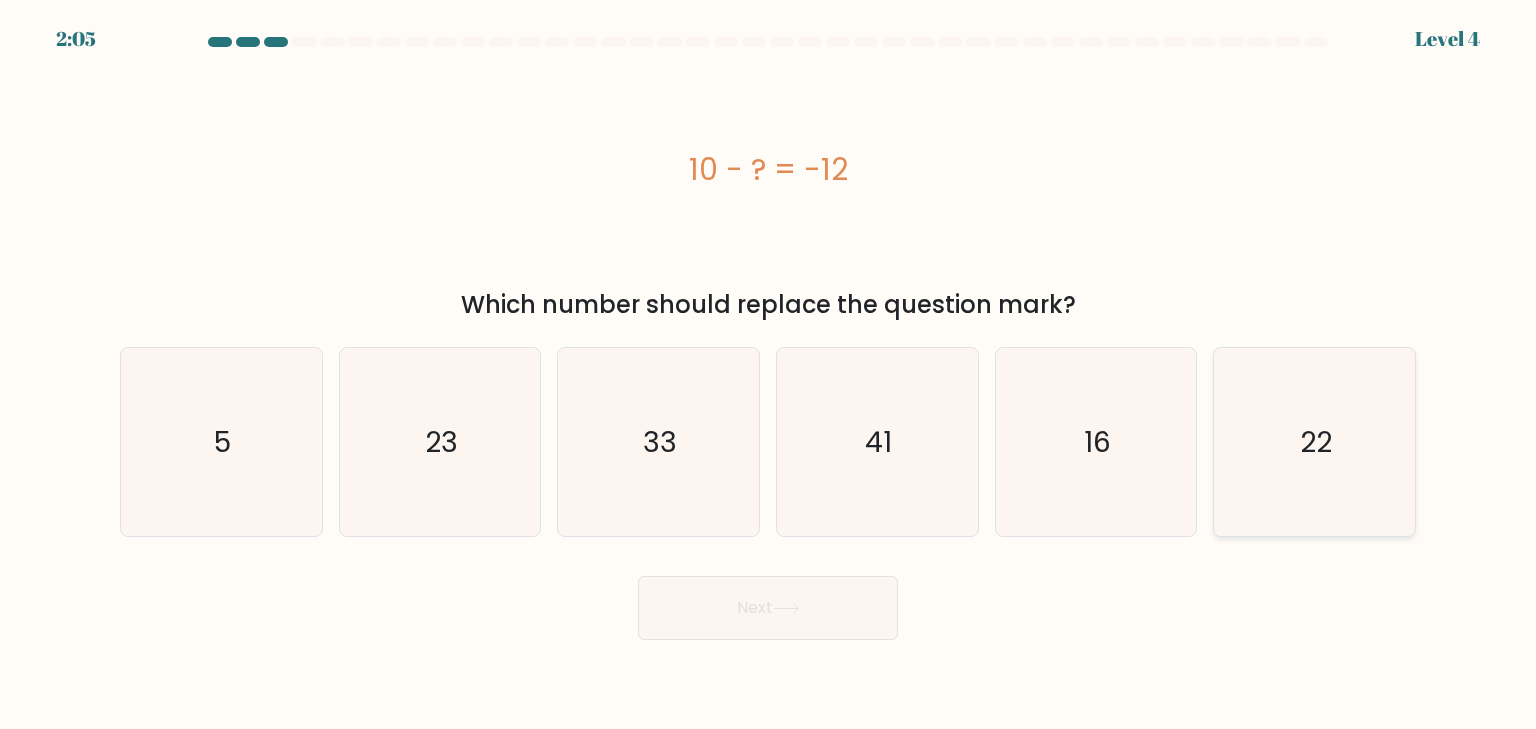 click on "22" 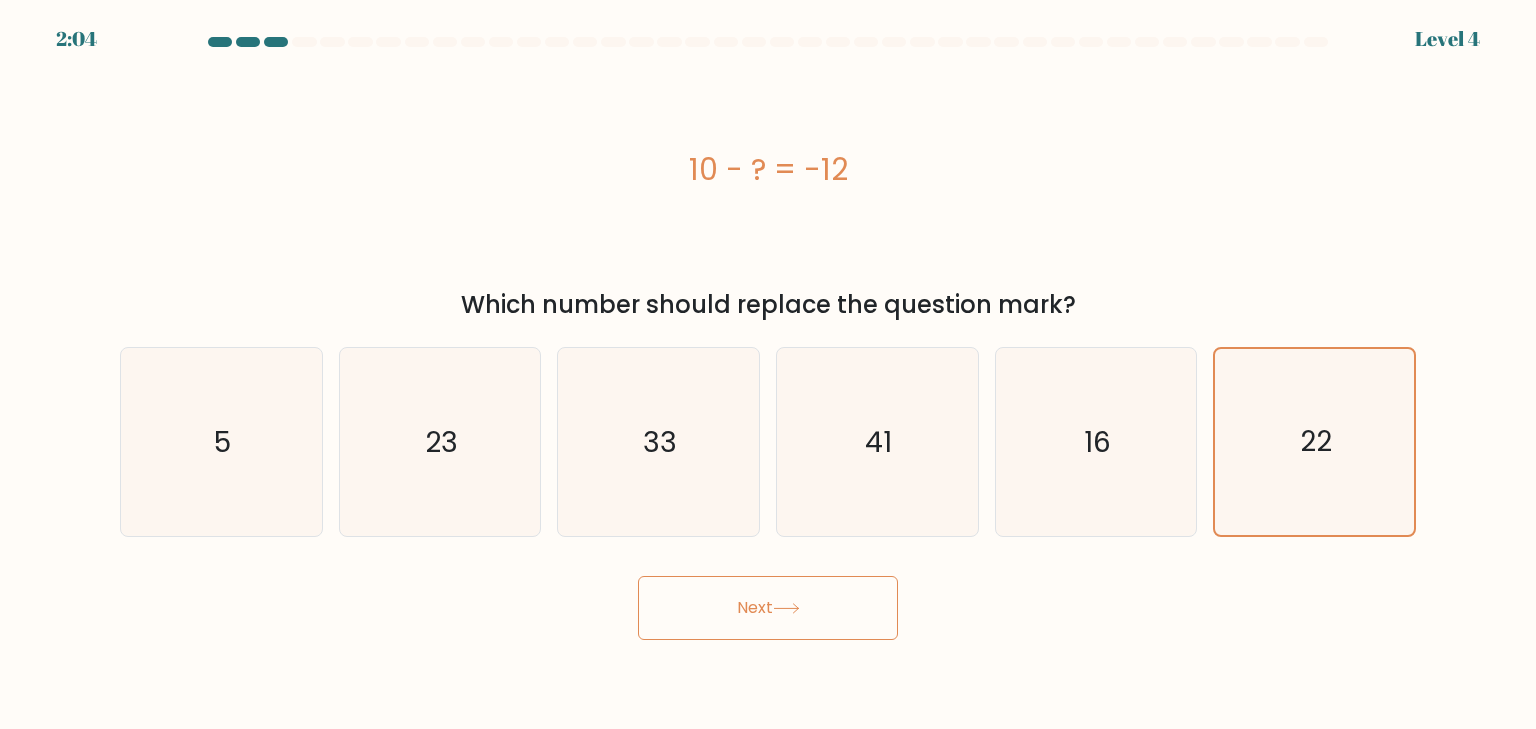 click on "Next" at bounding box center [768, 608] 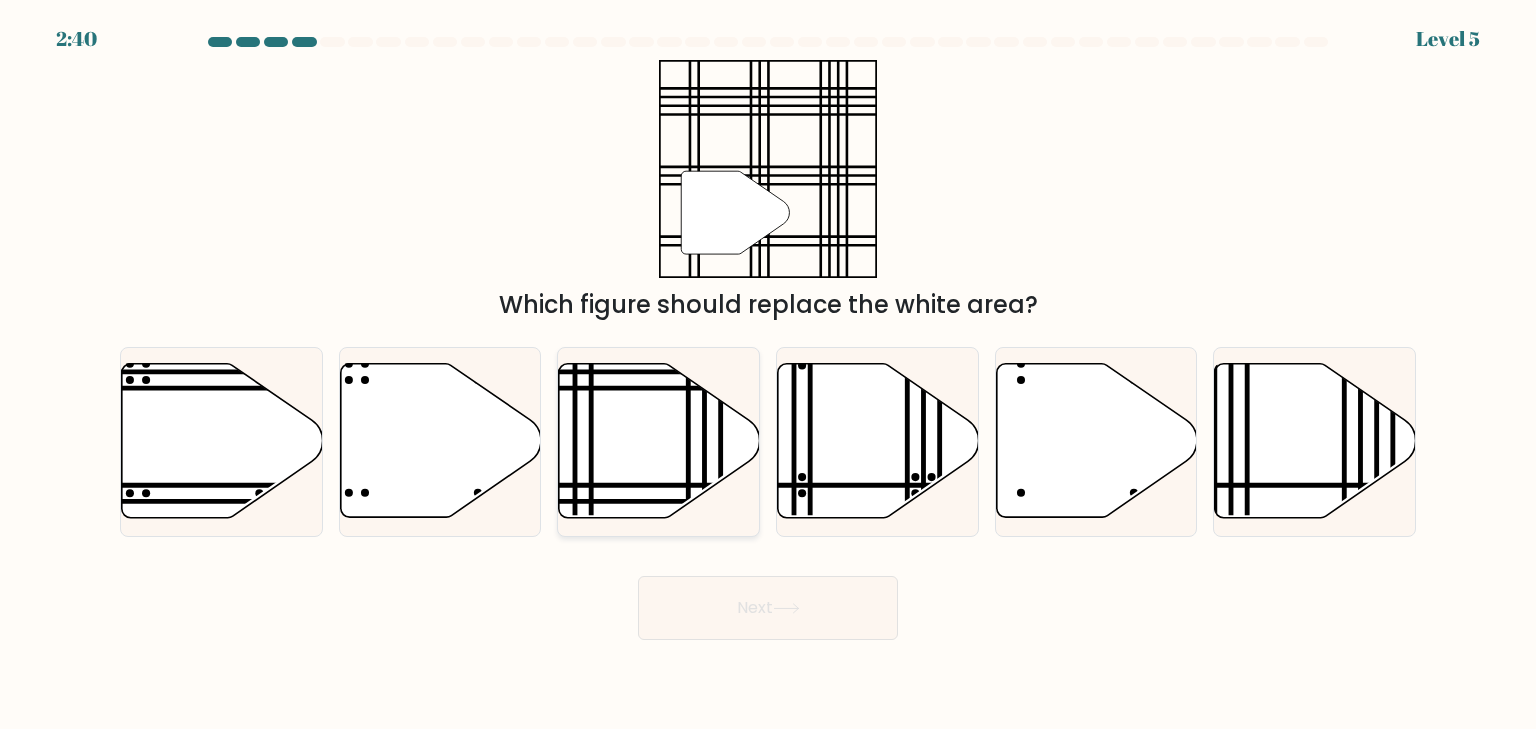 click 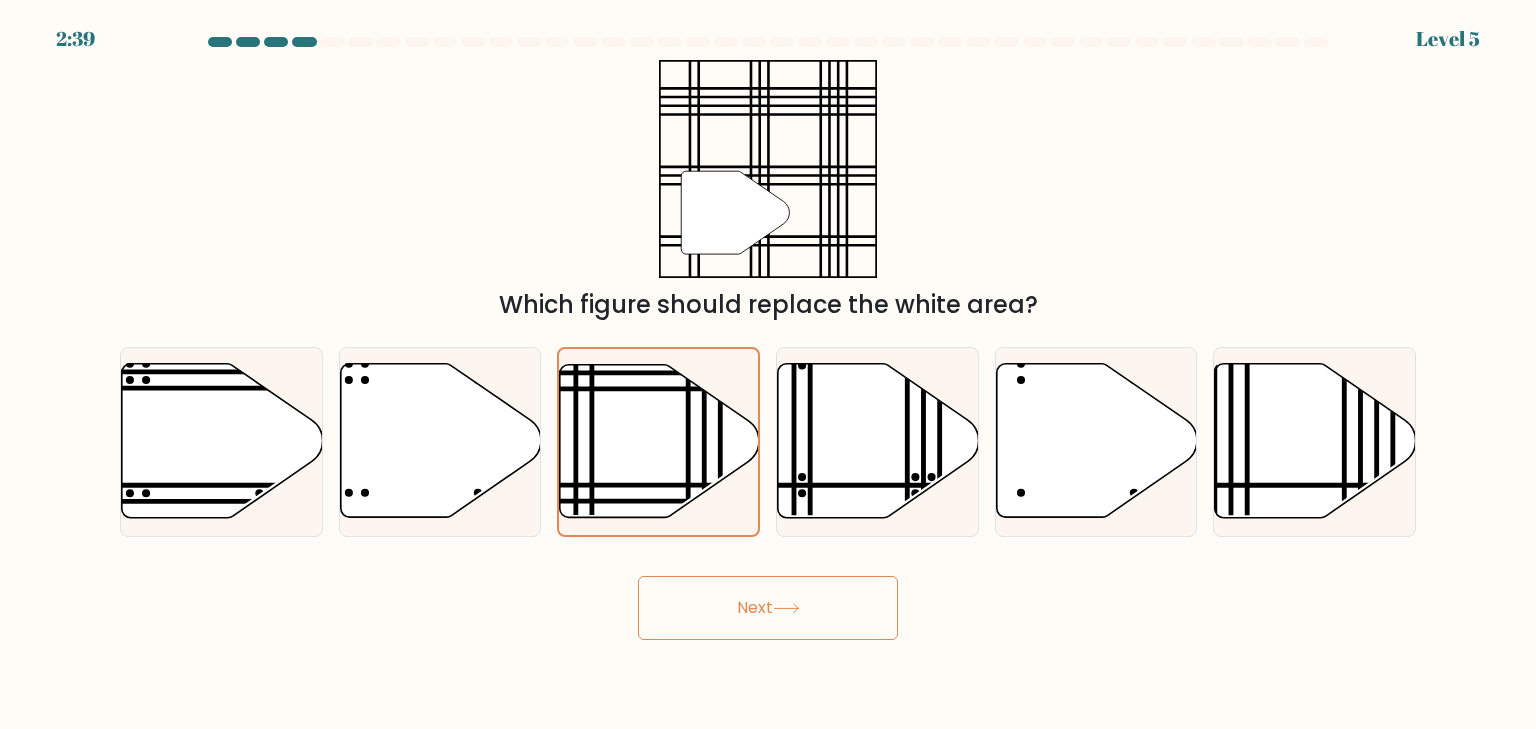 click on "Next" at bounding box center [768, 608] 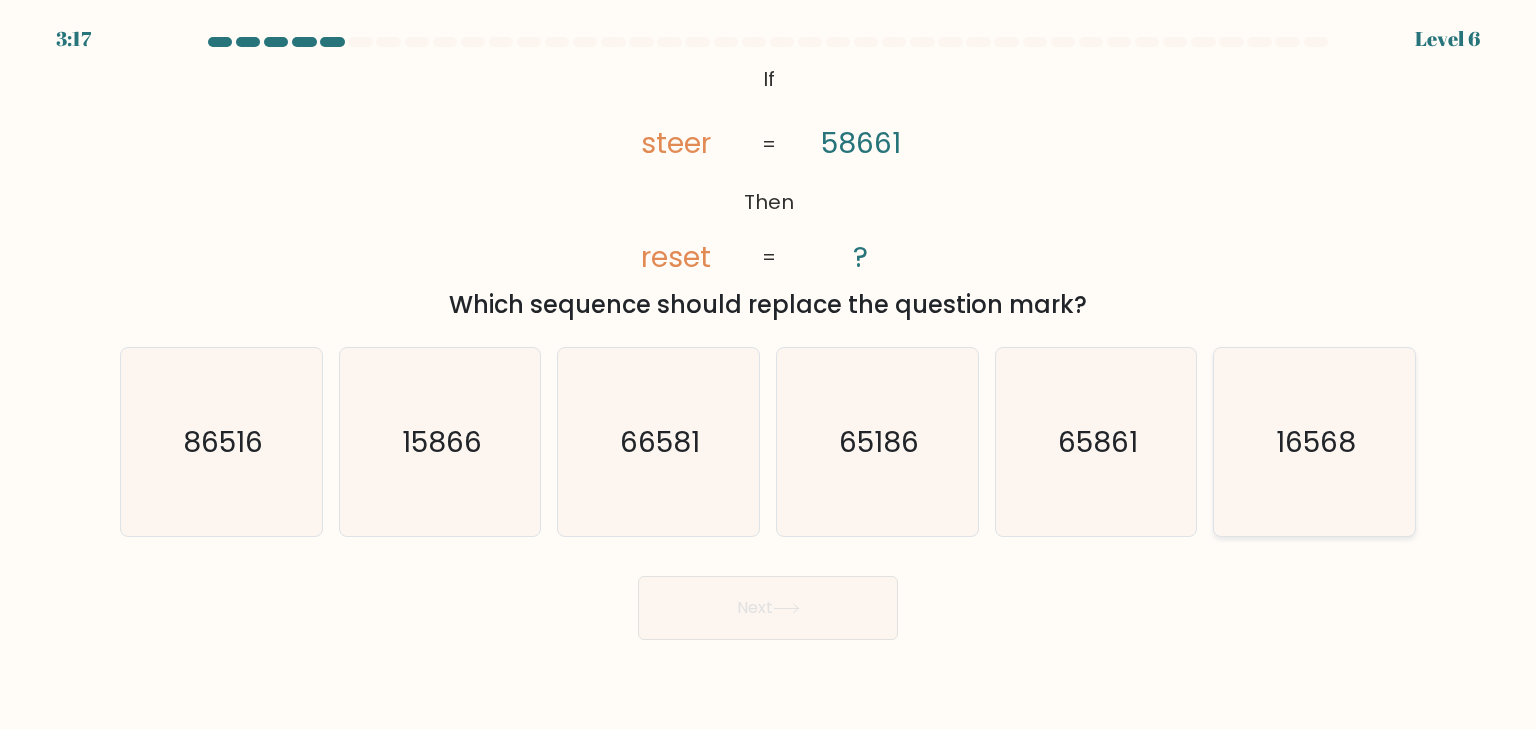 click on "16568" 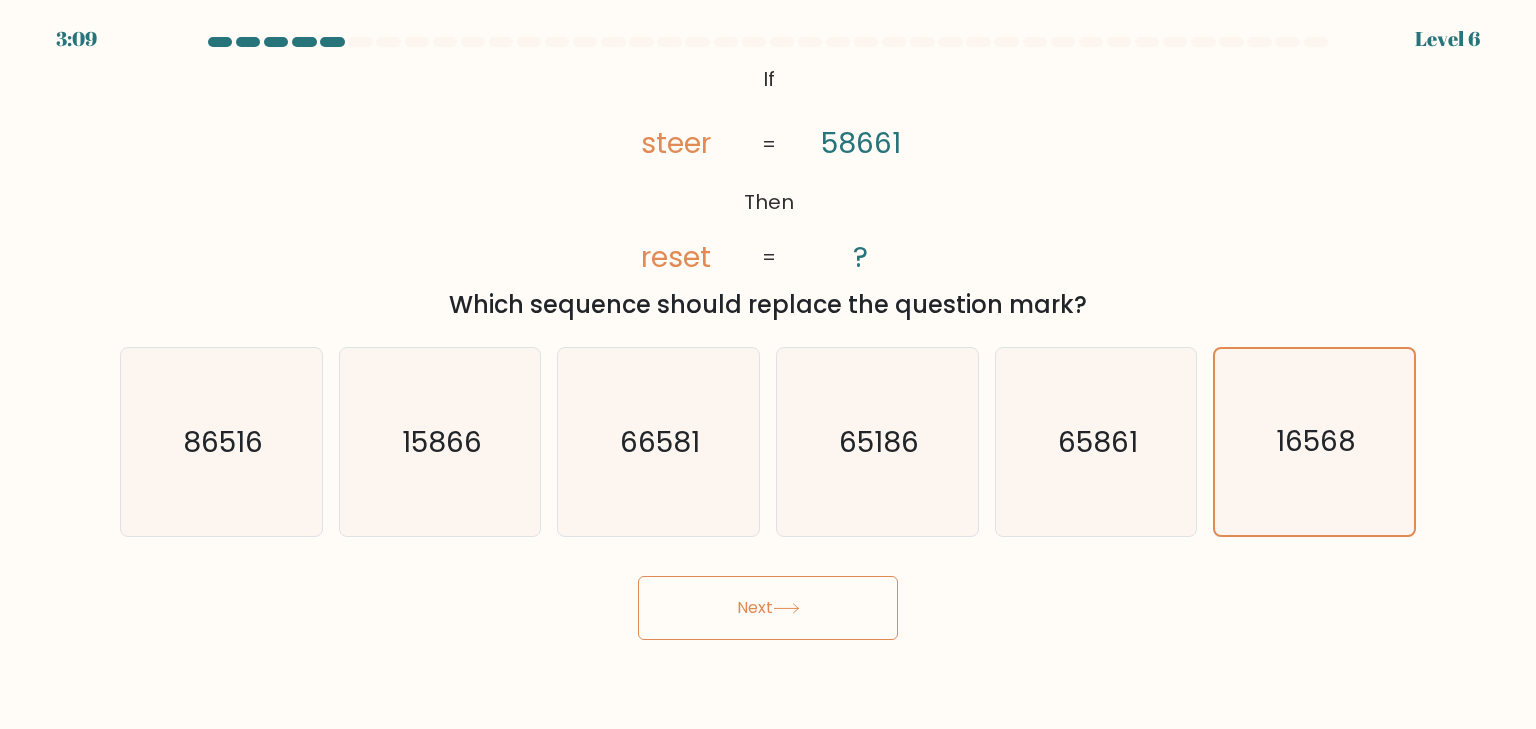 click on "Next" at bounding box center (768, 608) 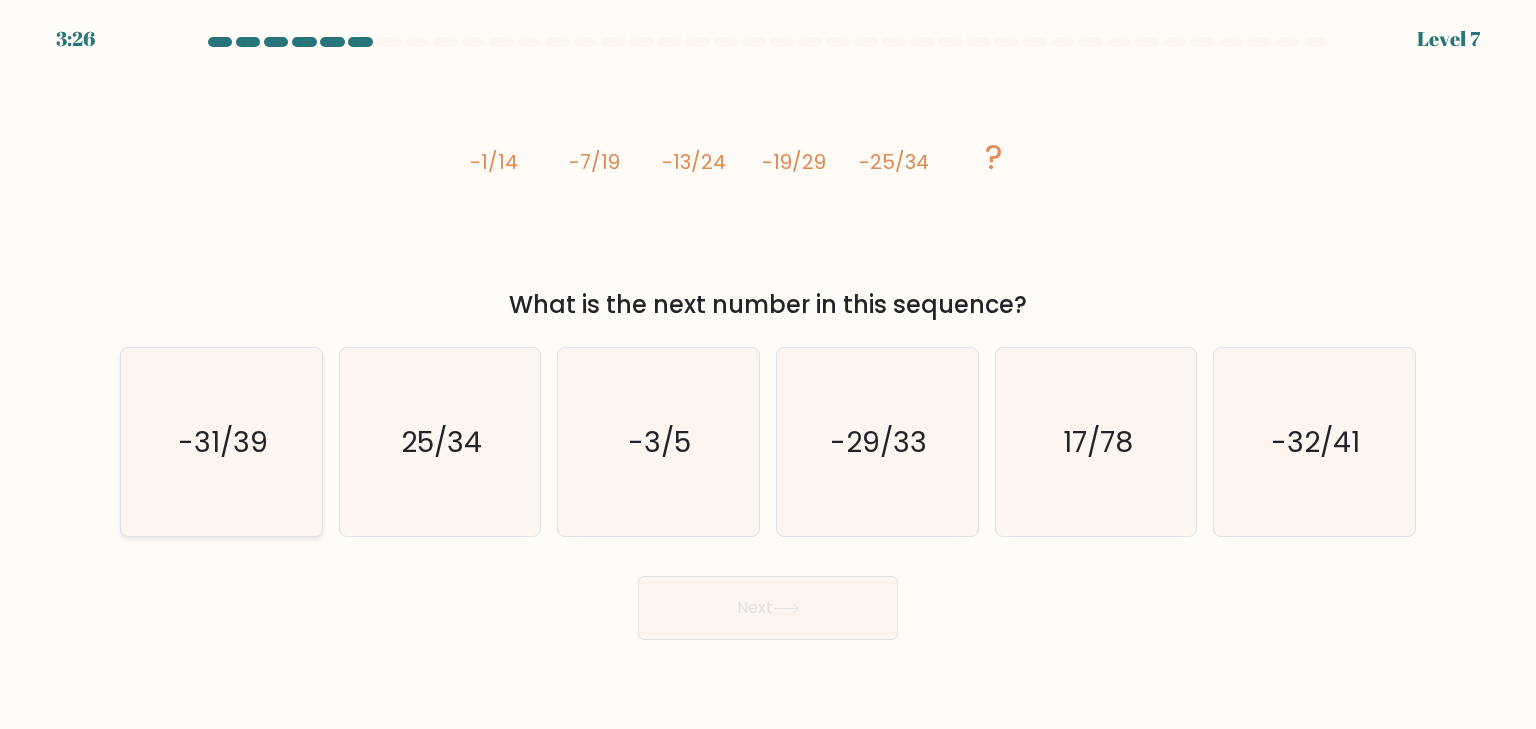 click on "-31/39" 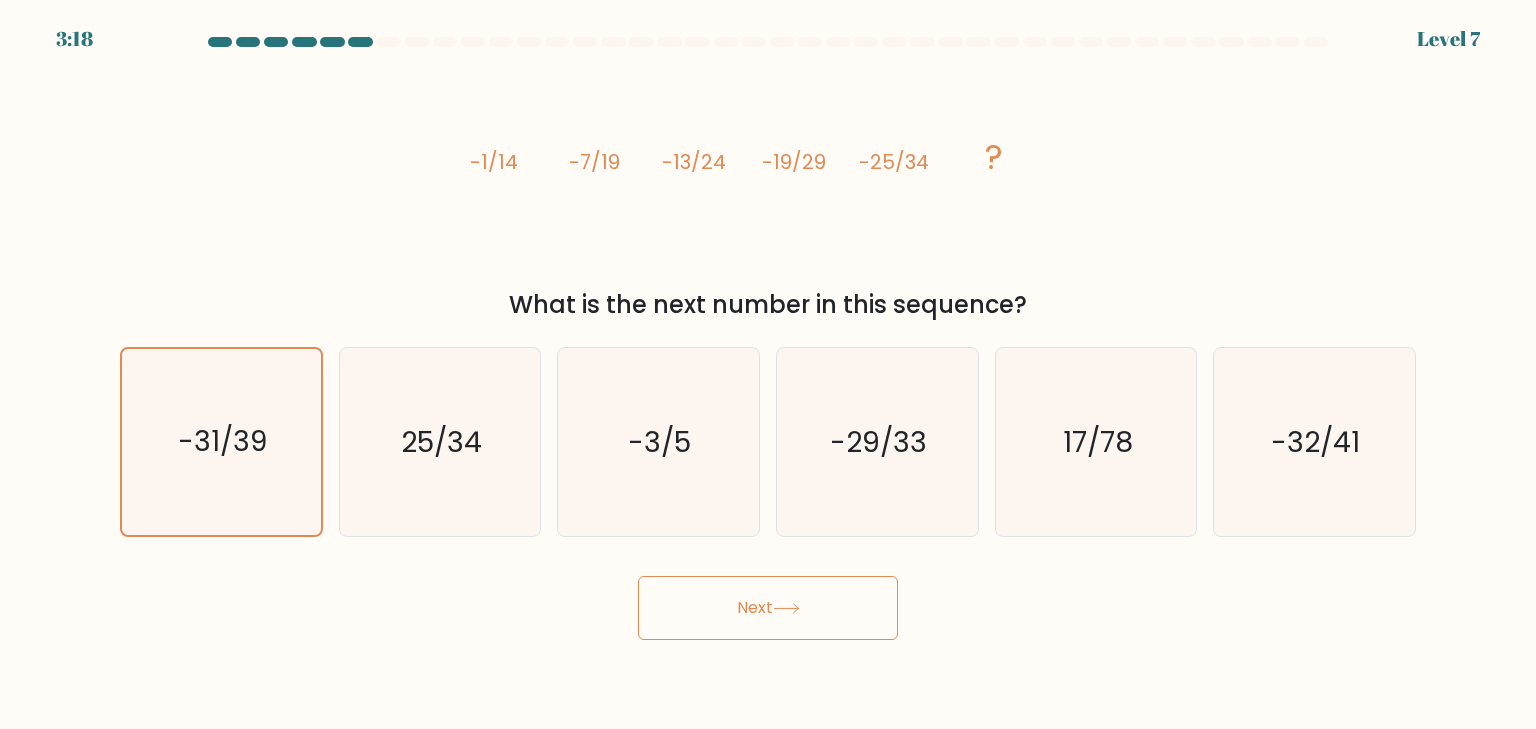 click on "Next" at bounding box center (768, 608) 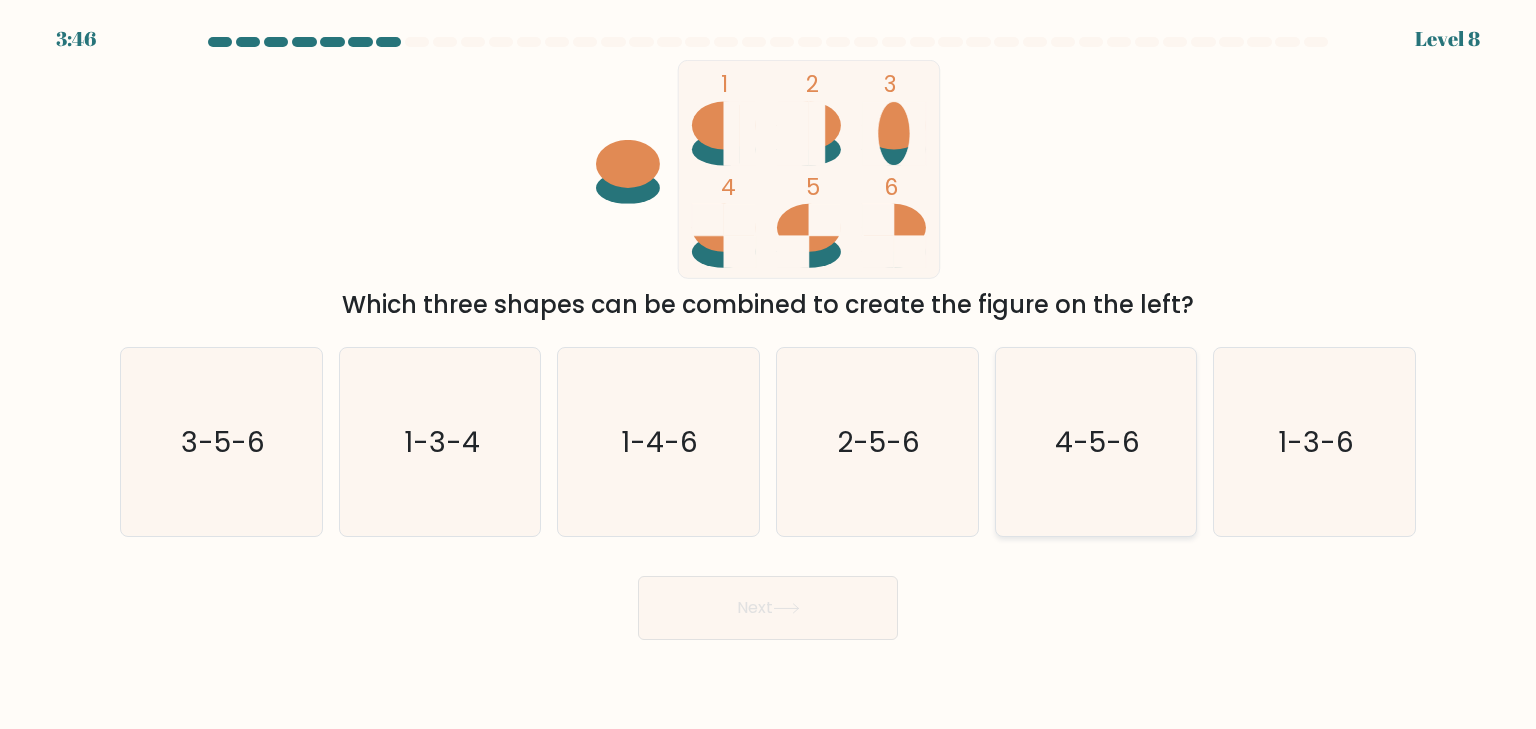 click on "4-5-6" 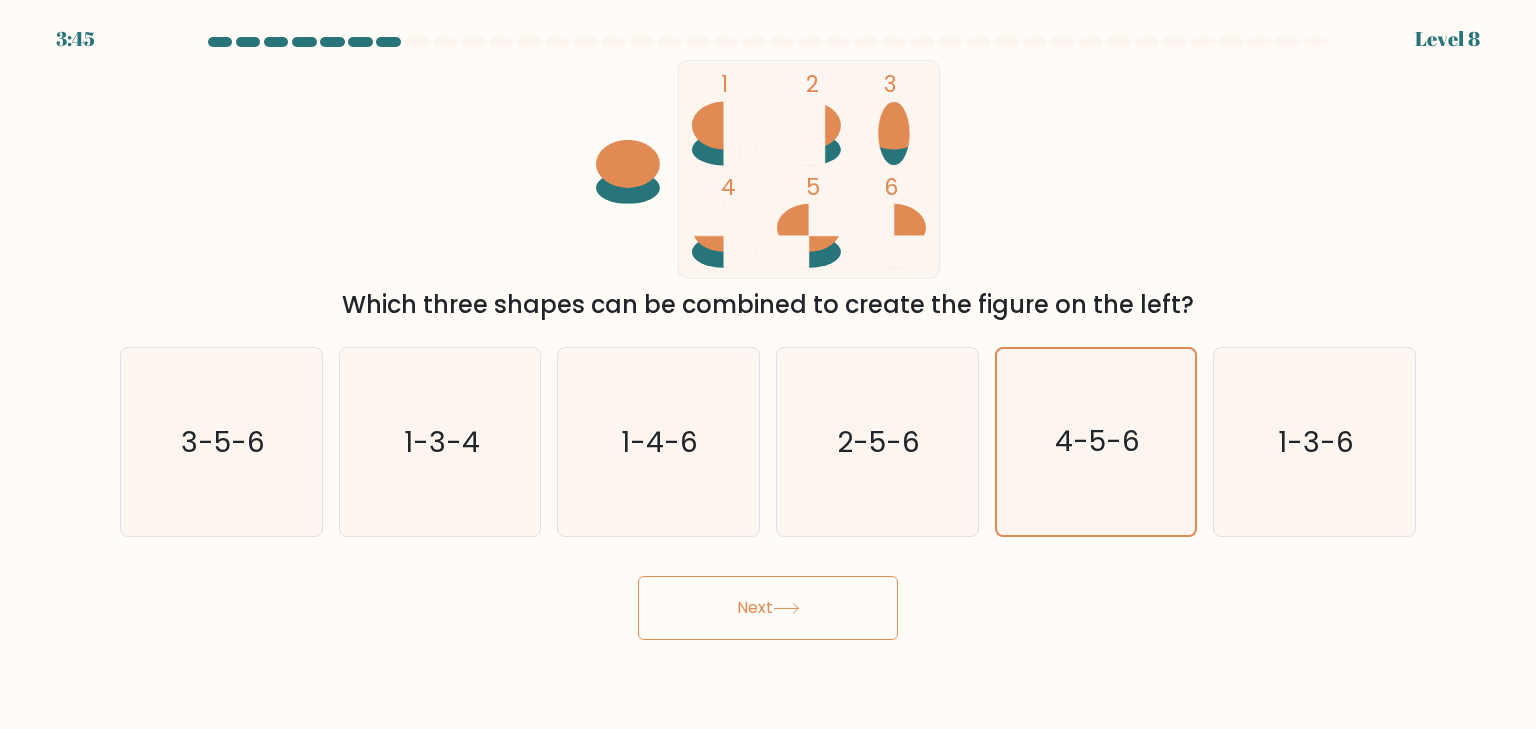 click on "Next" at bounding box center [768, 608] 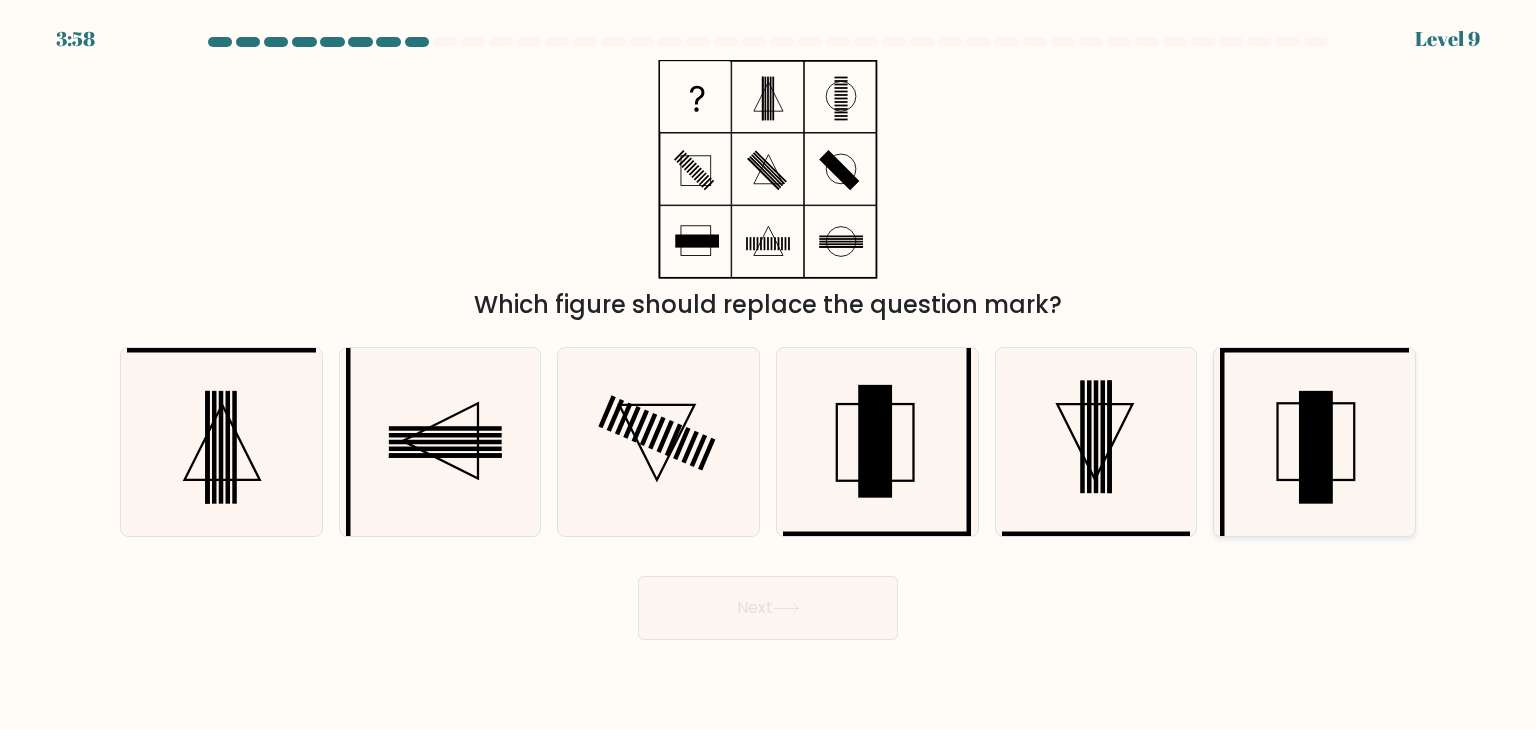 click 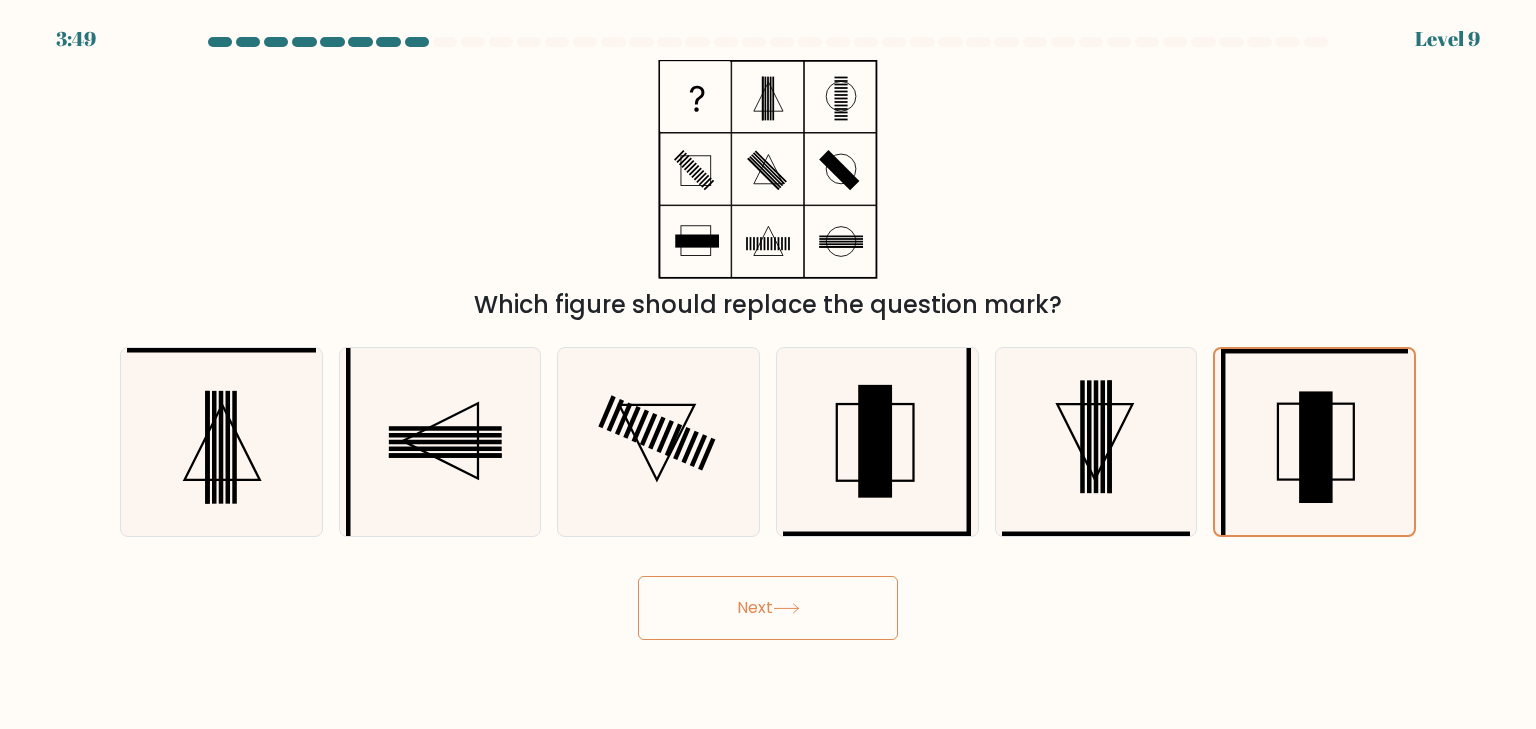 click on "Next" at bounding box center [768, 608] 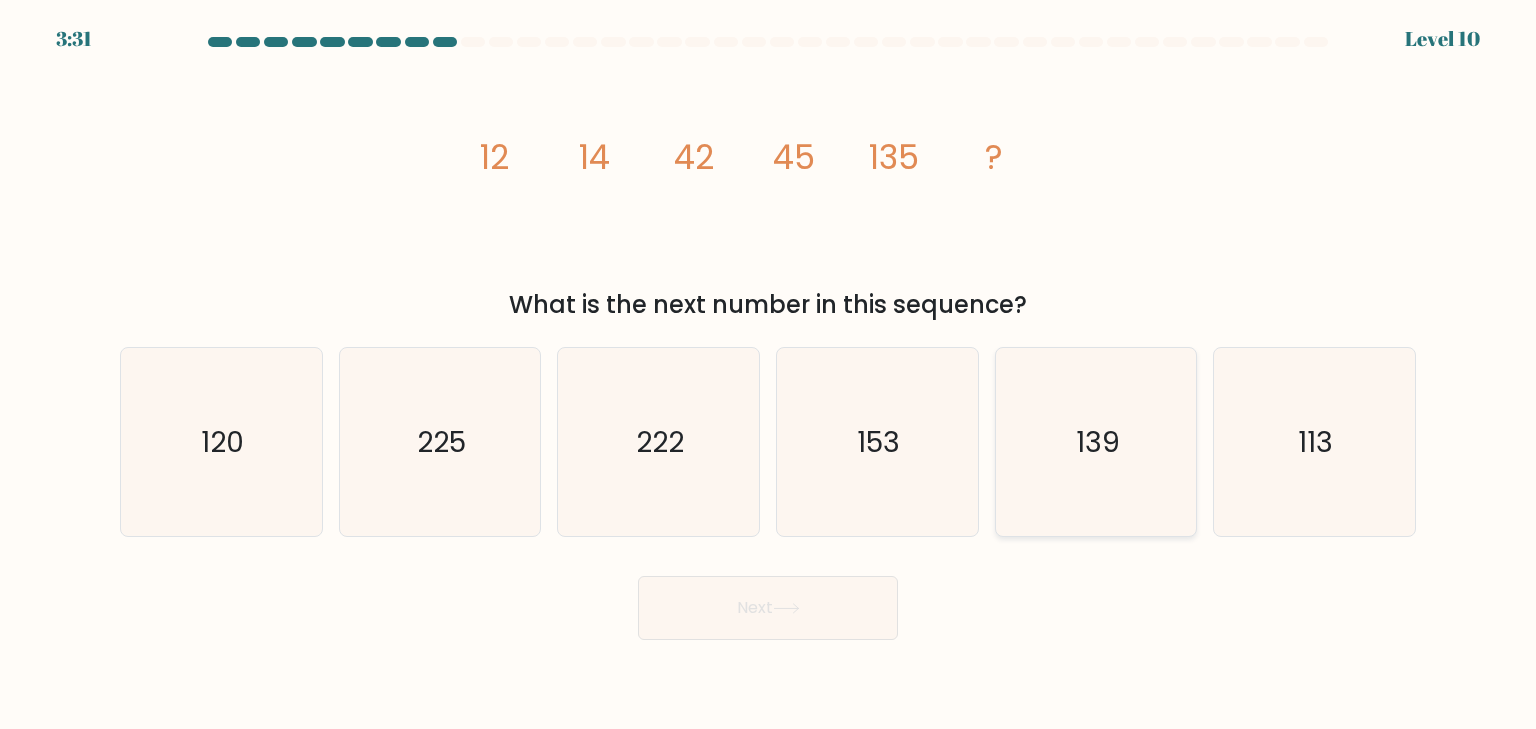 click on "139" 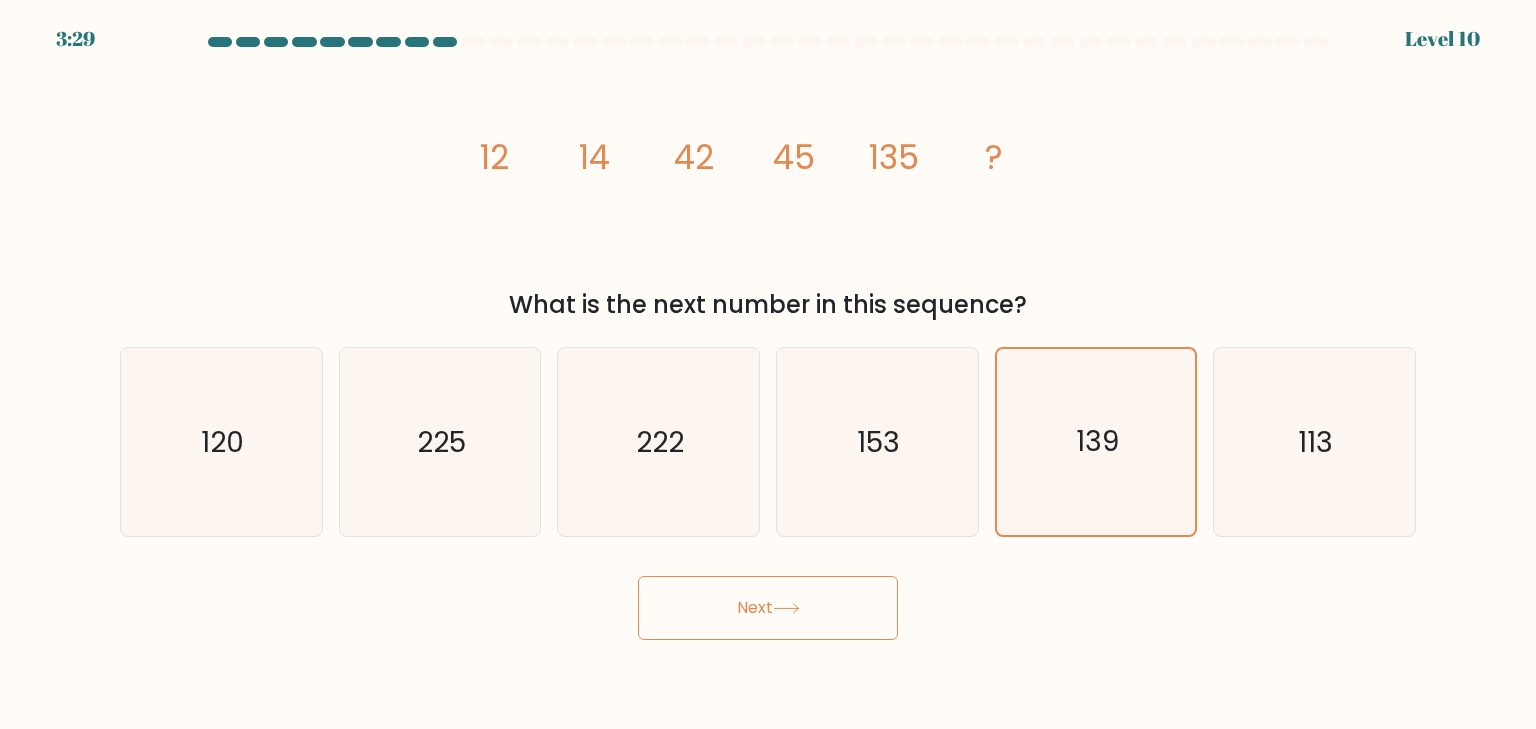 click on "Next" at bounding box center [768, 608] 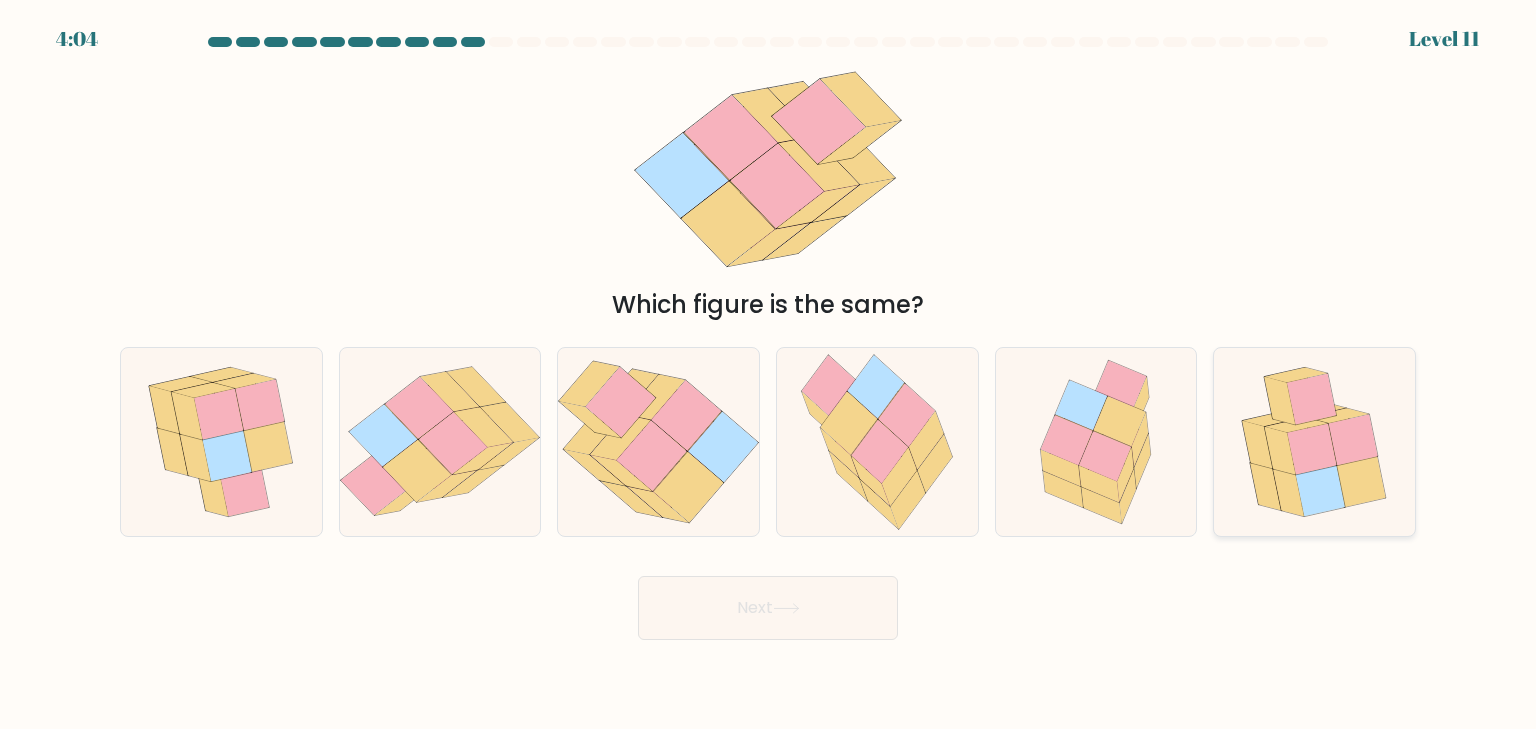 click 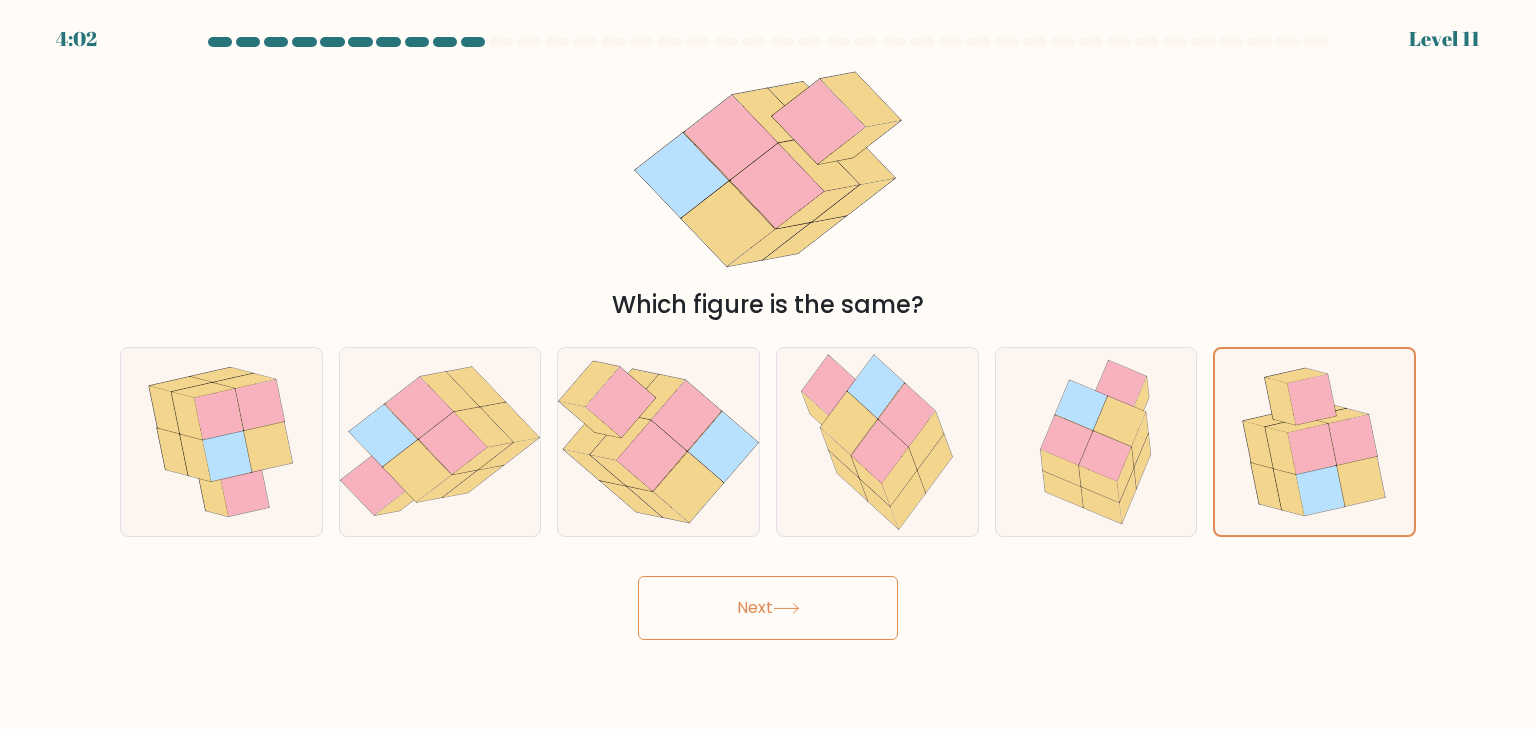 click on "Next" at bounding box center [768, 608] 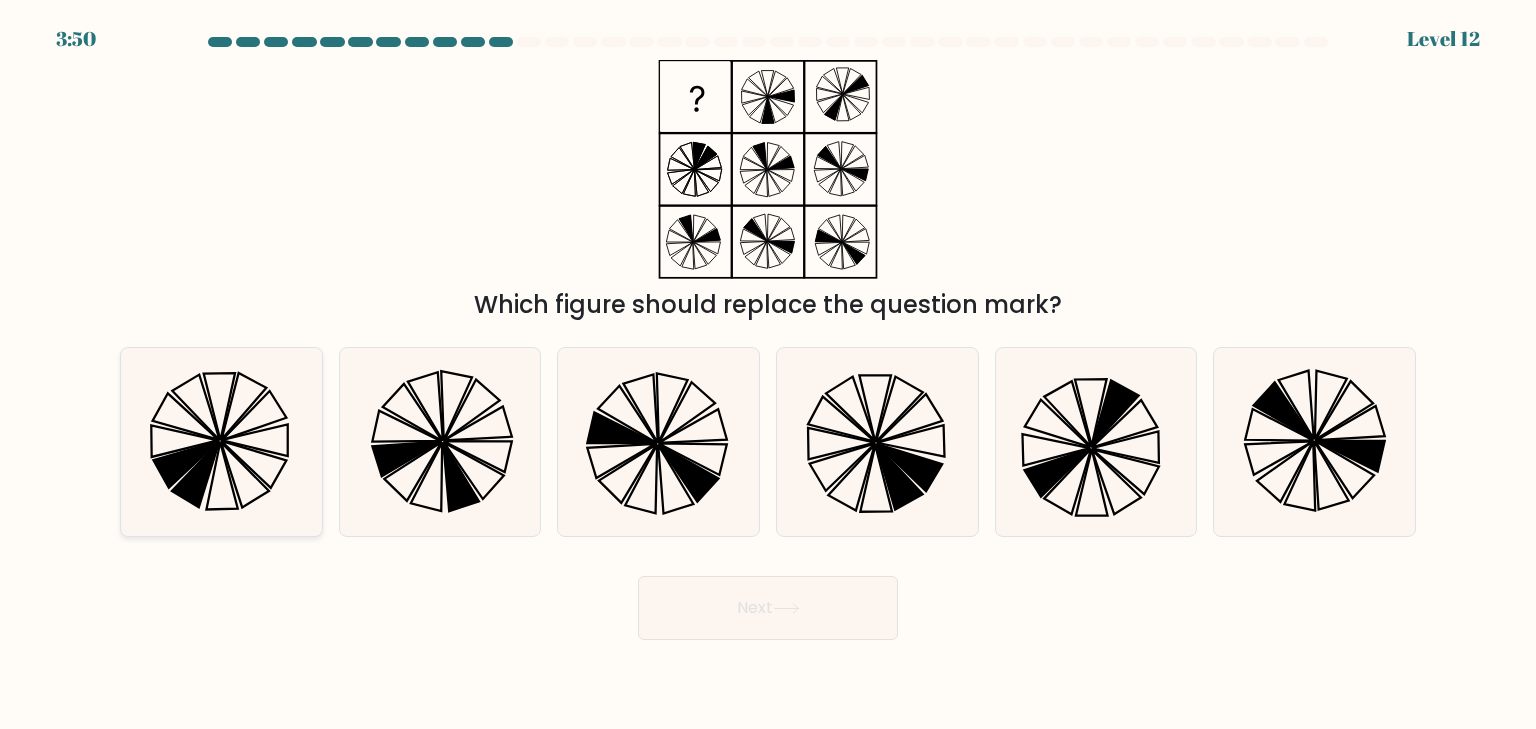 click 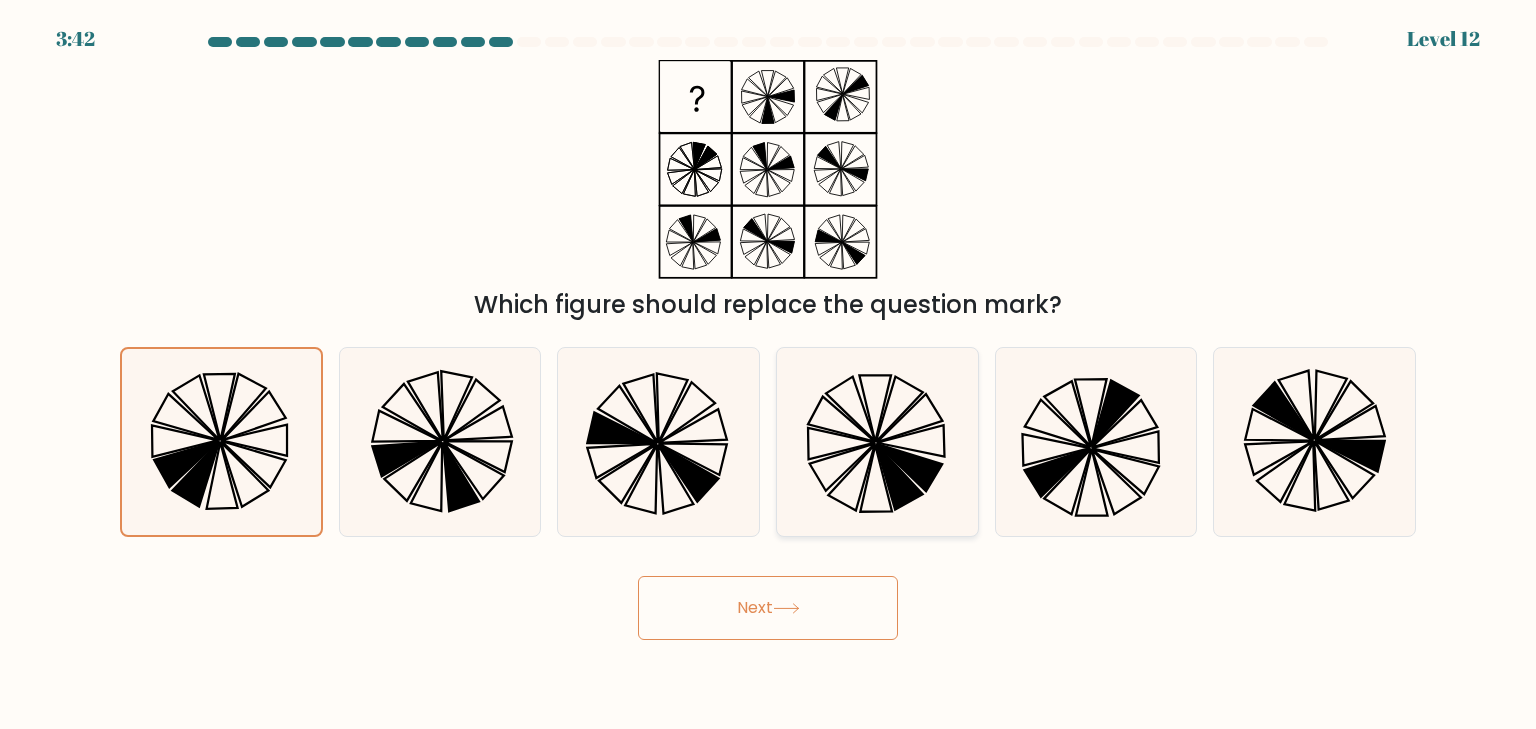 click 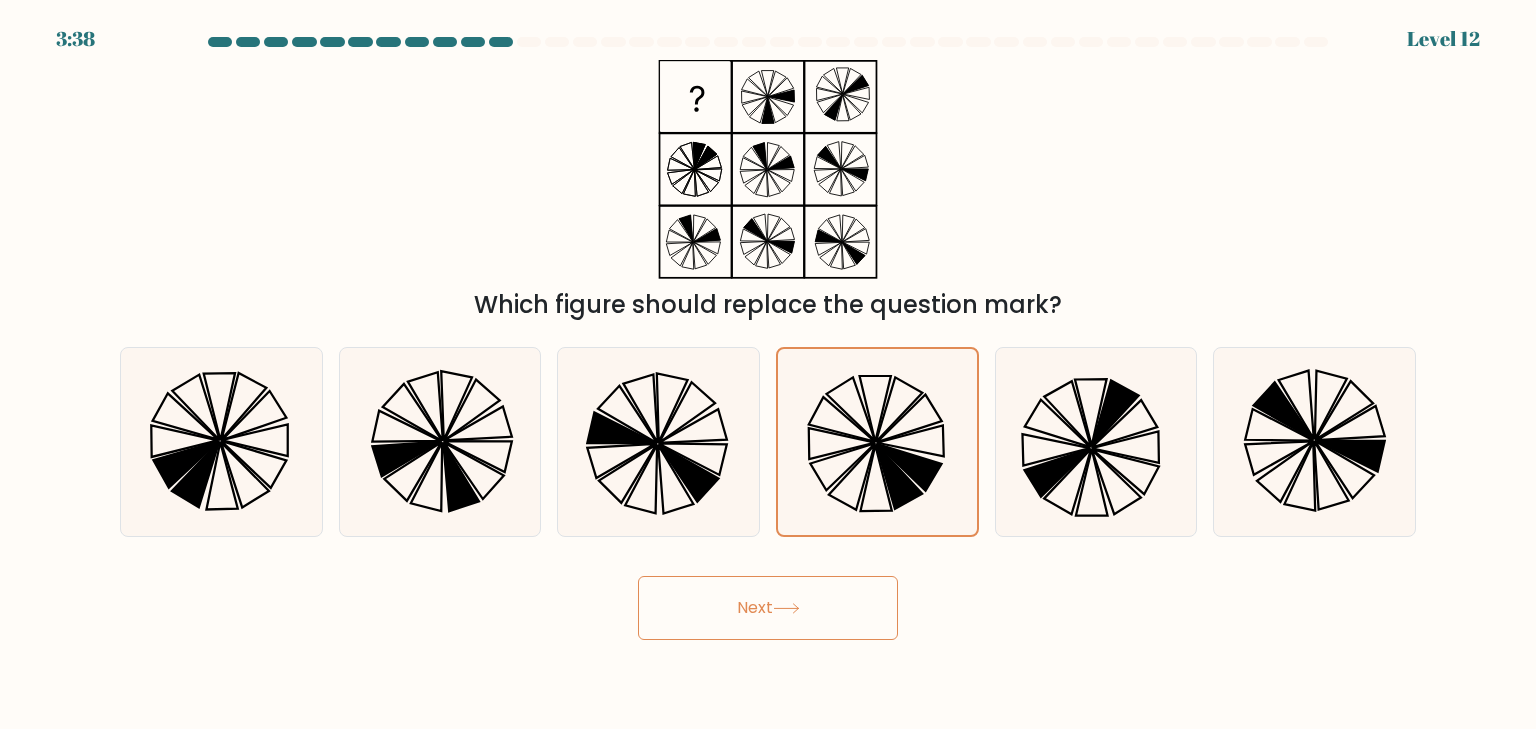 click on "Next" at bounding box center (768, 608) 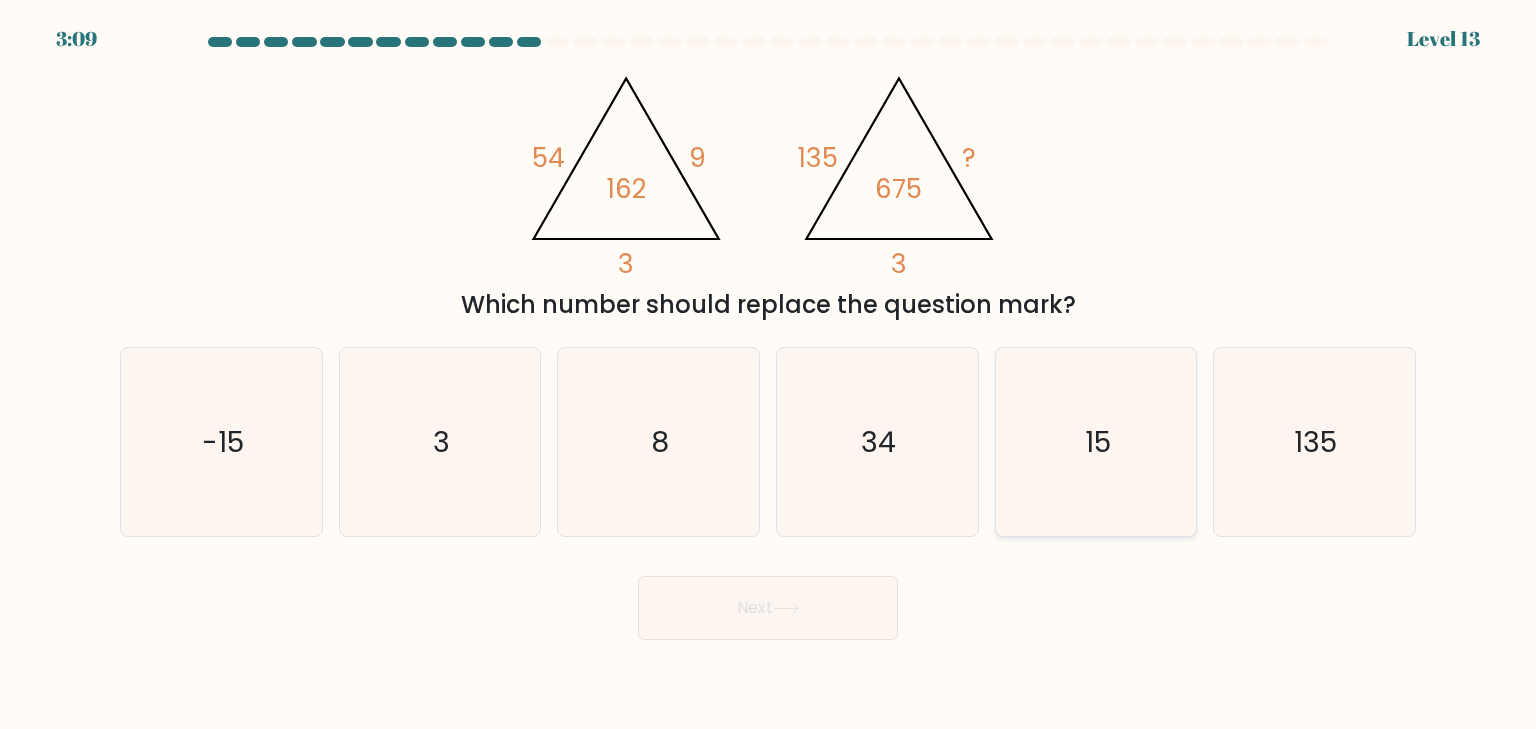 click on "15" 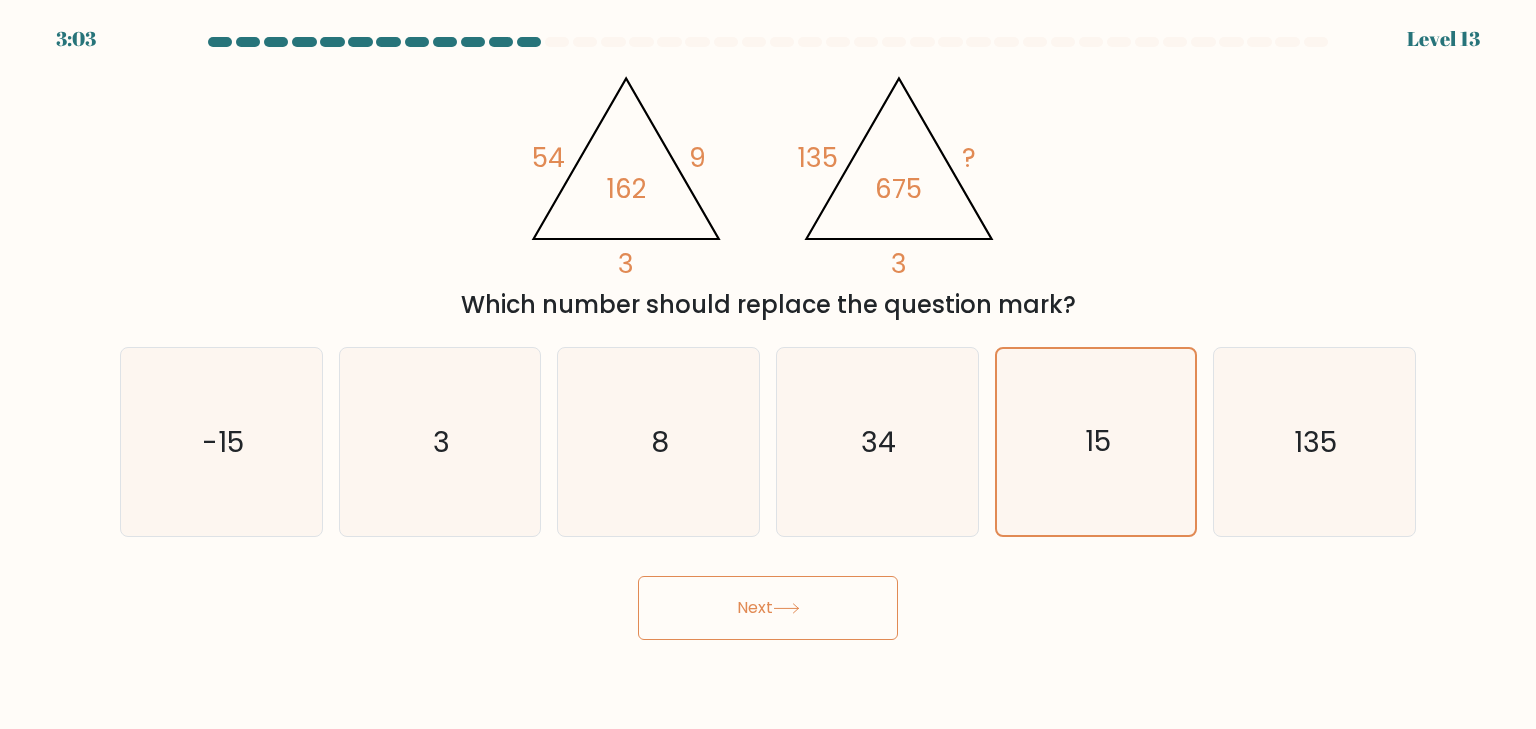 click on "Next" at bounding box center [768, 608] 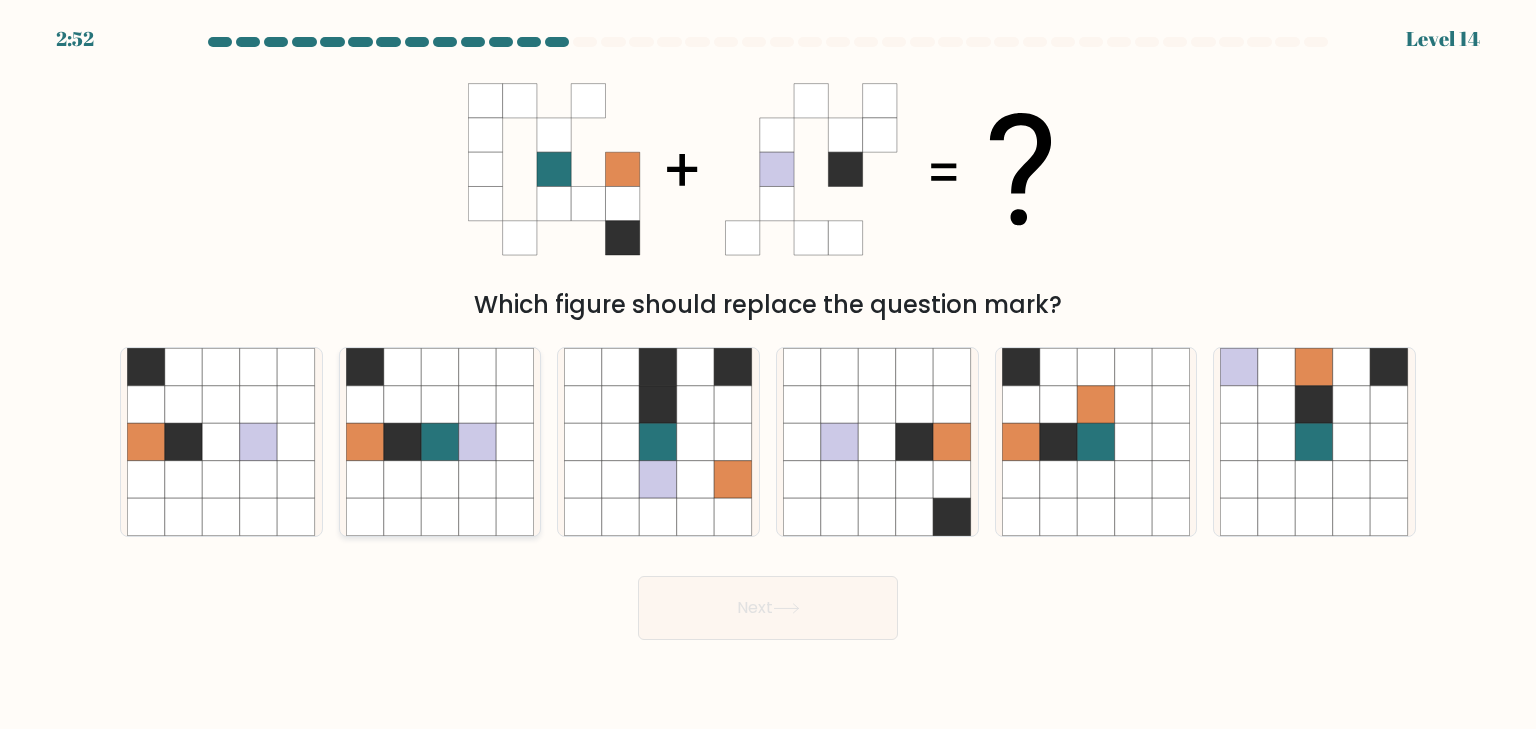 click 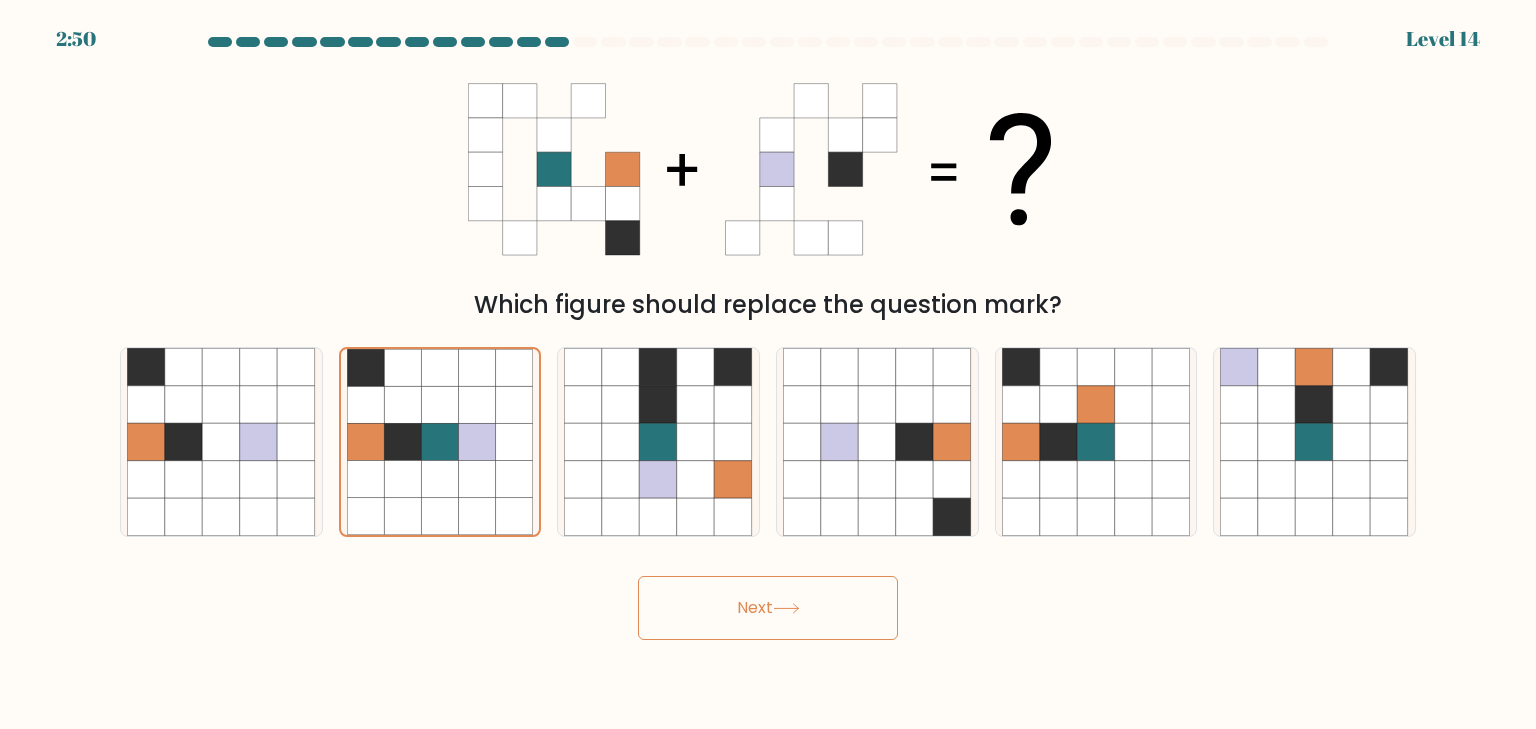 click on "Next" at bounding box center (768, 608) 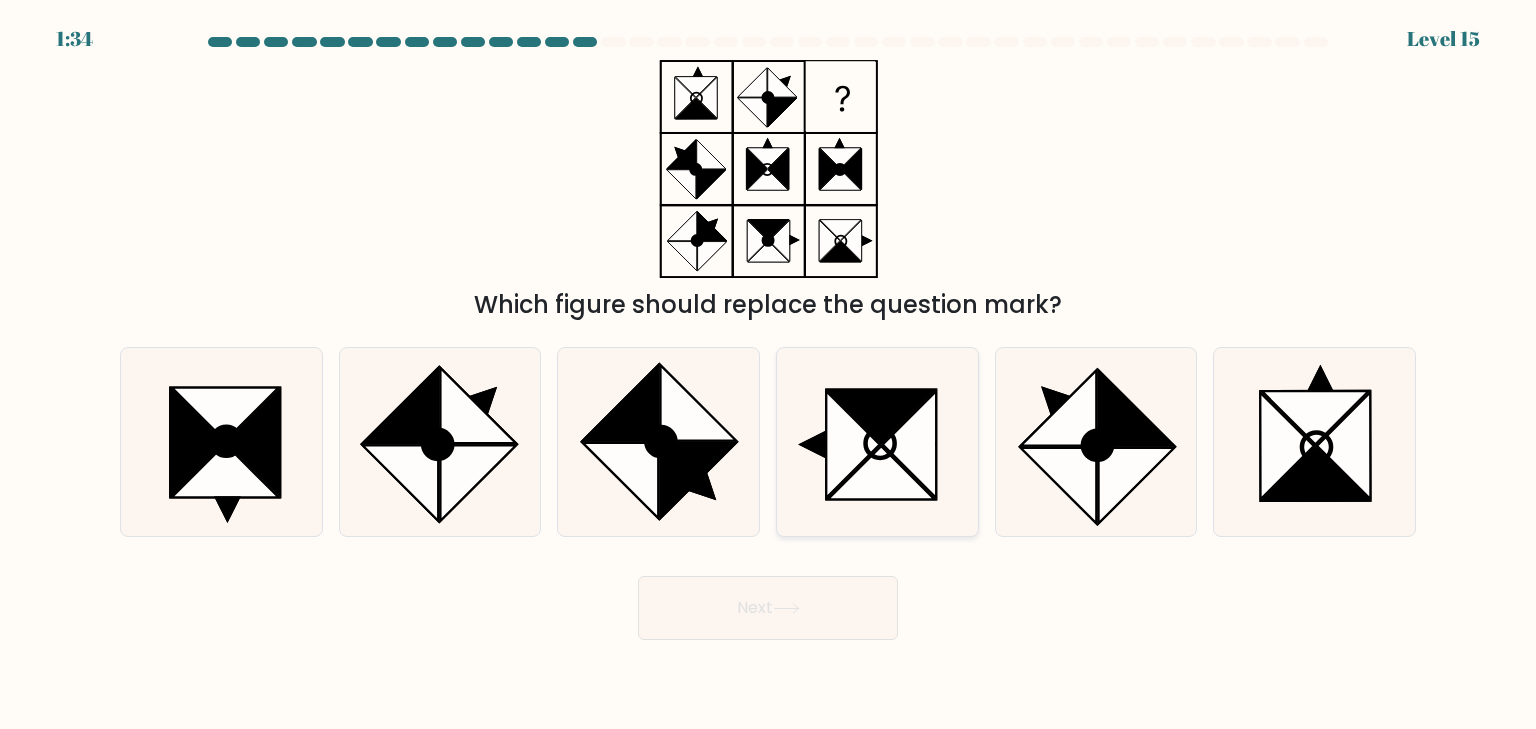 click 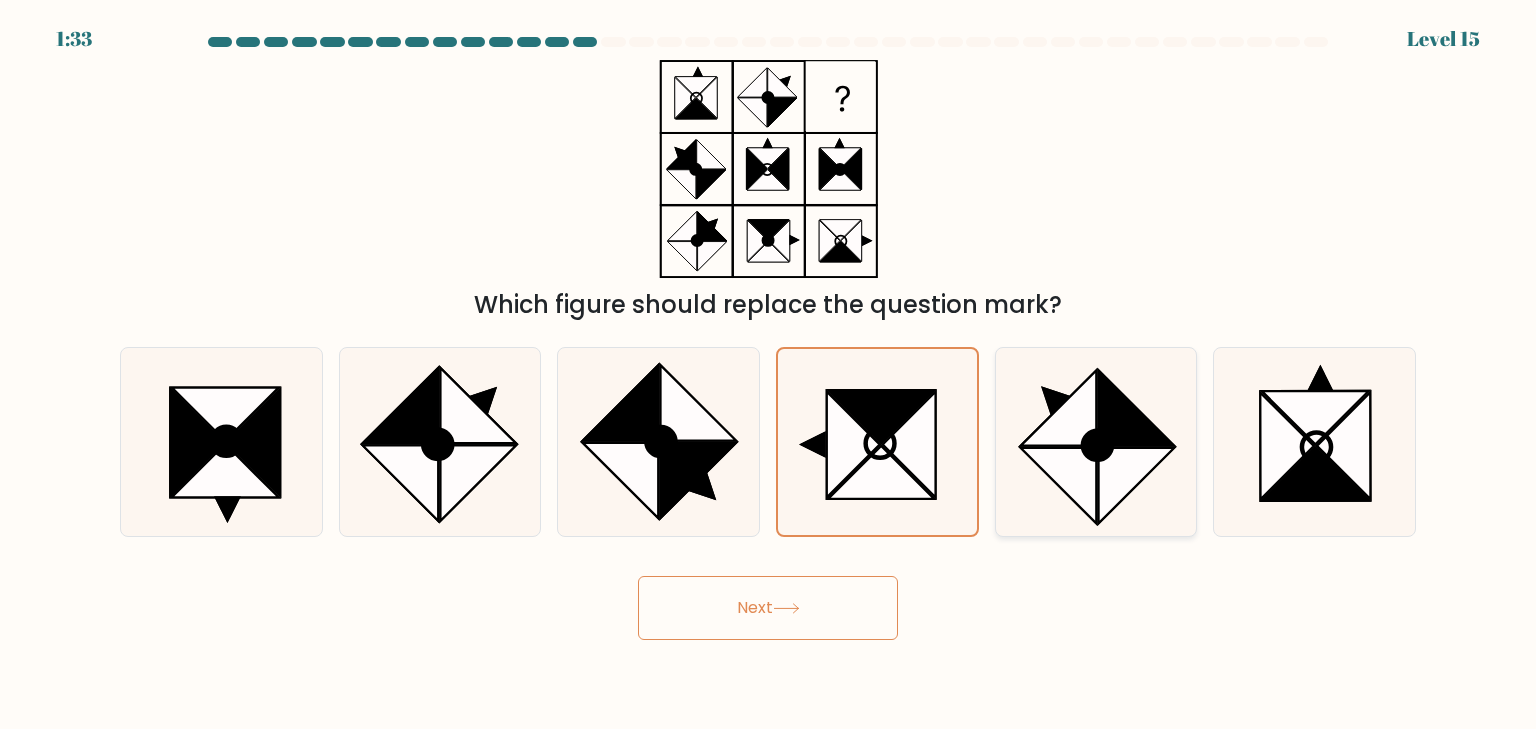 click 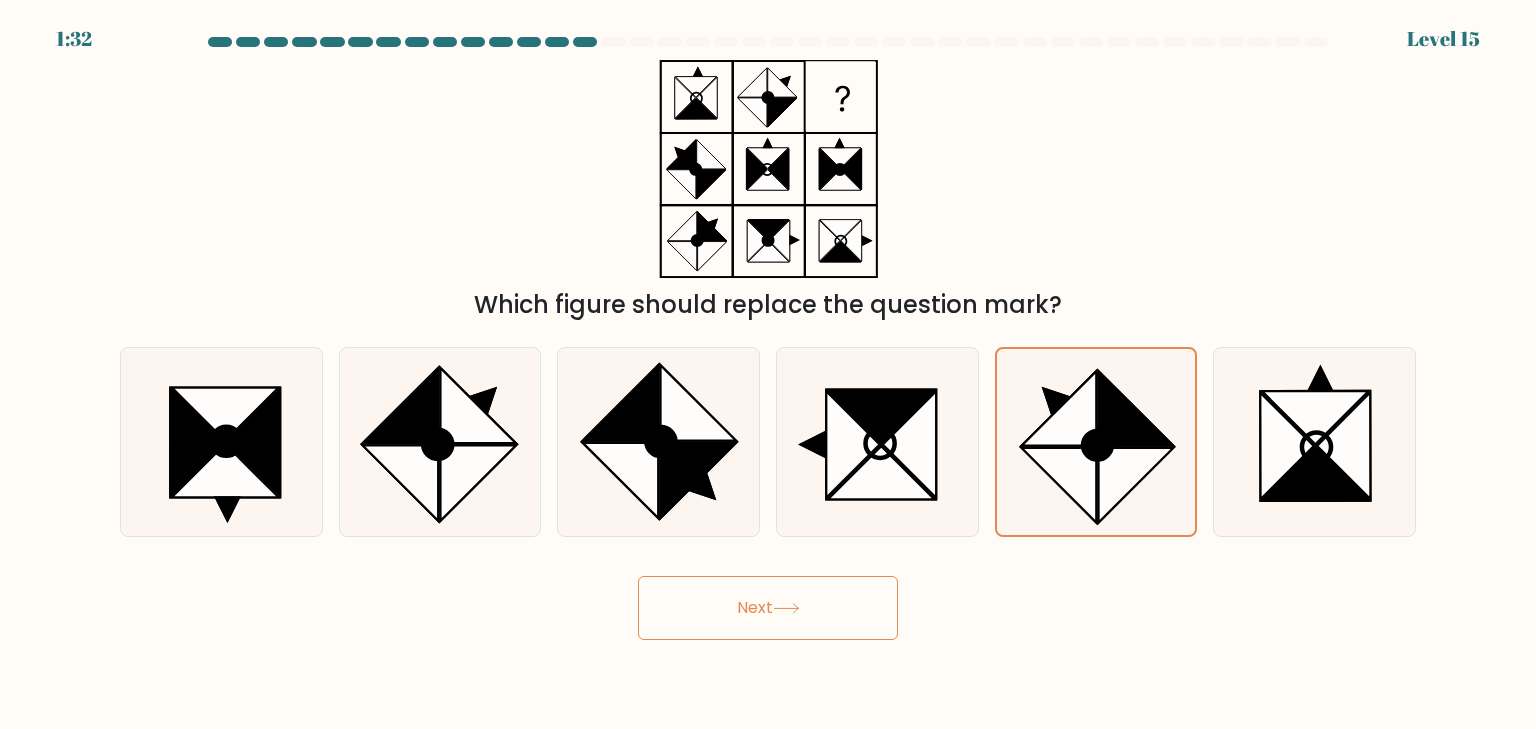click on "Next" at bounding box center (768, 608) 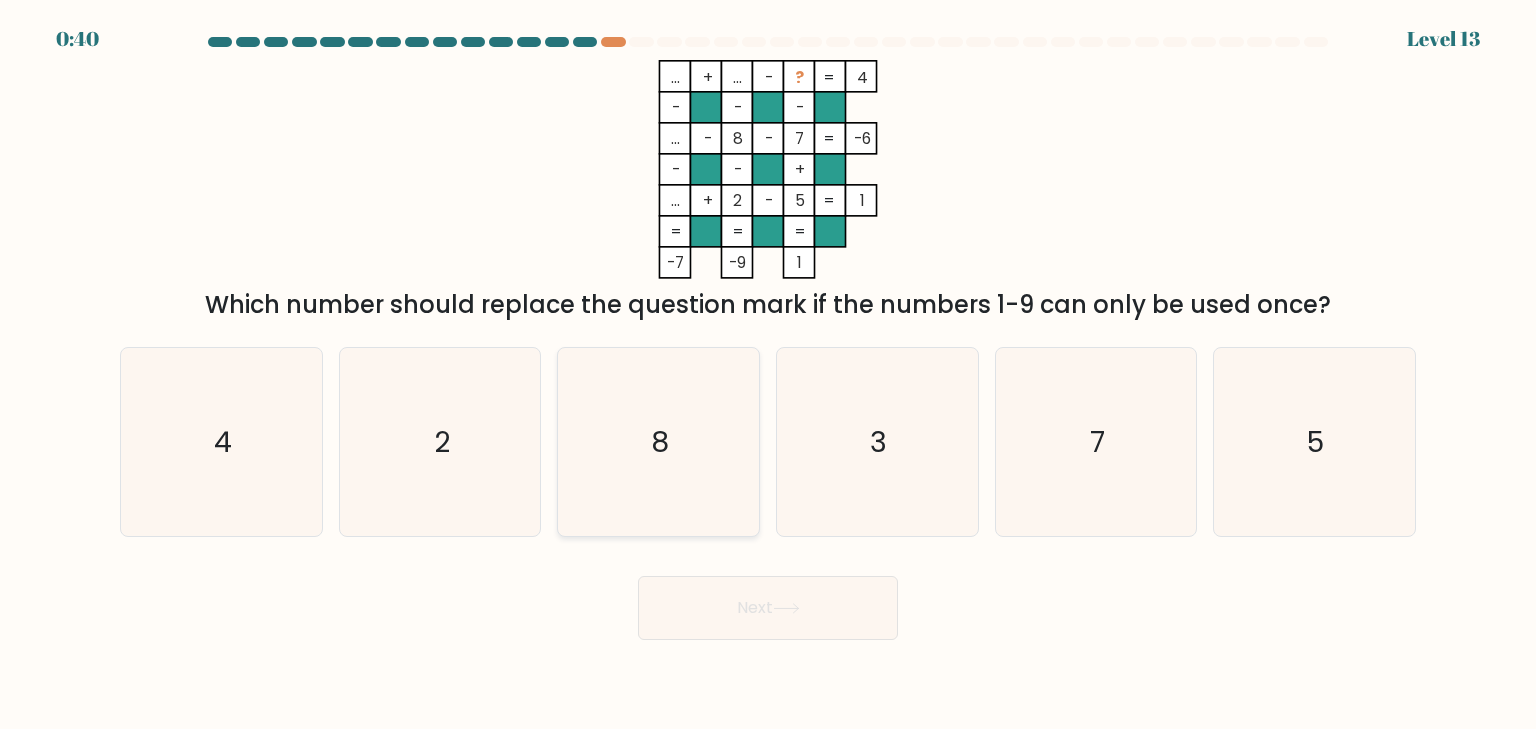 click on "8" 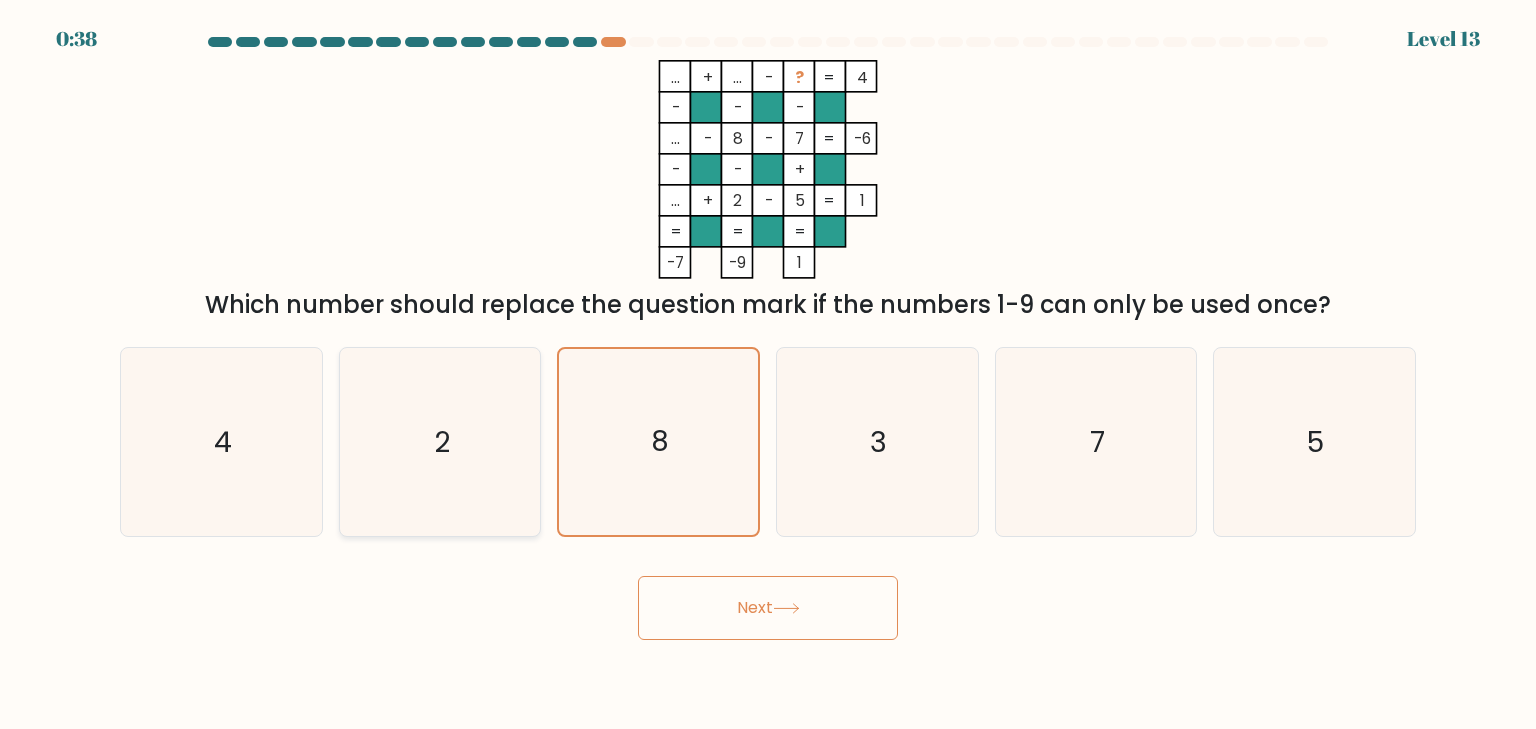 click on "2" 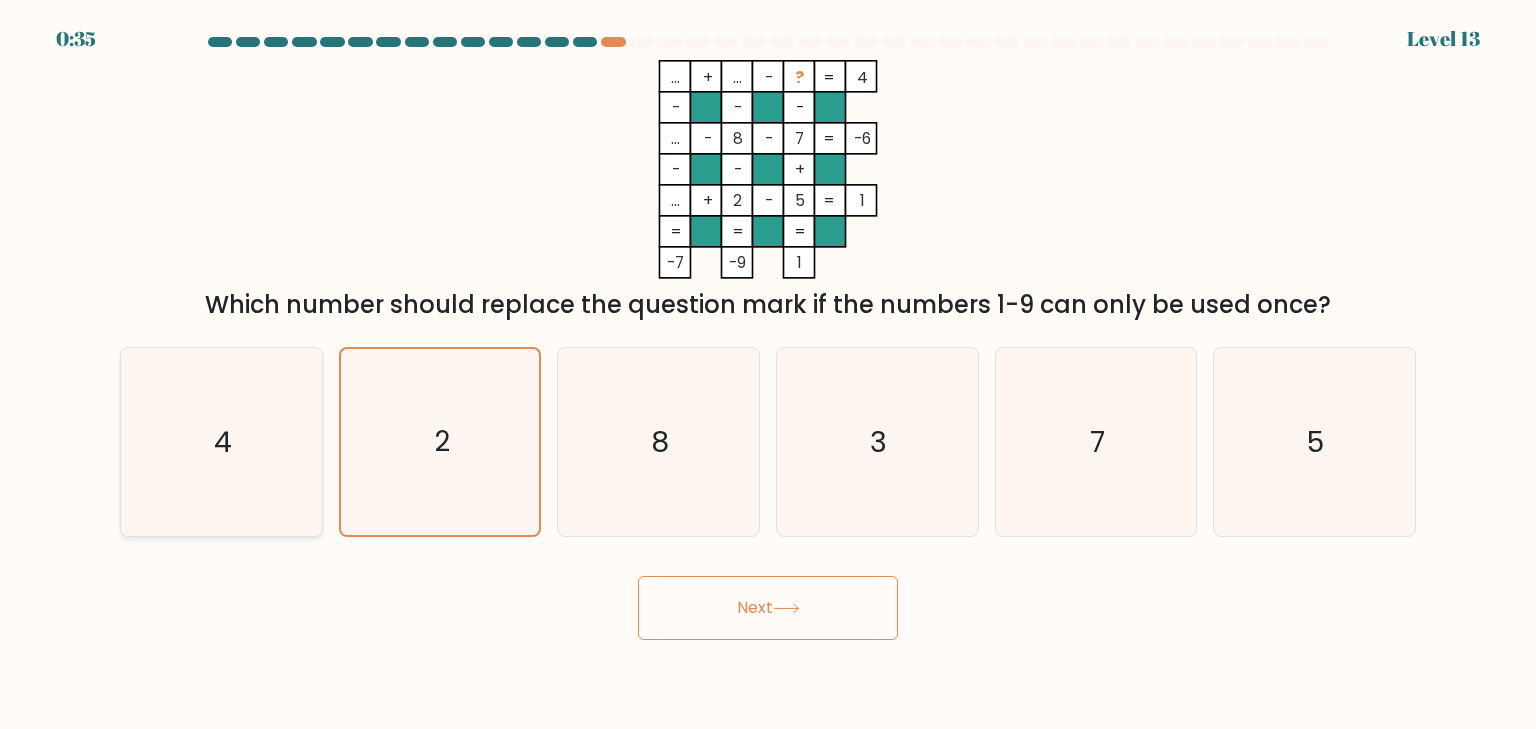 click on "4" 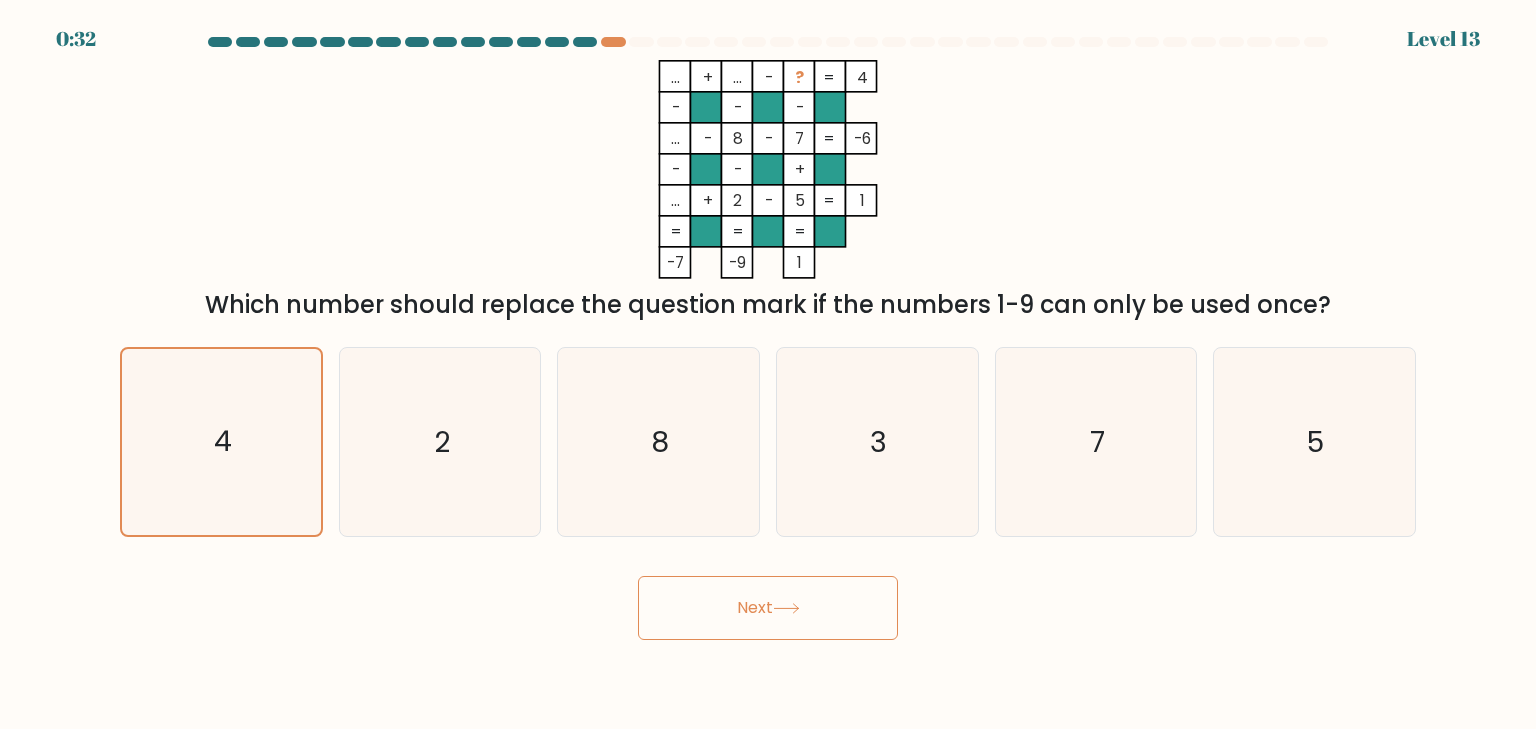 click on "Next" at bounding box center (768, 608) 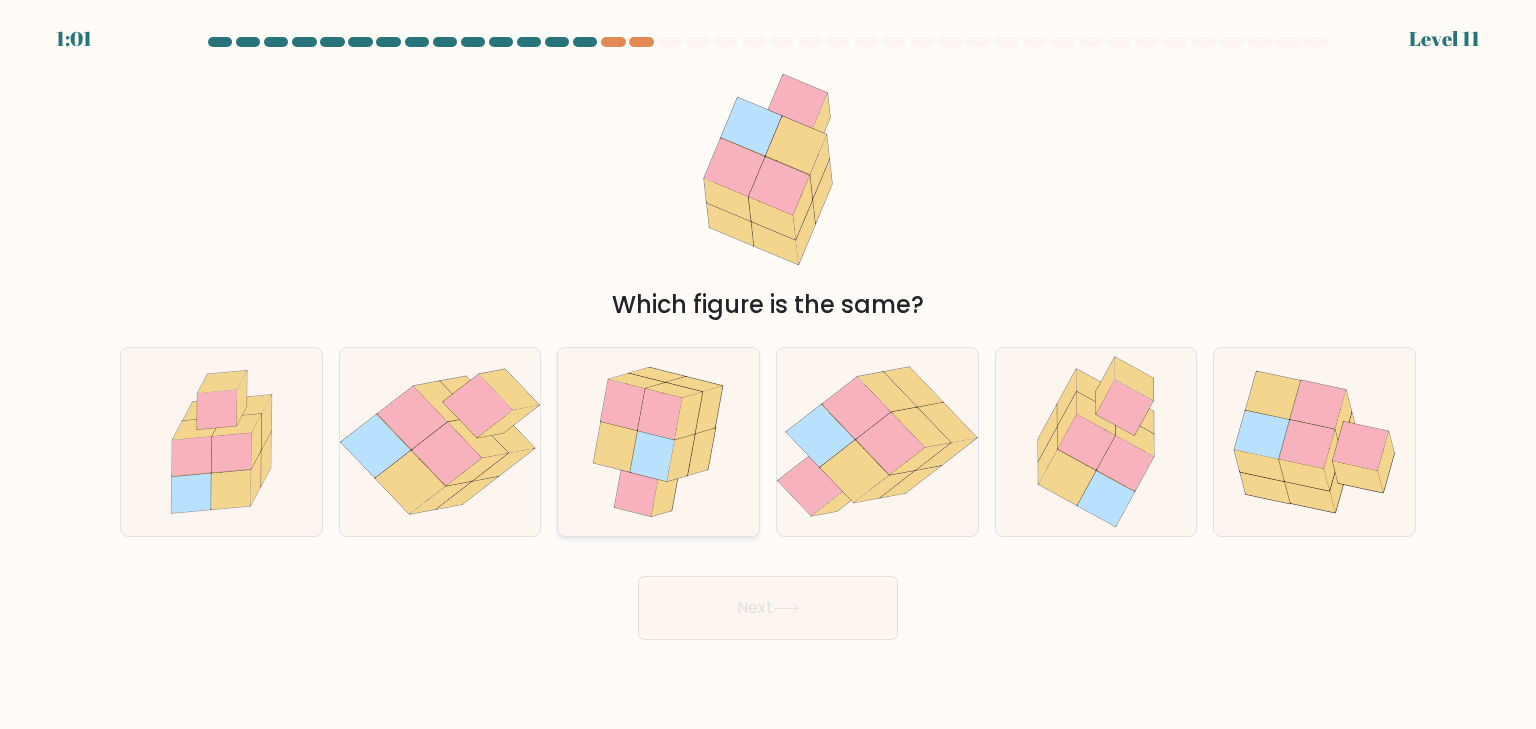 click 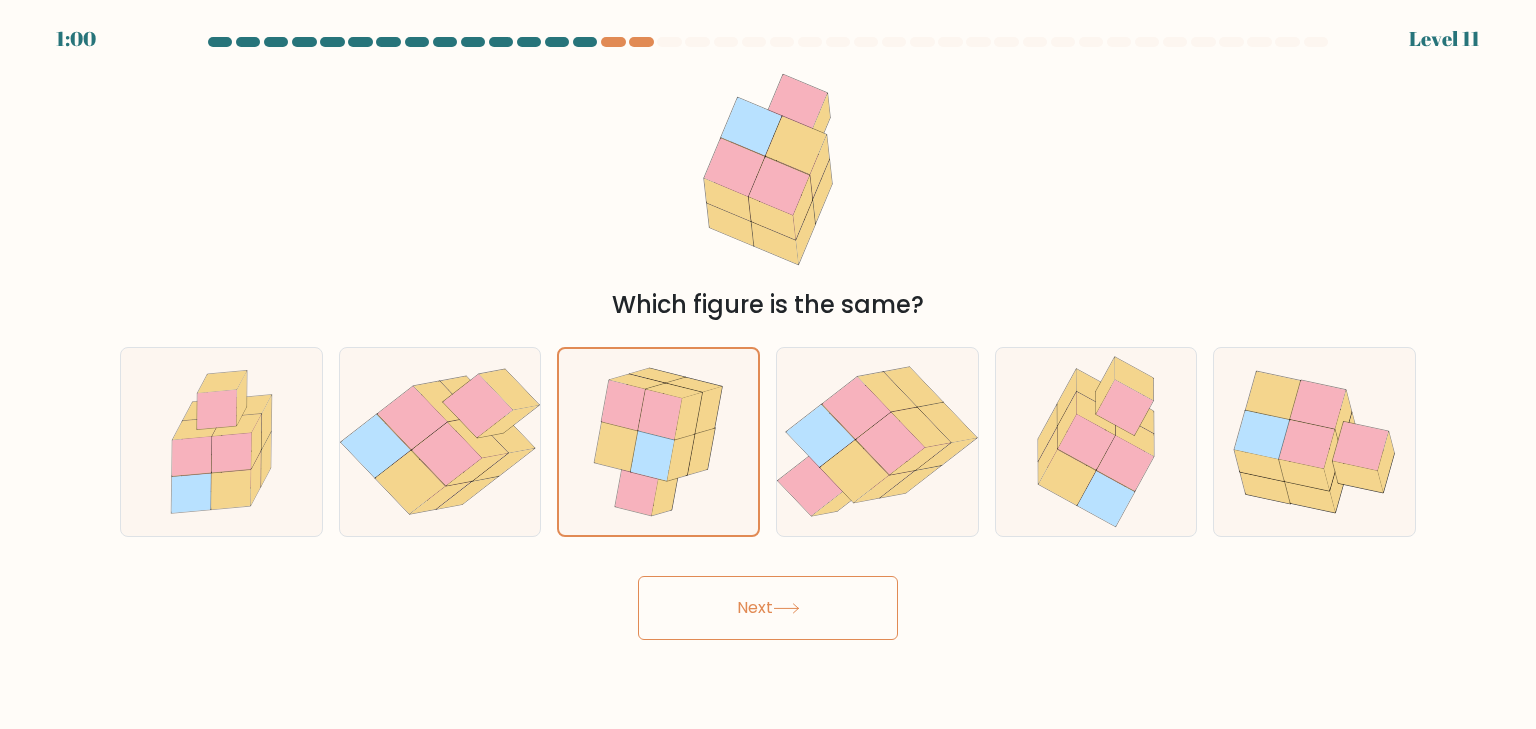 click on "Next" at bounding box center [768, 608] 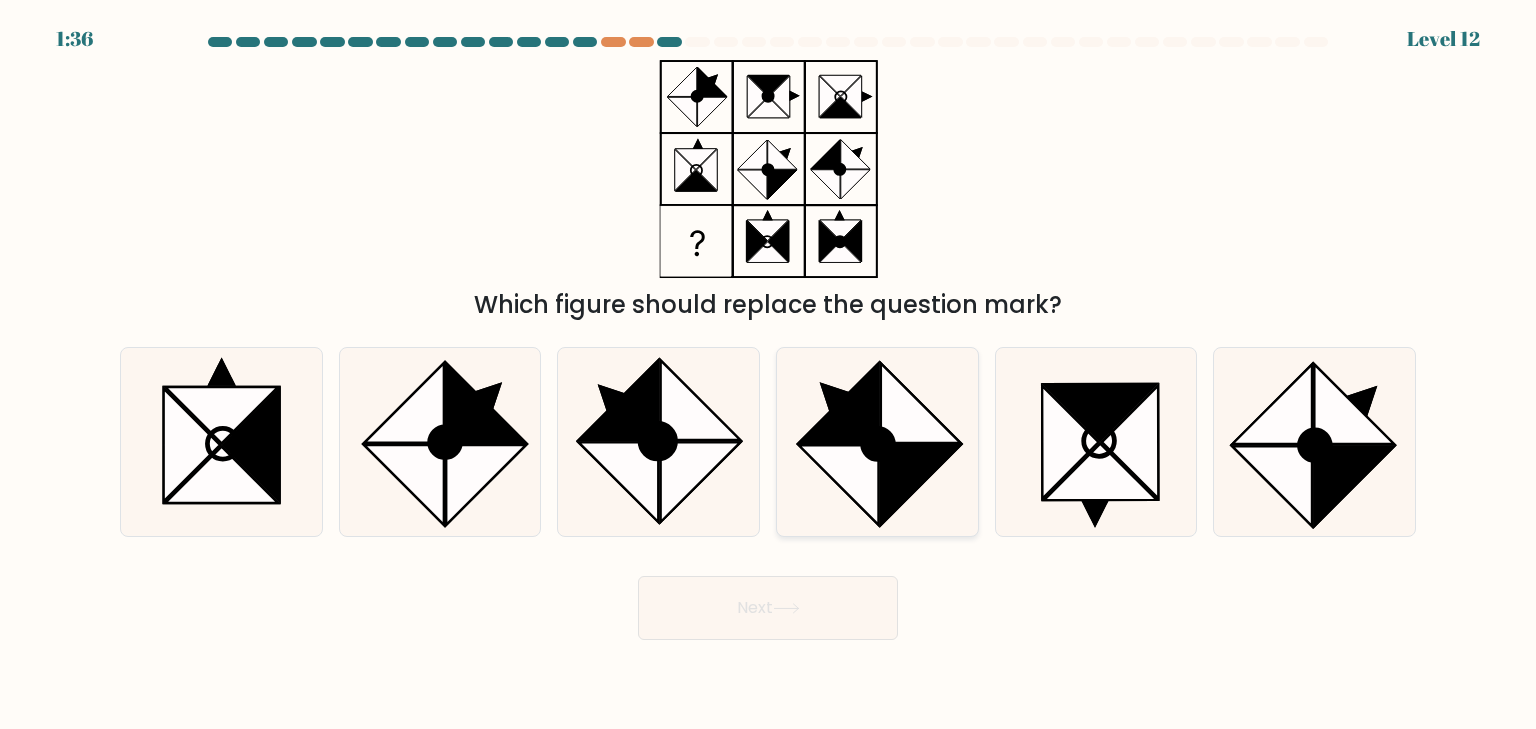 click 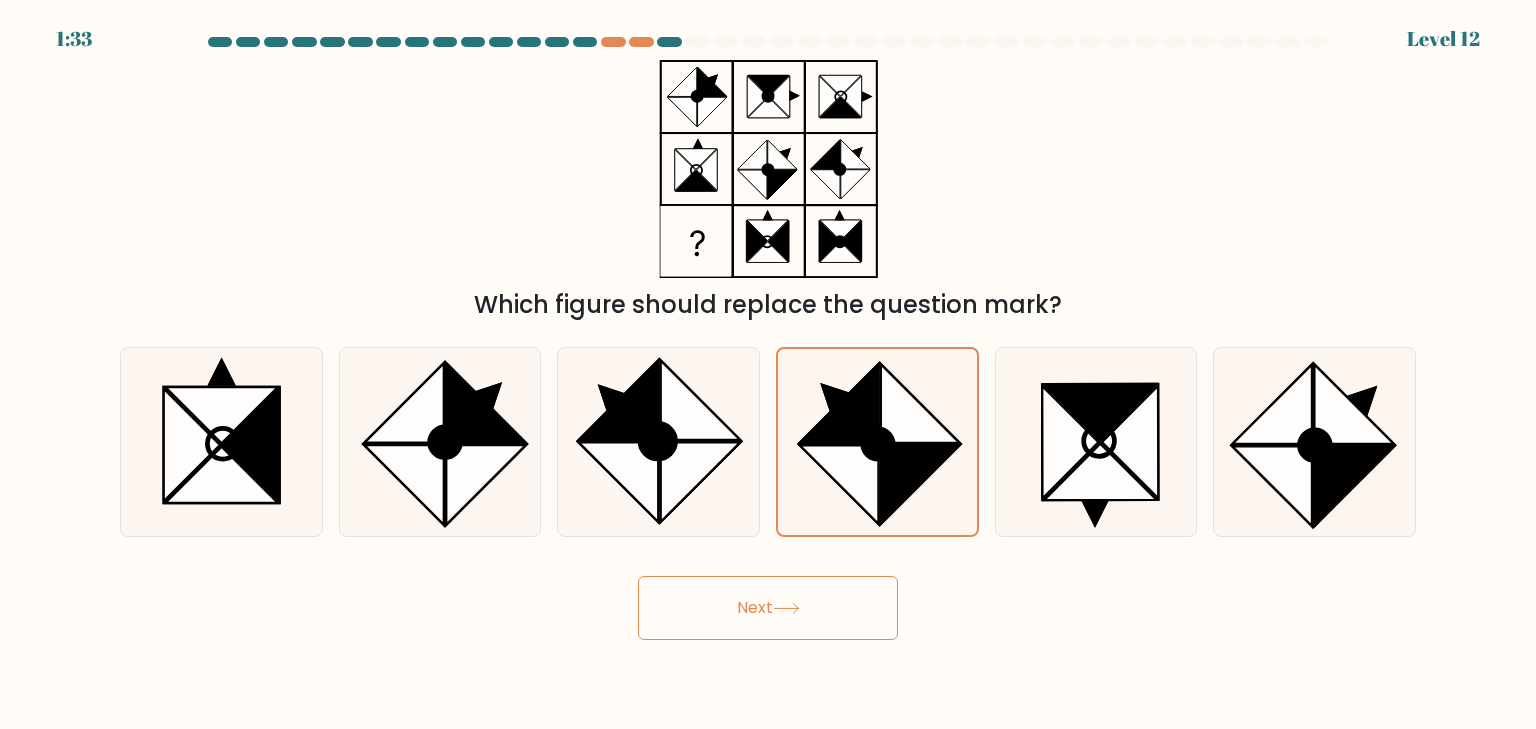 click on "Next" at bounding box center [768, 608] 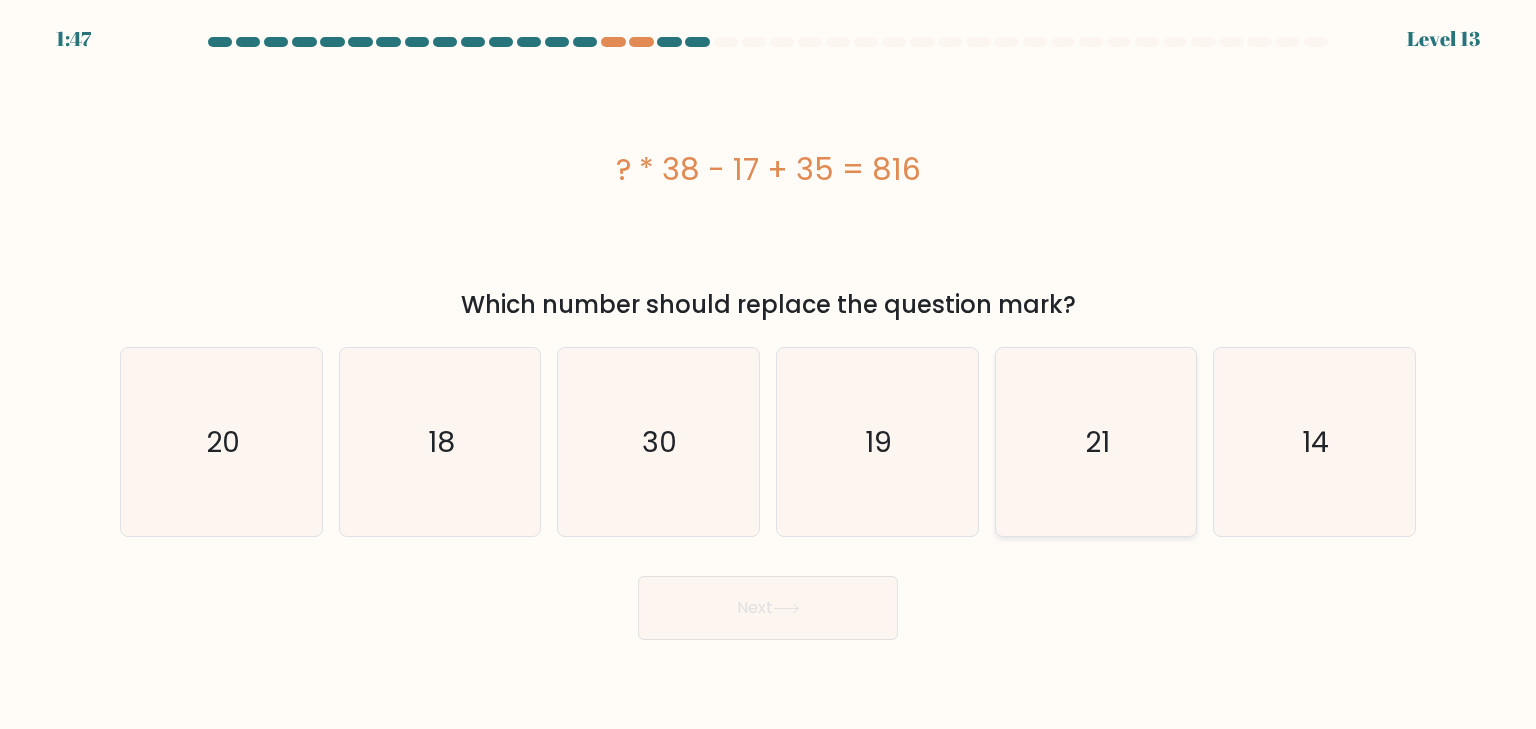 click on "21" 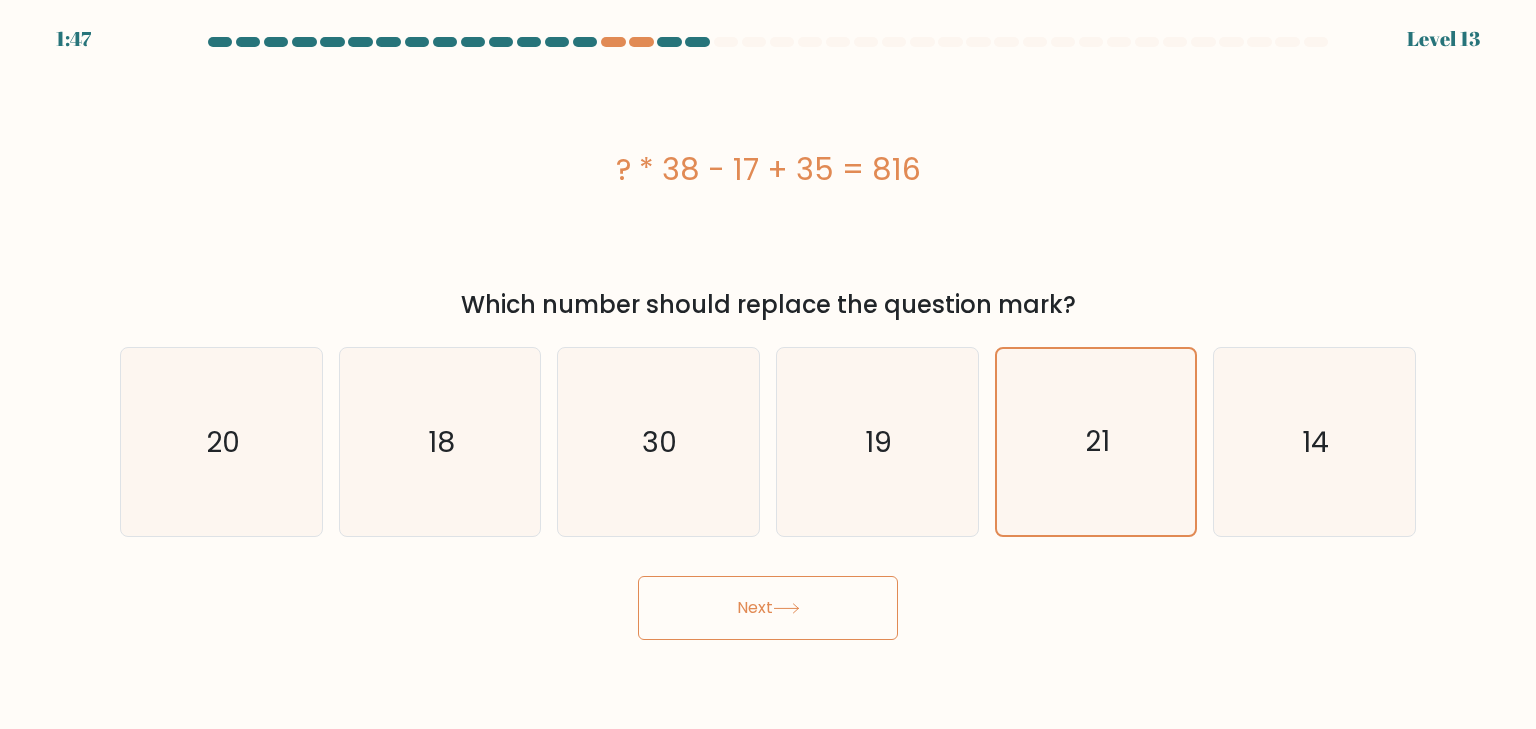 click on "Next" at bounding box center [768, 608] 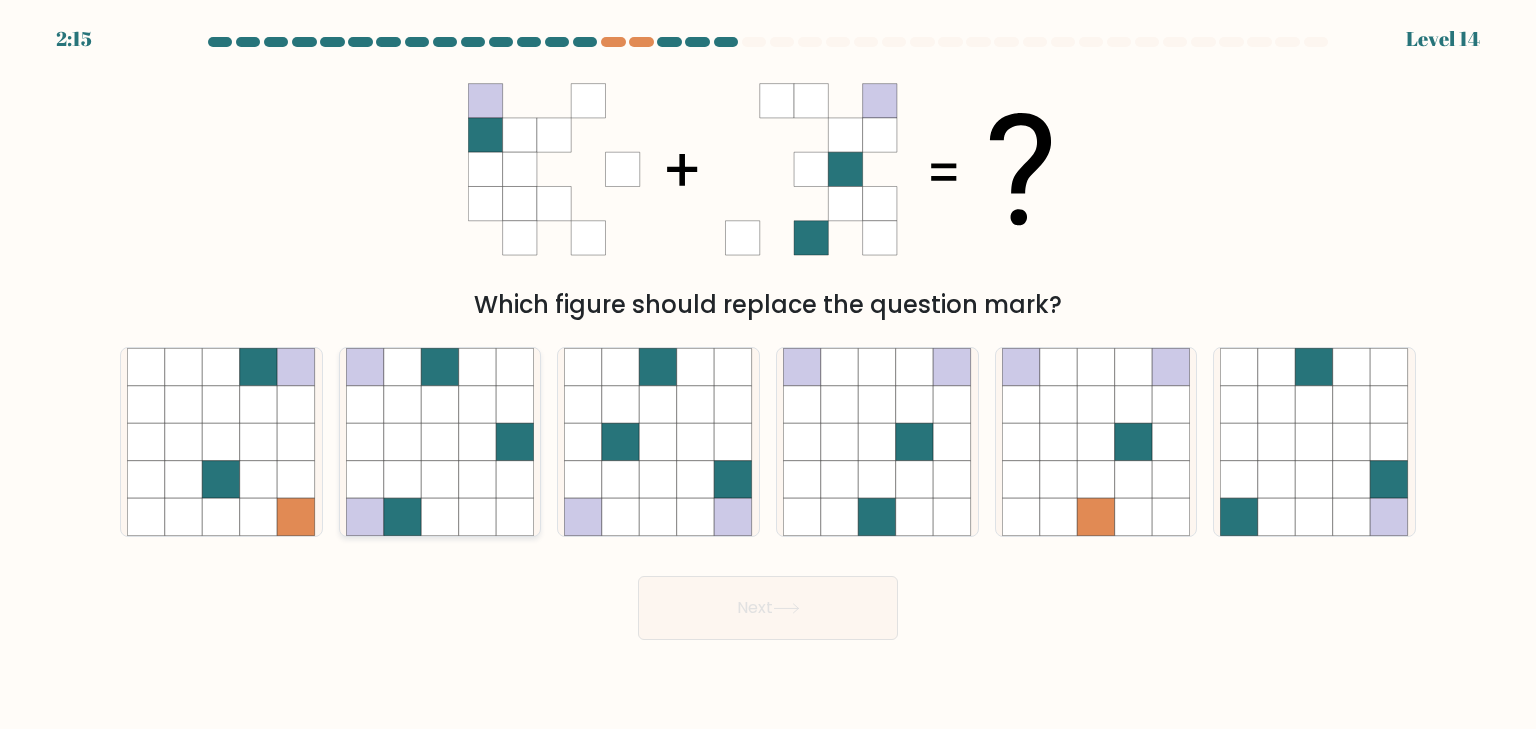 click 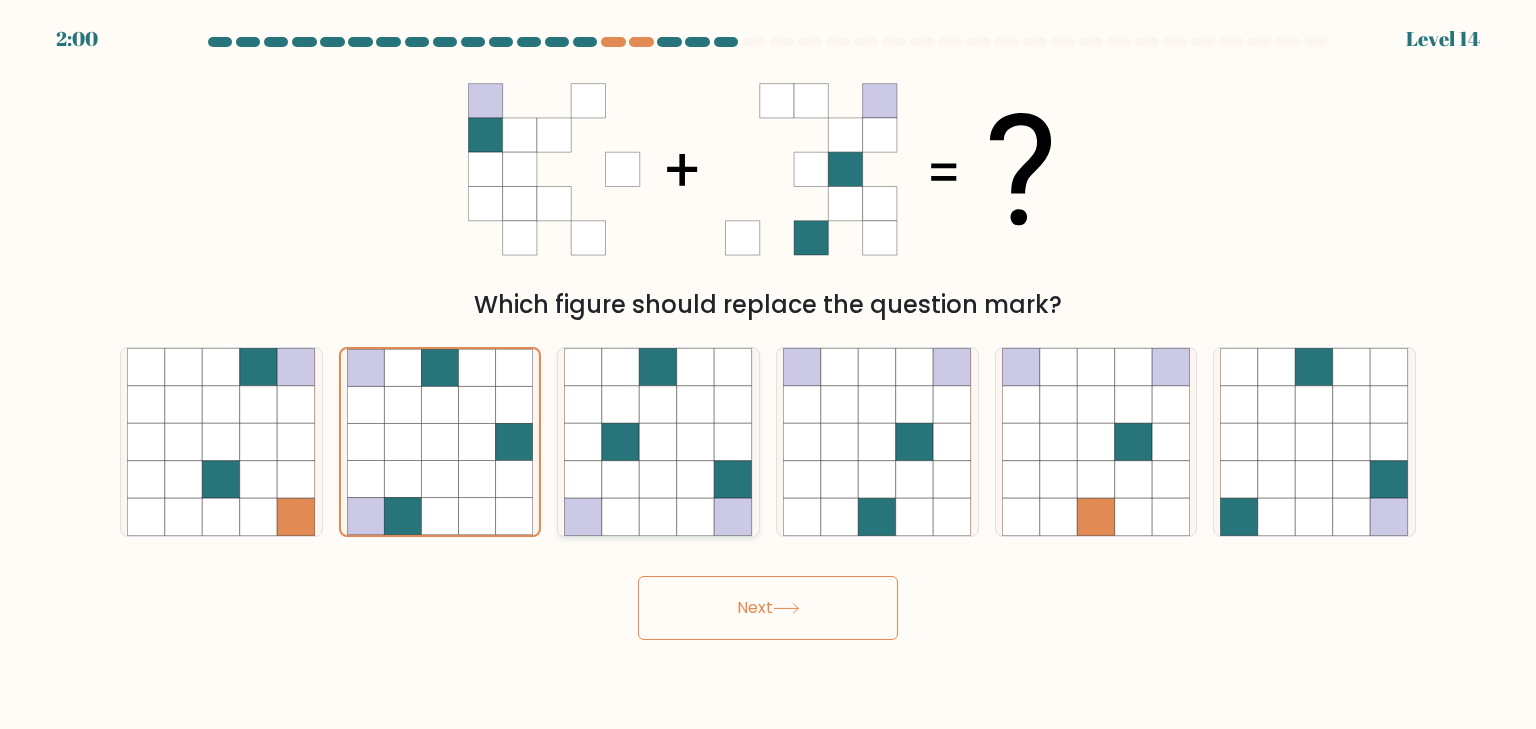 click 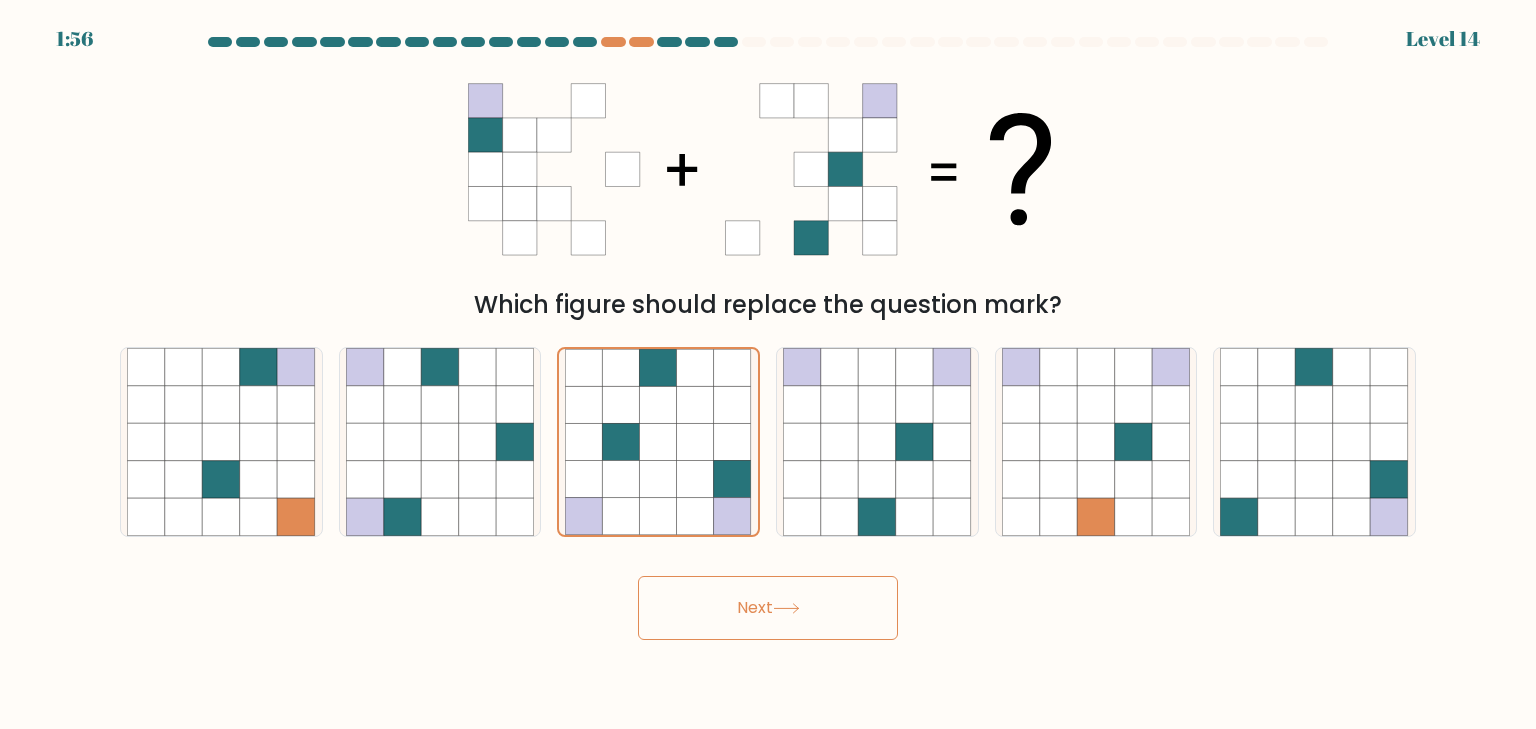 click on "Next" at bounding box center (768, 608) 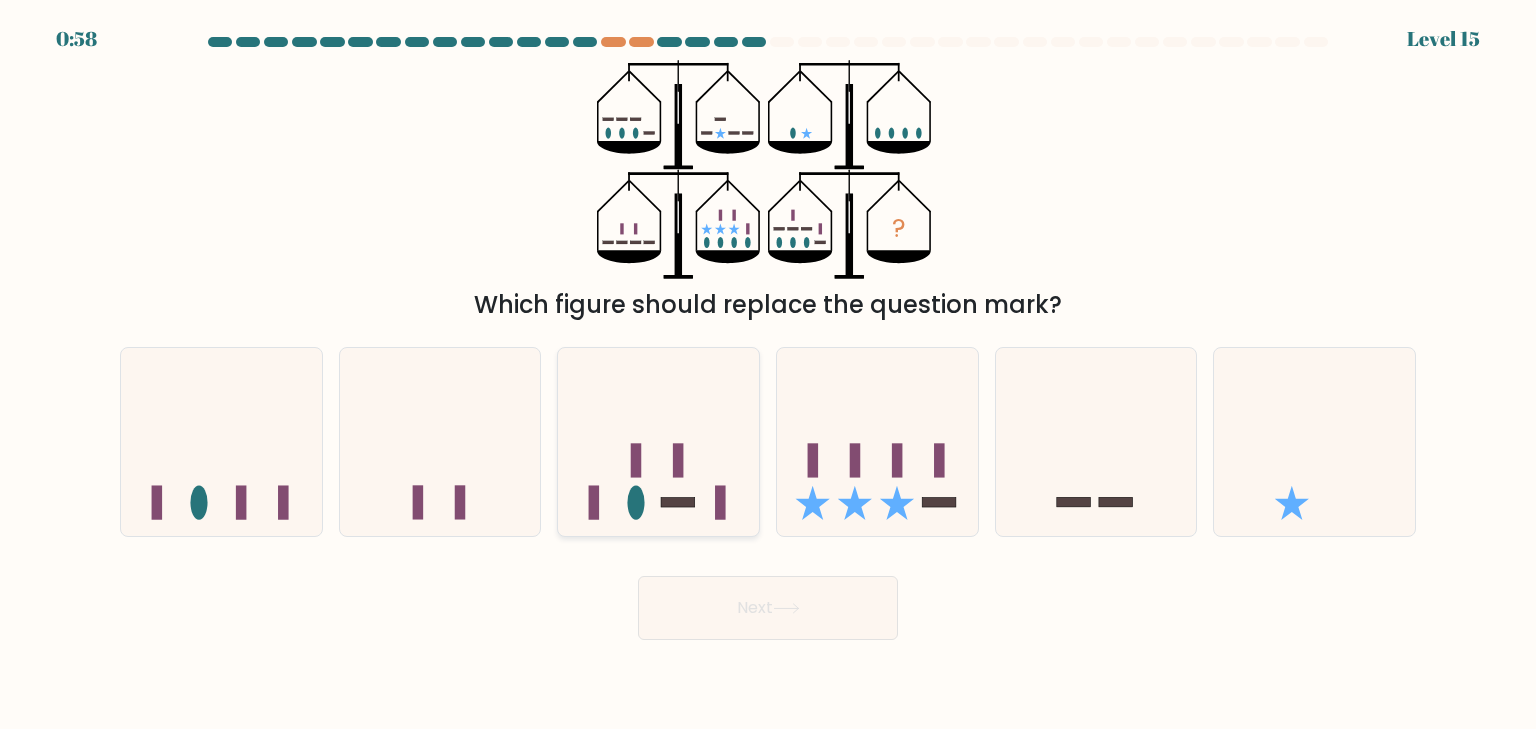 click 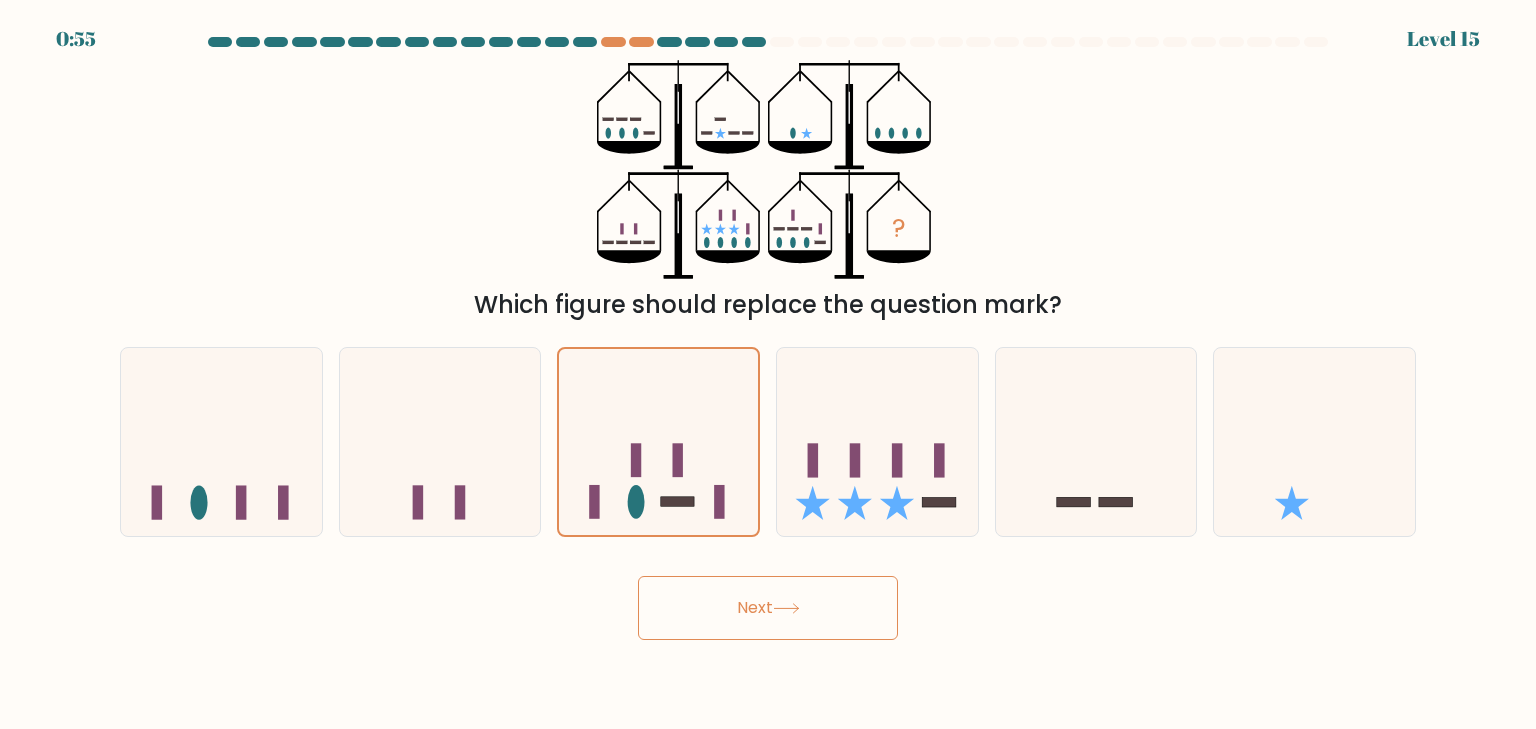 click on "Next" at bounding box center [768, 608] 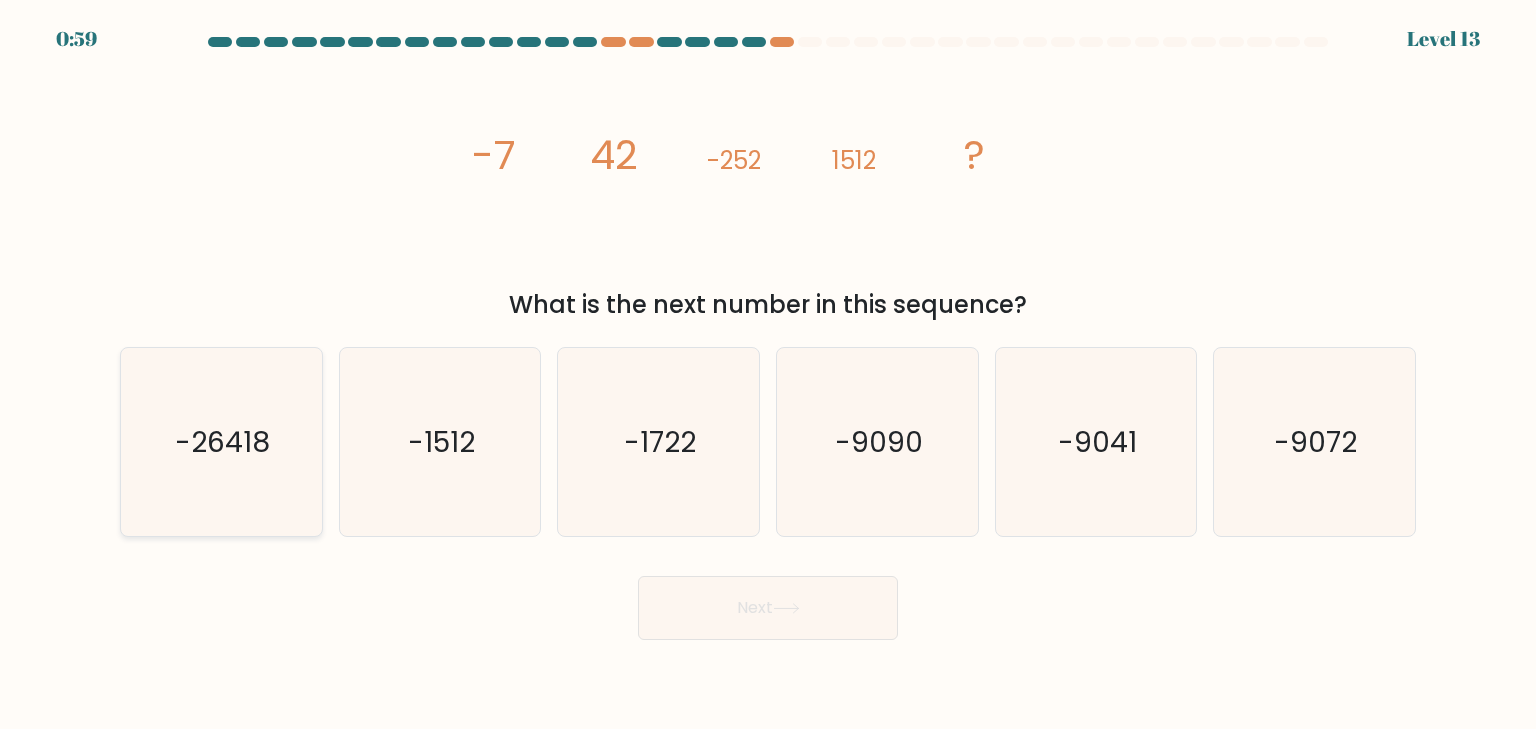 click on "-26418" 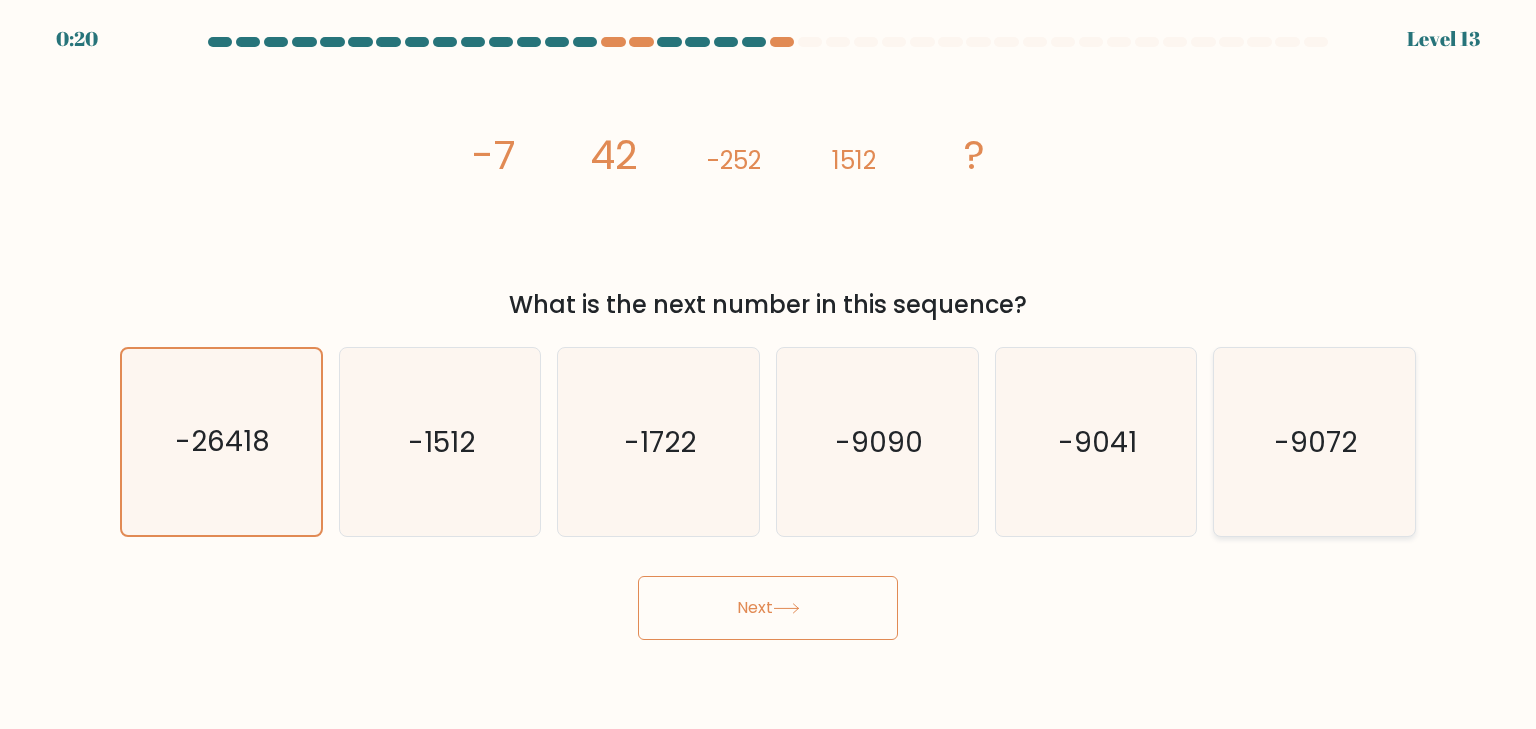 click on "-9072" 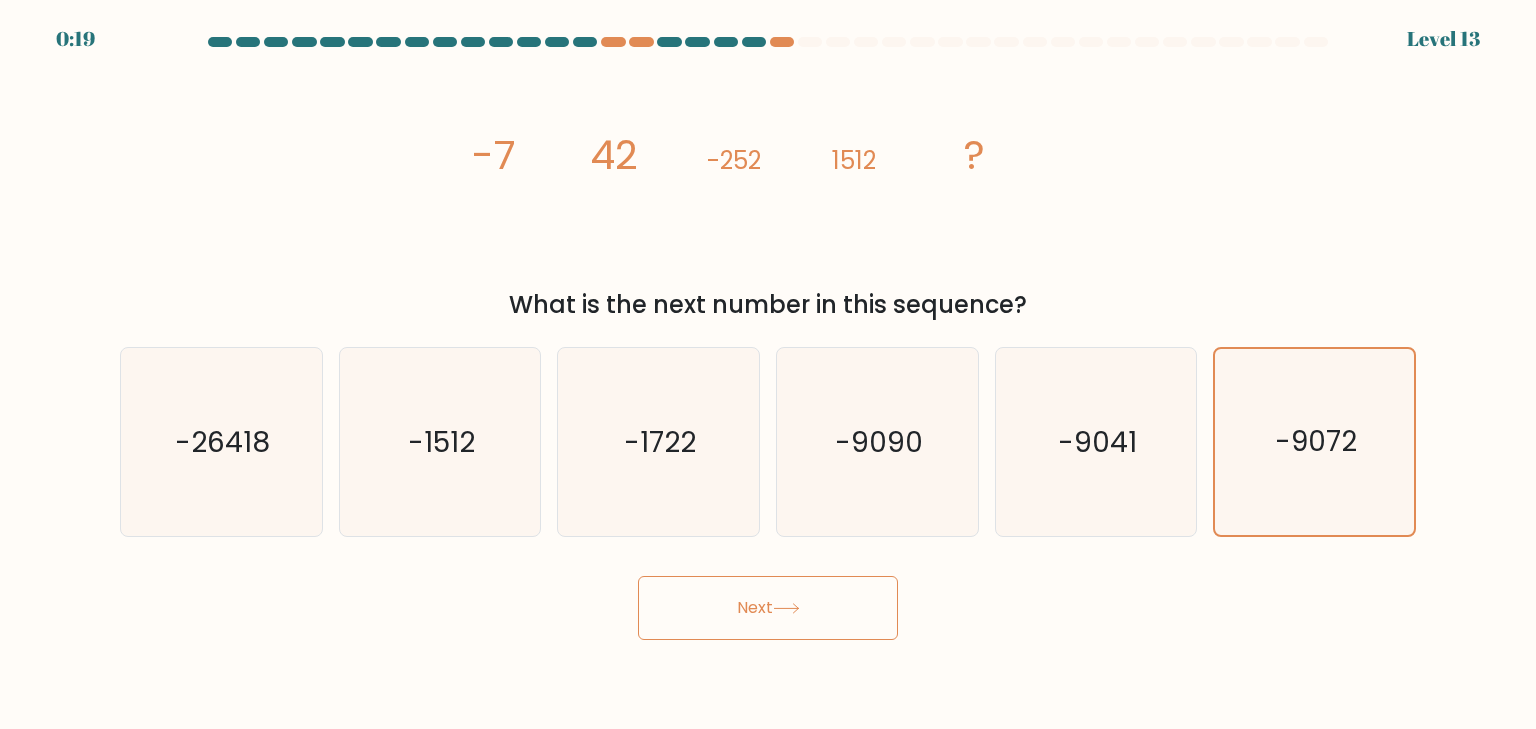 click on "Next" at bounding box center [768, 608] 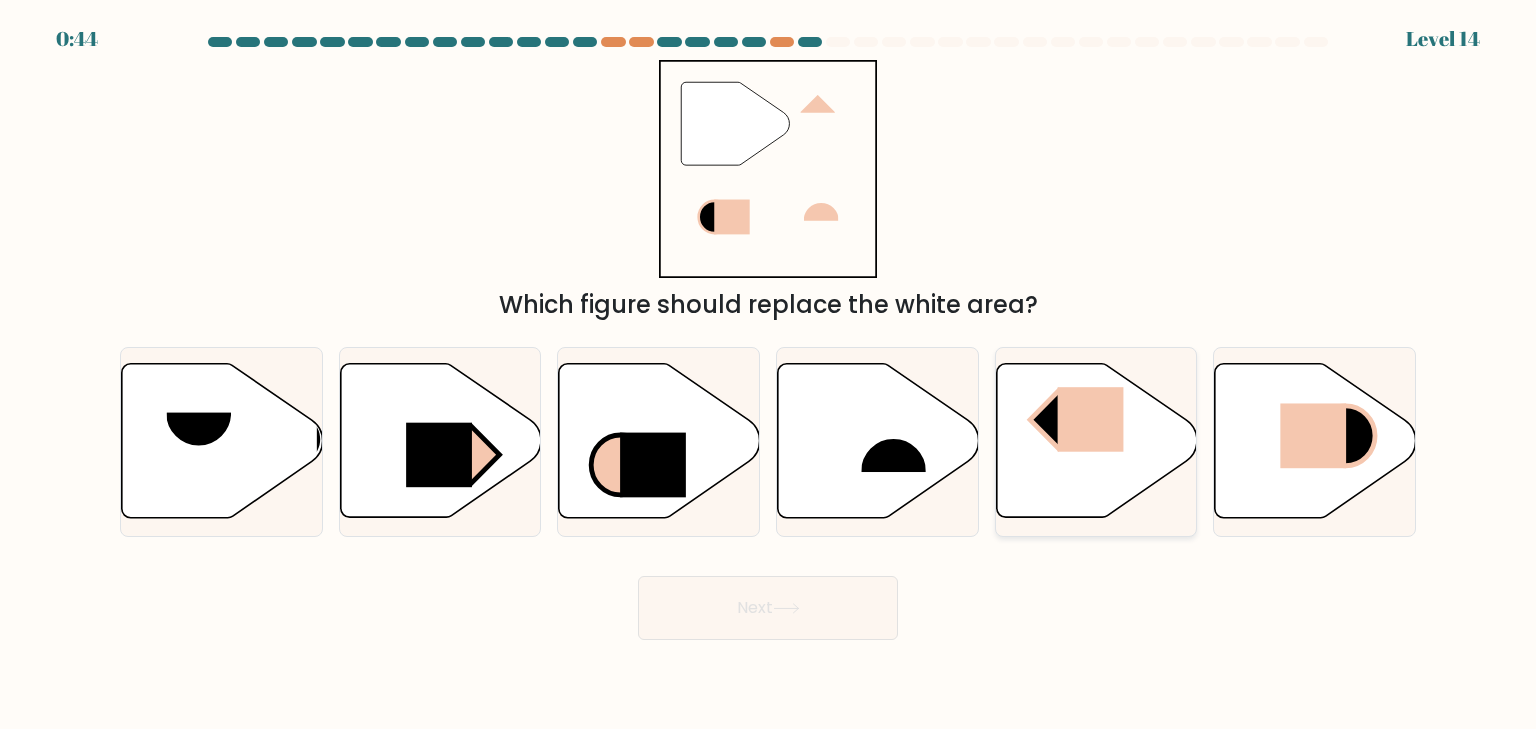 click 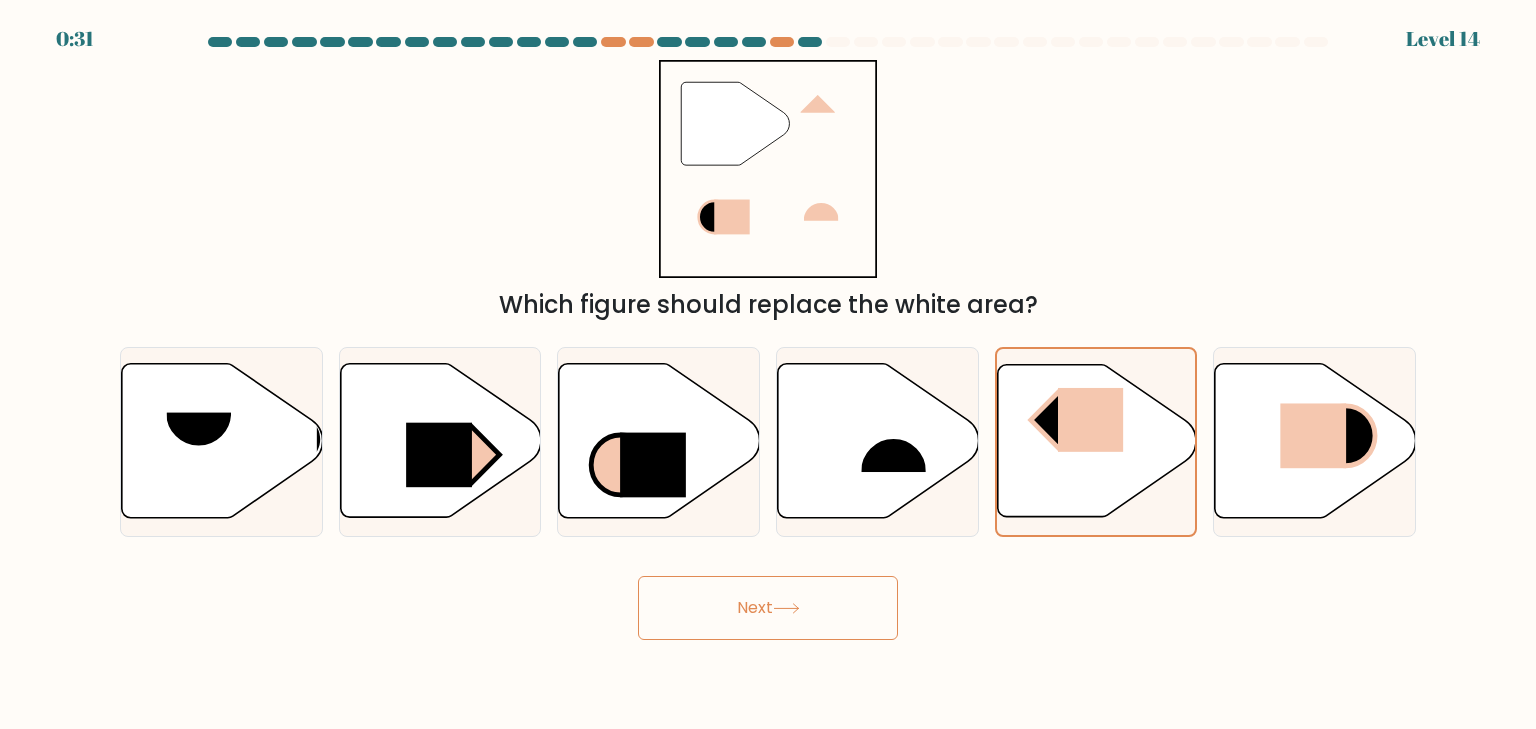 click on "Next" at bounding box center (768, 608) 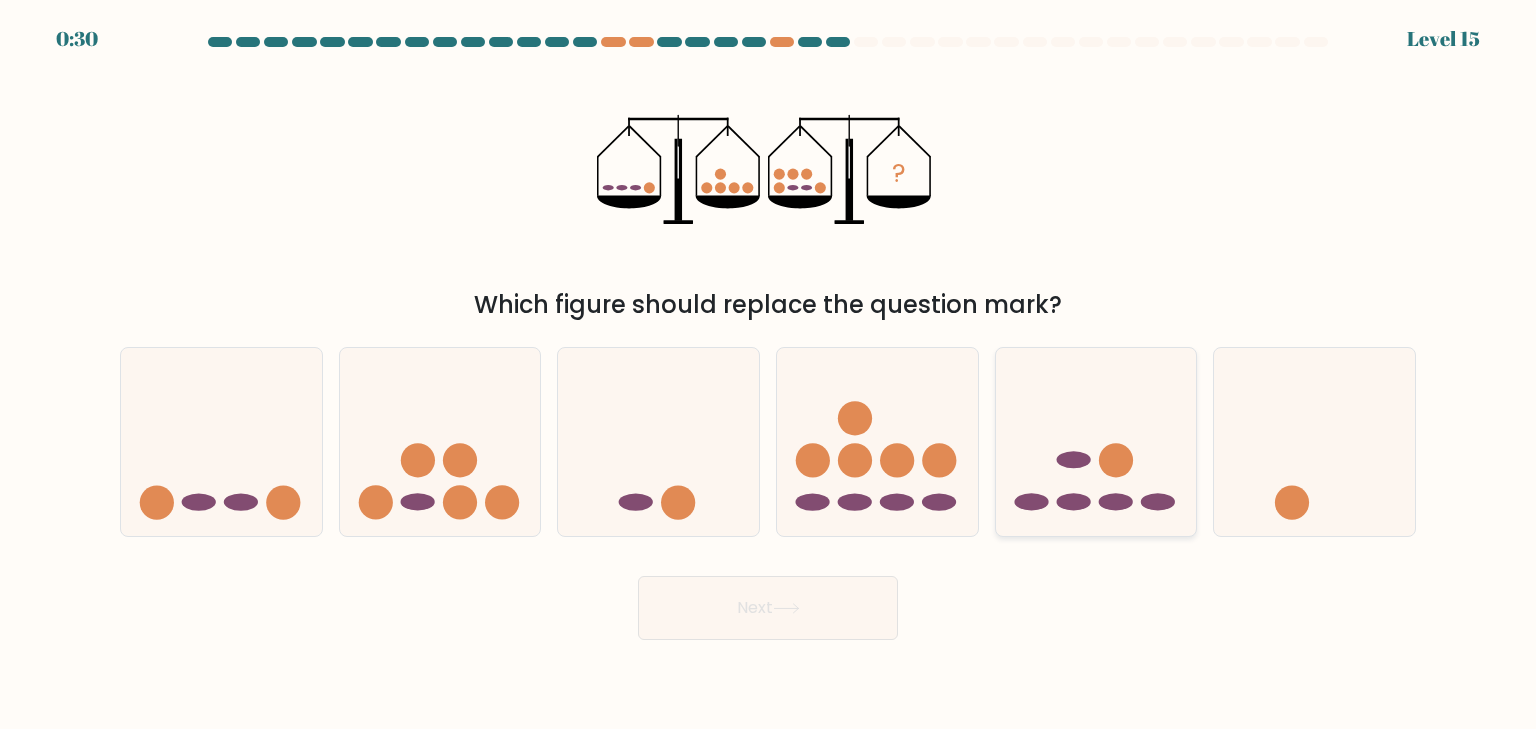 click 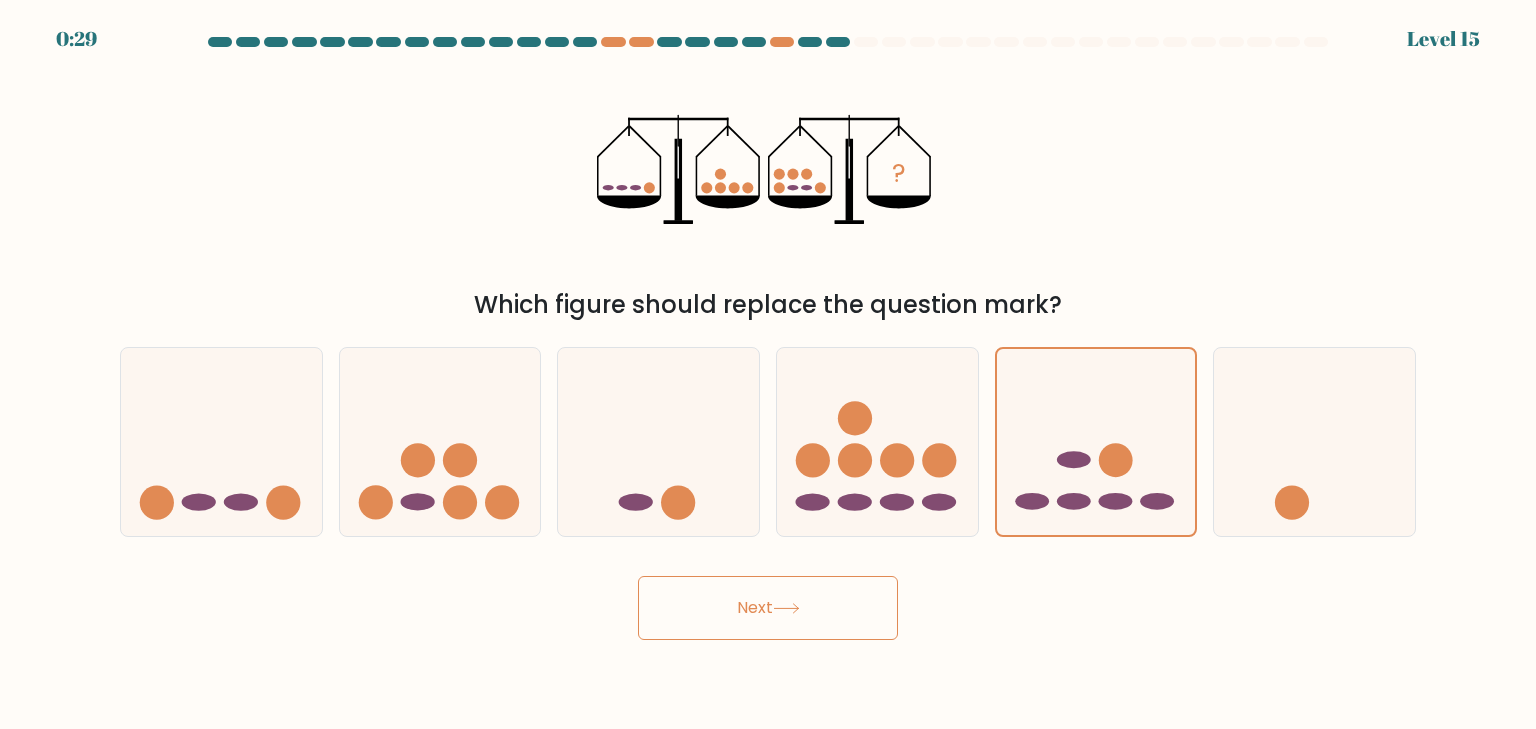 click on "Next" at bounding box center [768, 608] 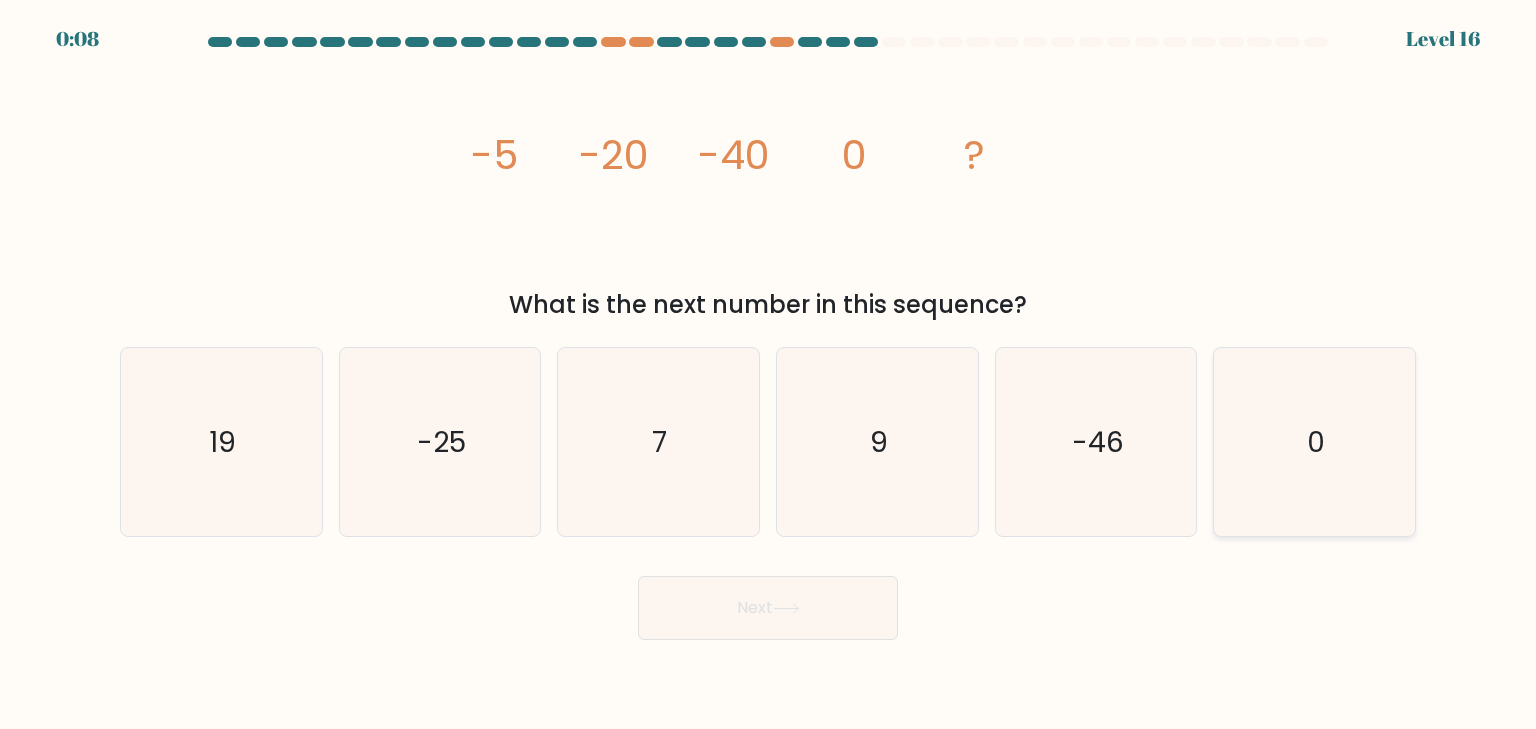 click on "0" 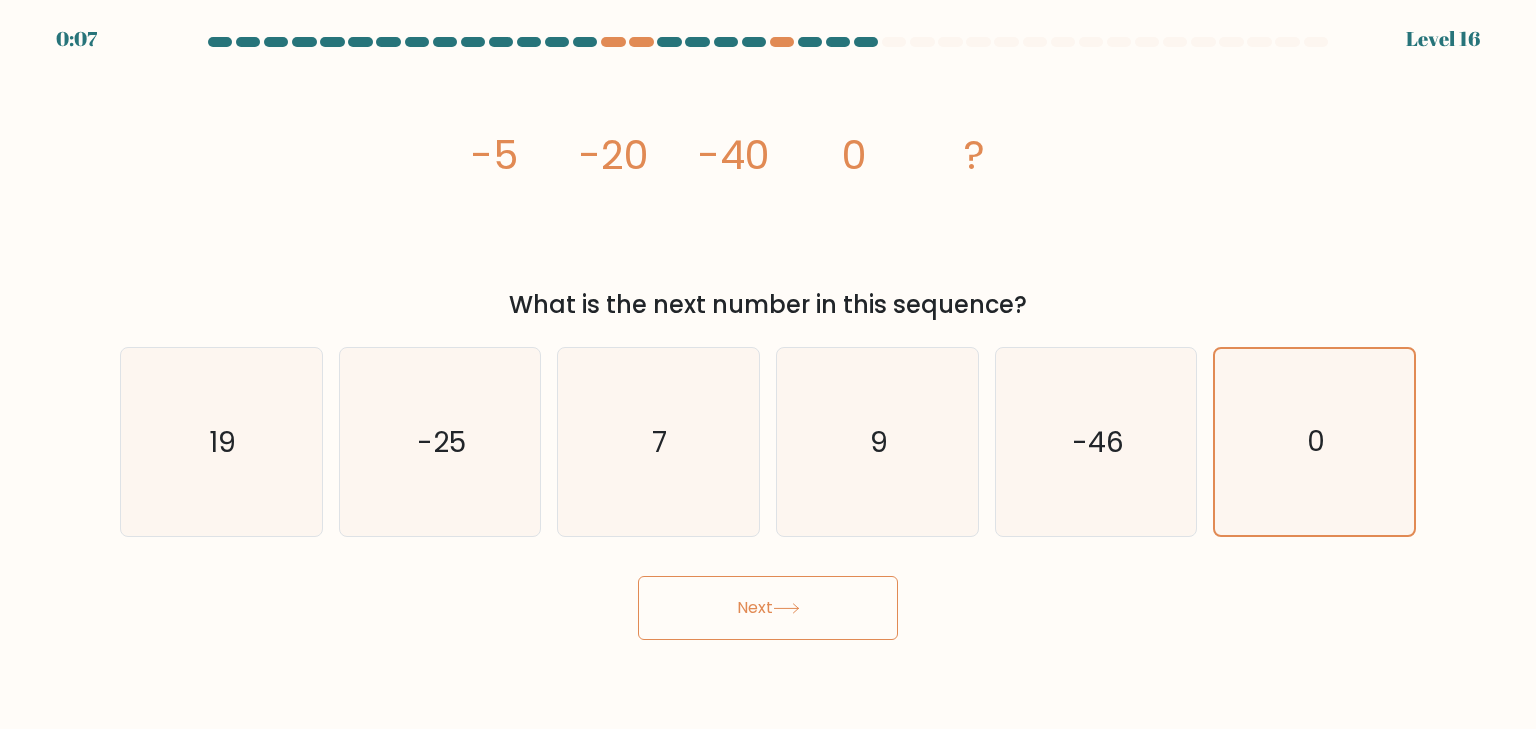 click on "Next" at bounding box center (768, 608) 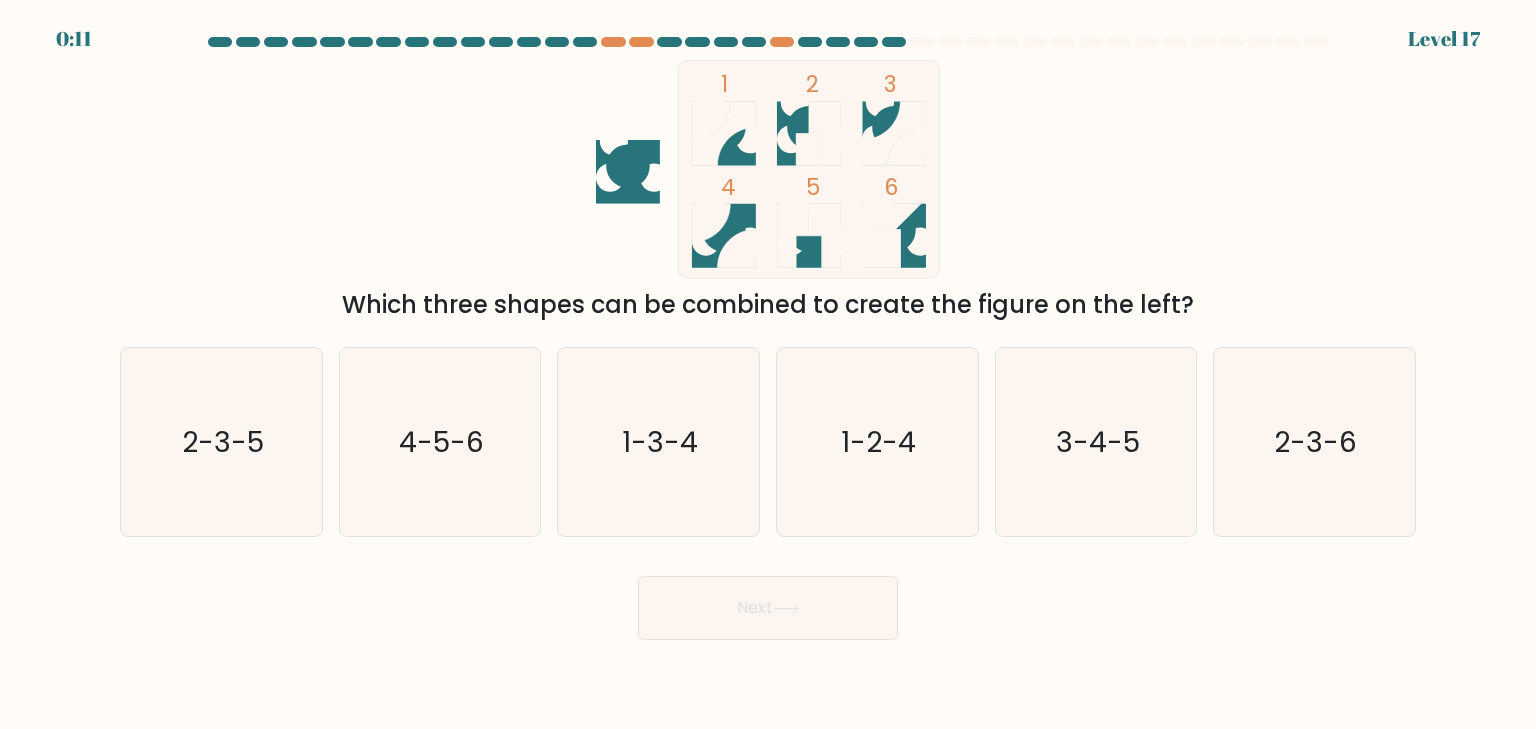 click 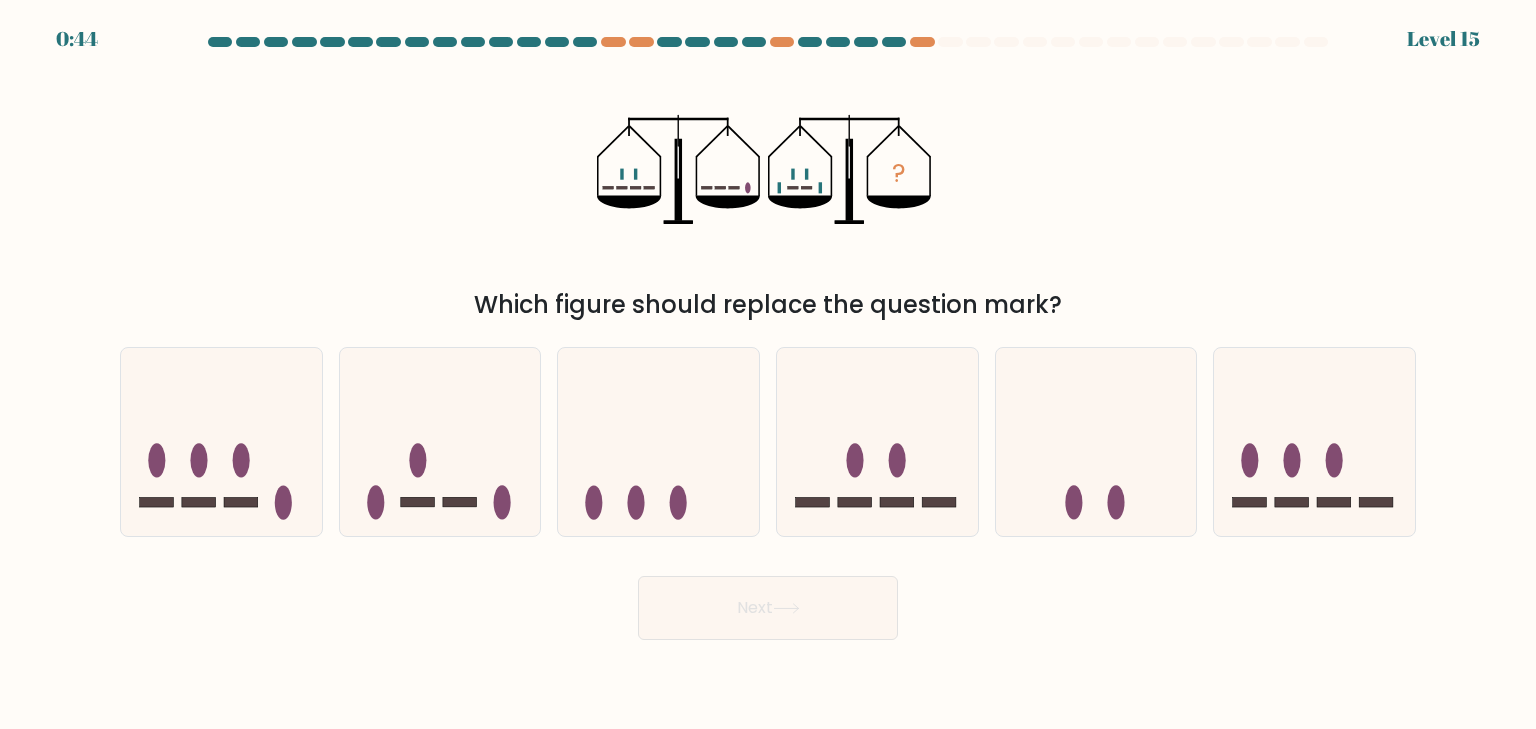 scroll, scrollTop: 0, scrollLeft: 0, axis: both 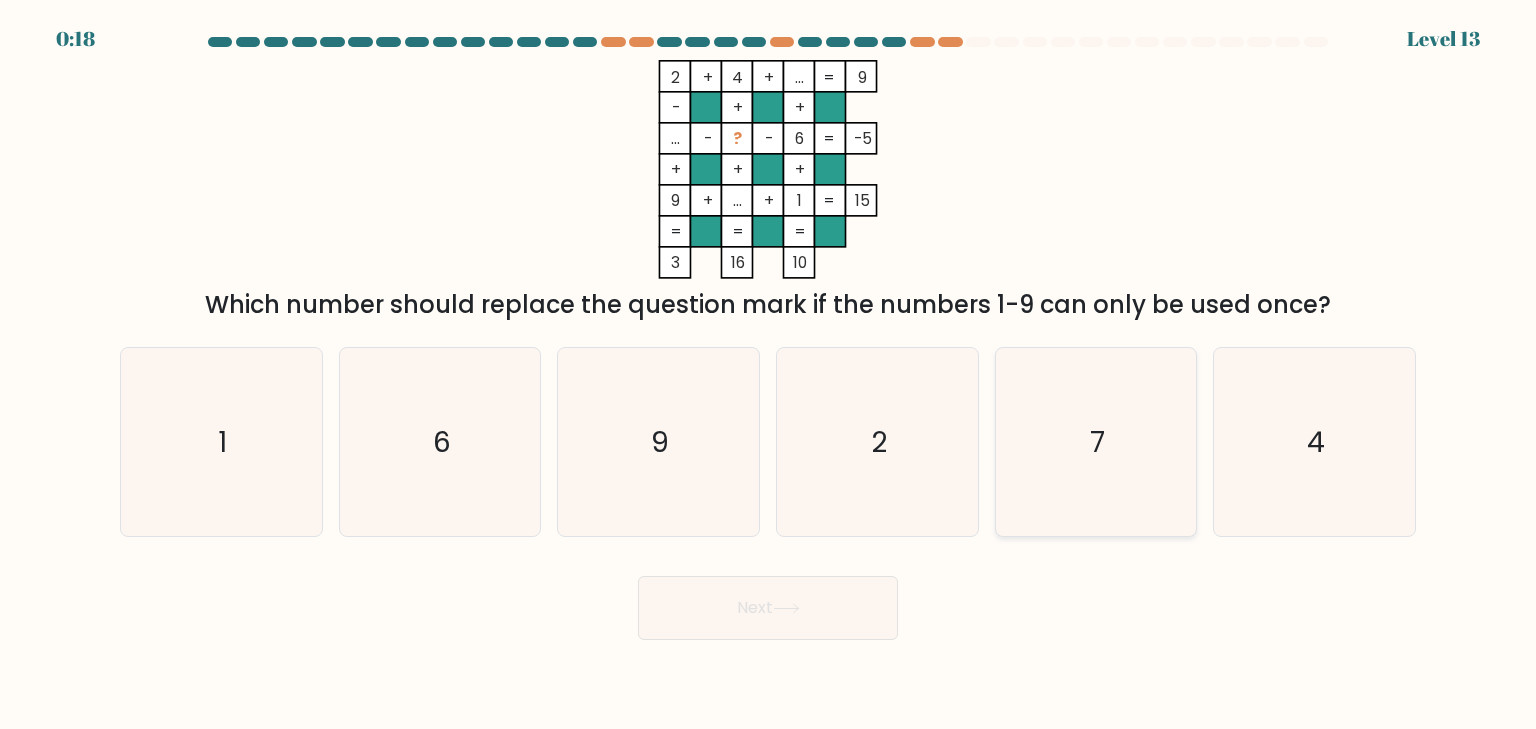 click on "7" 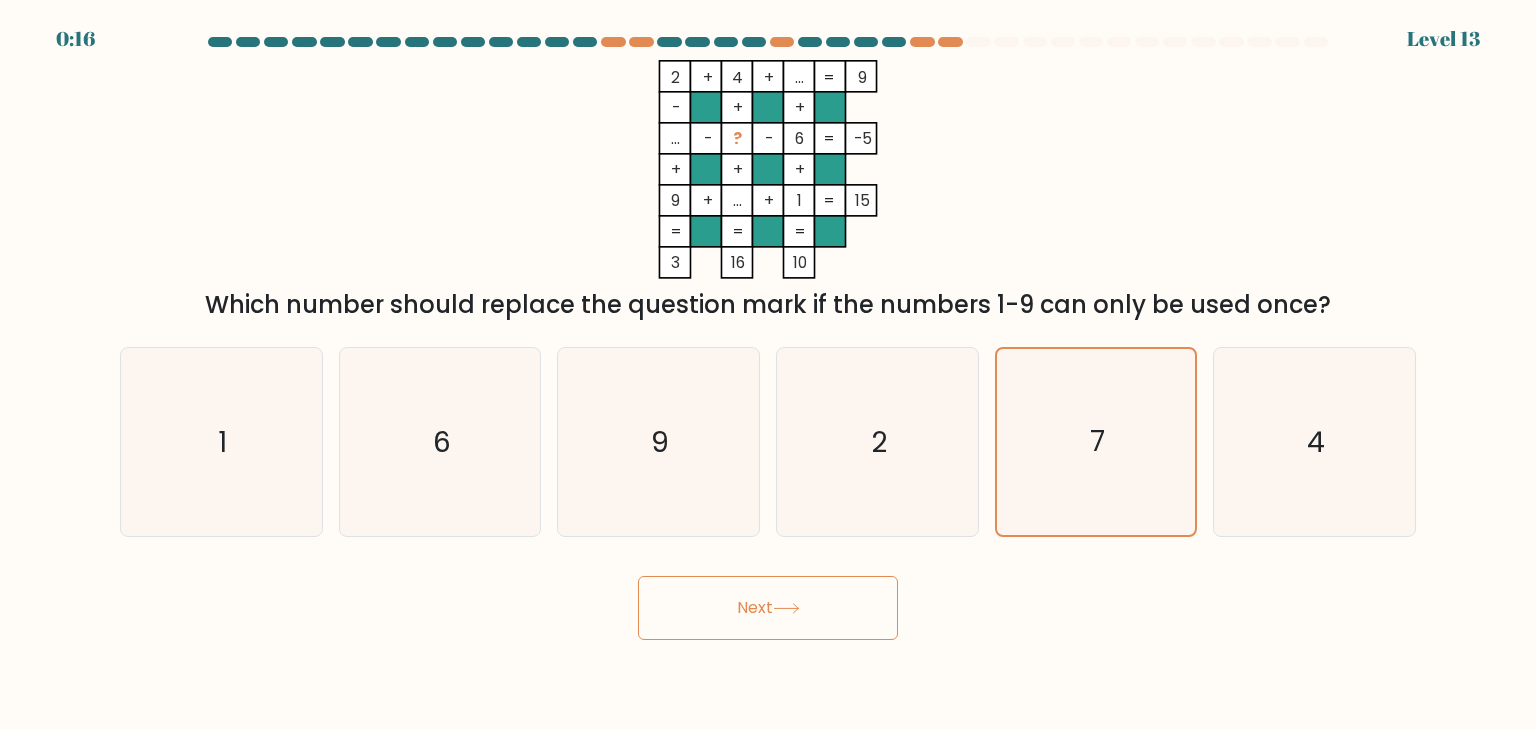 click on "Next" at bounding box center (768, 608) 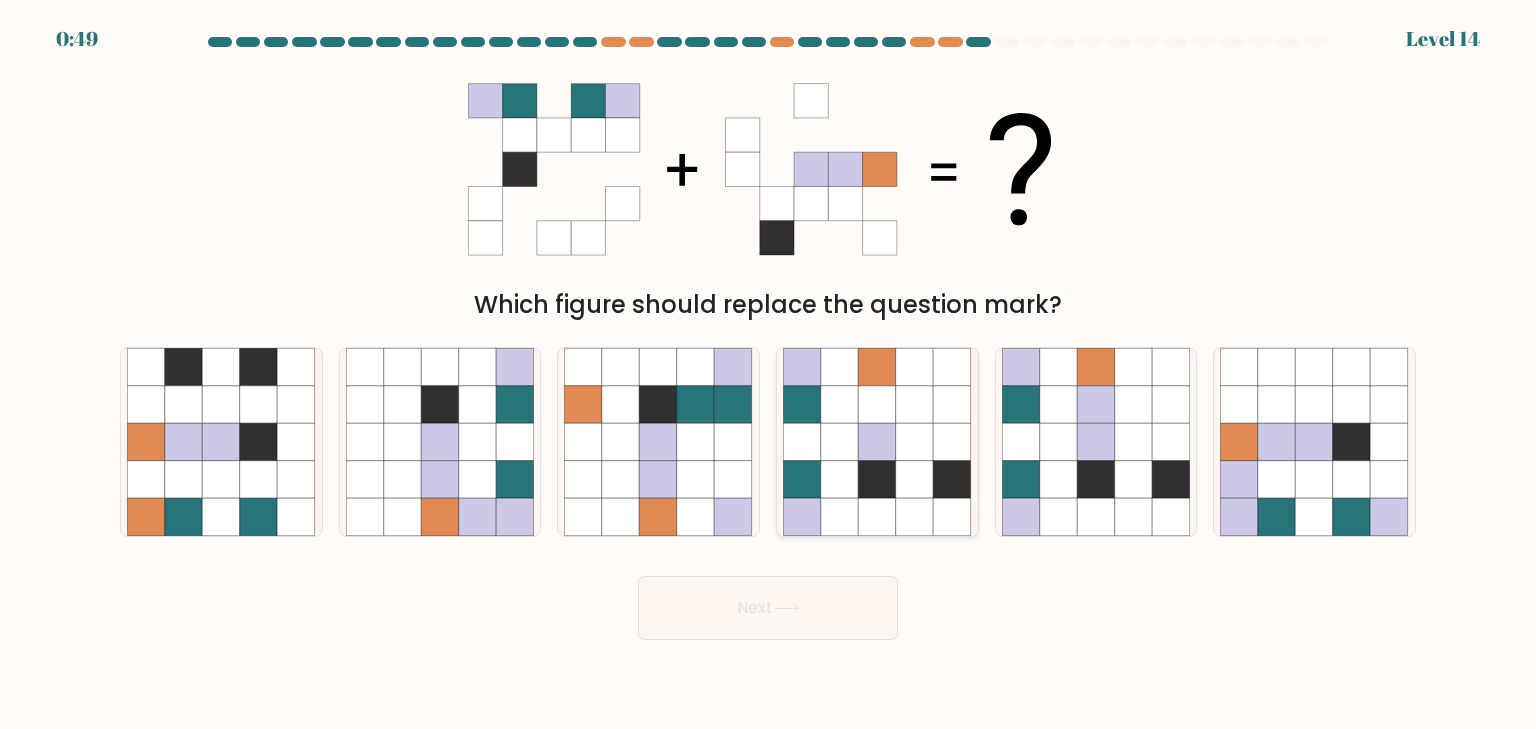 click 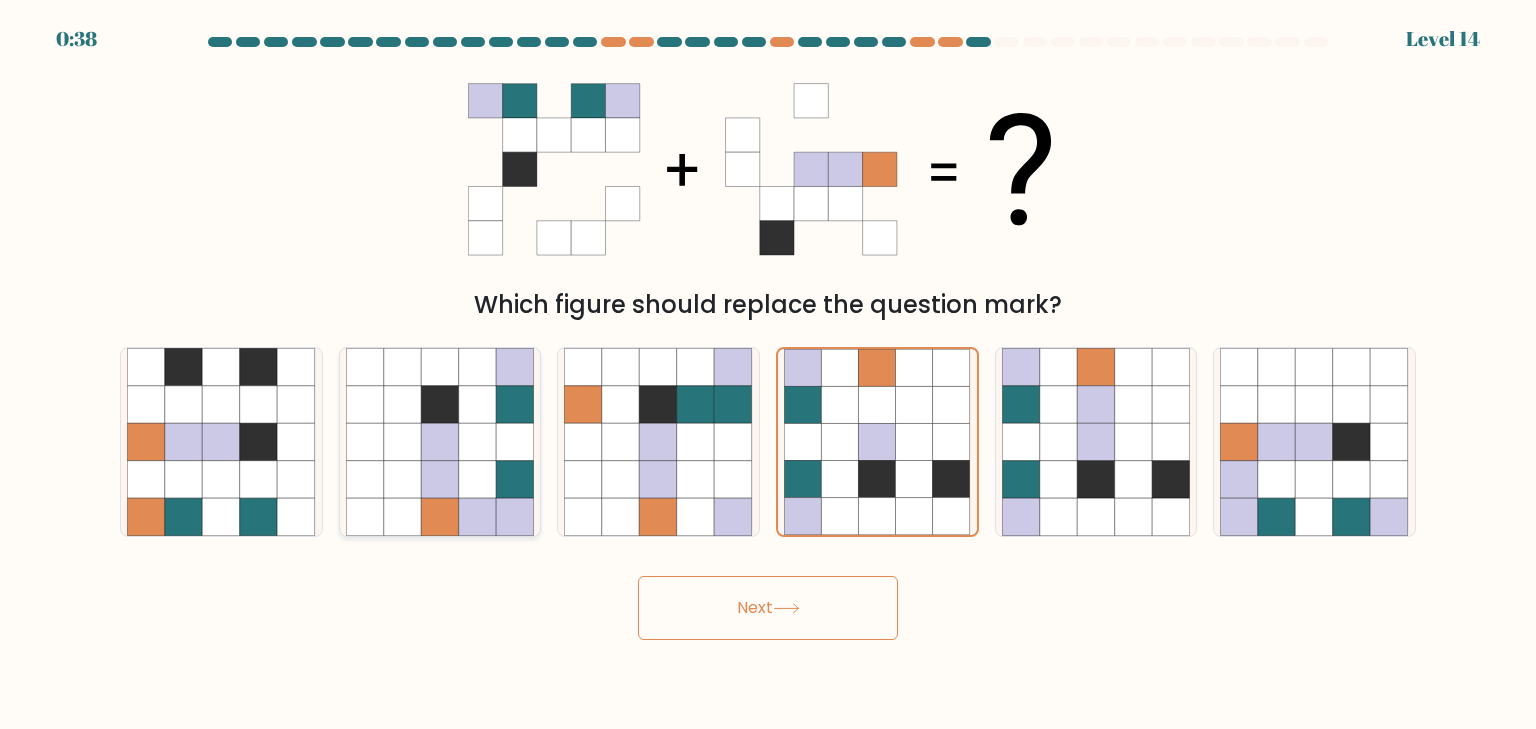 click 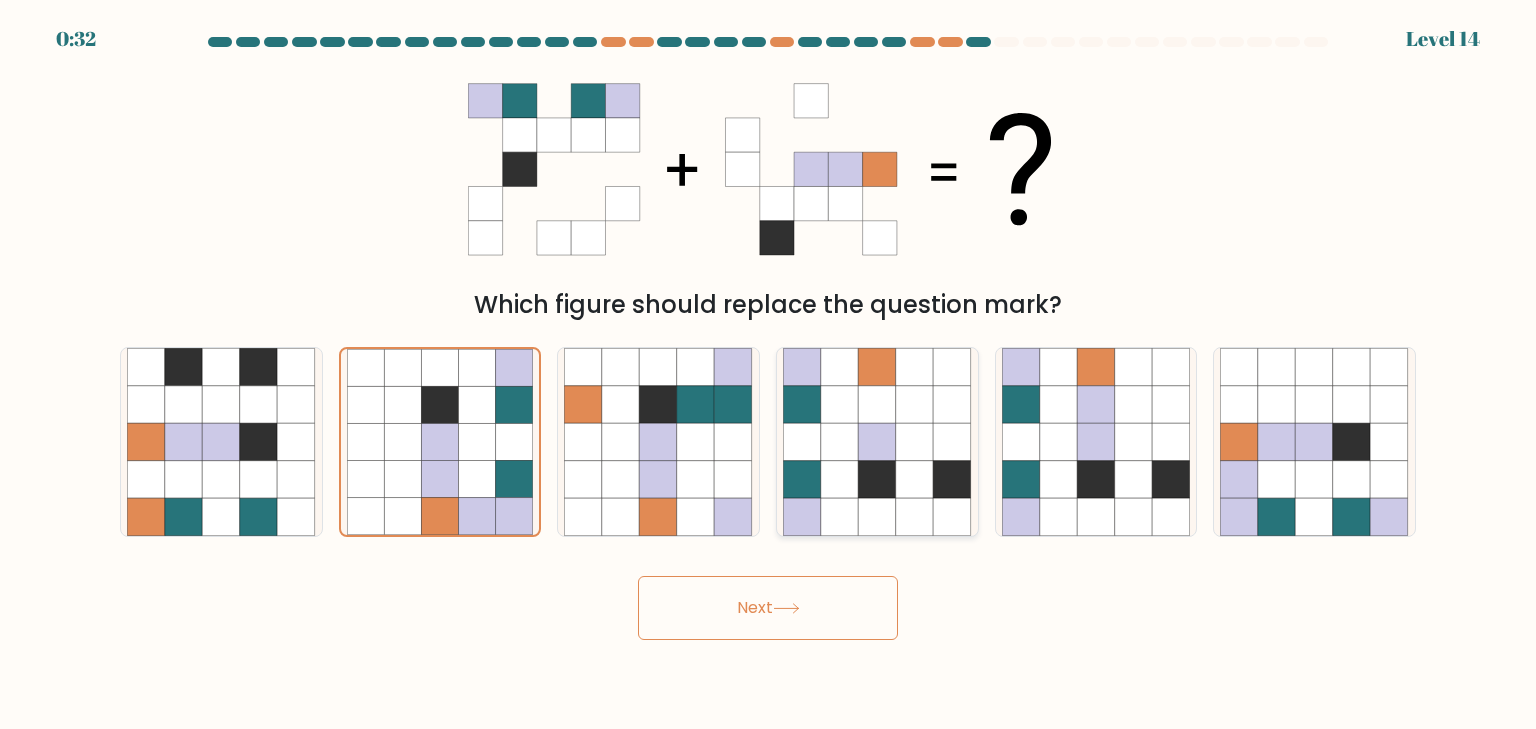 click 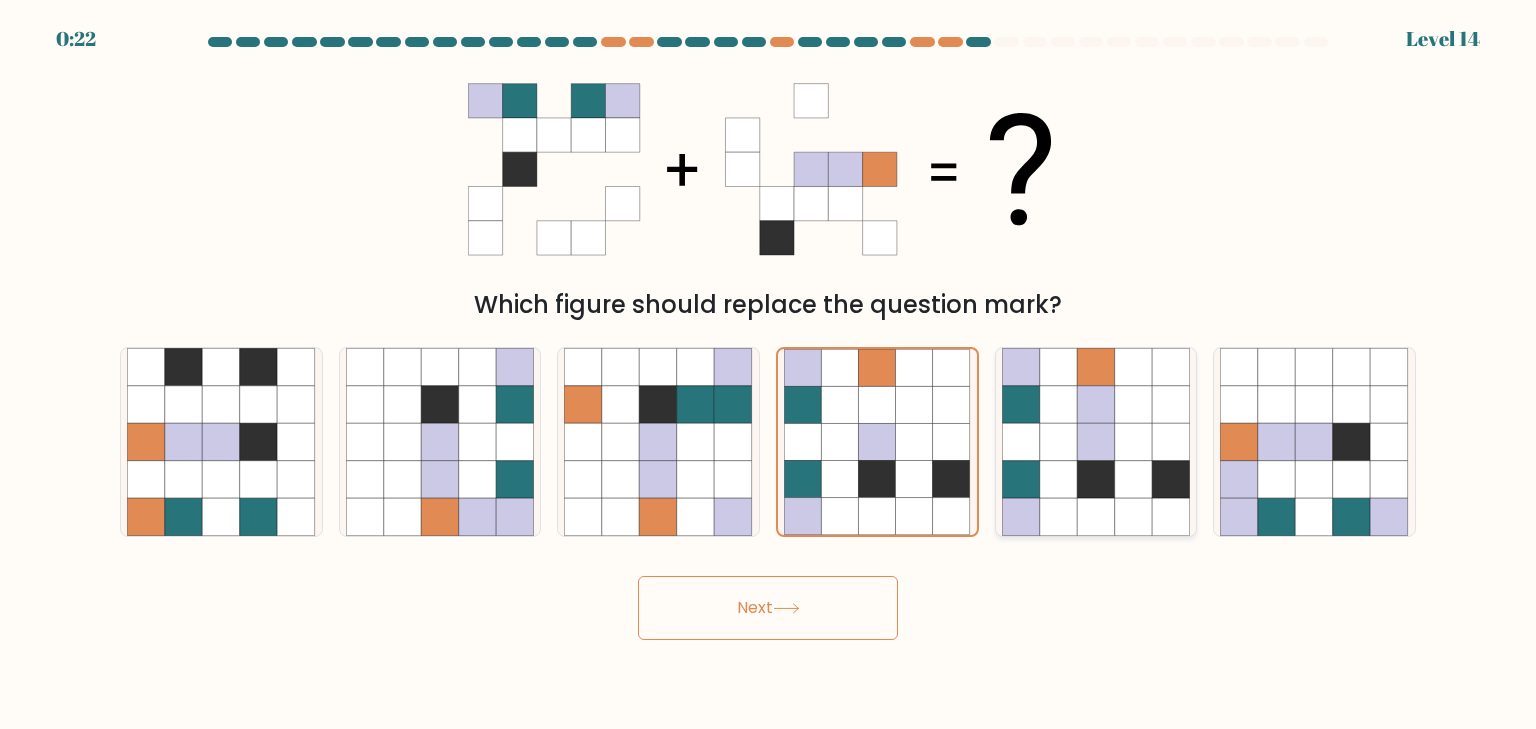 click 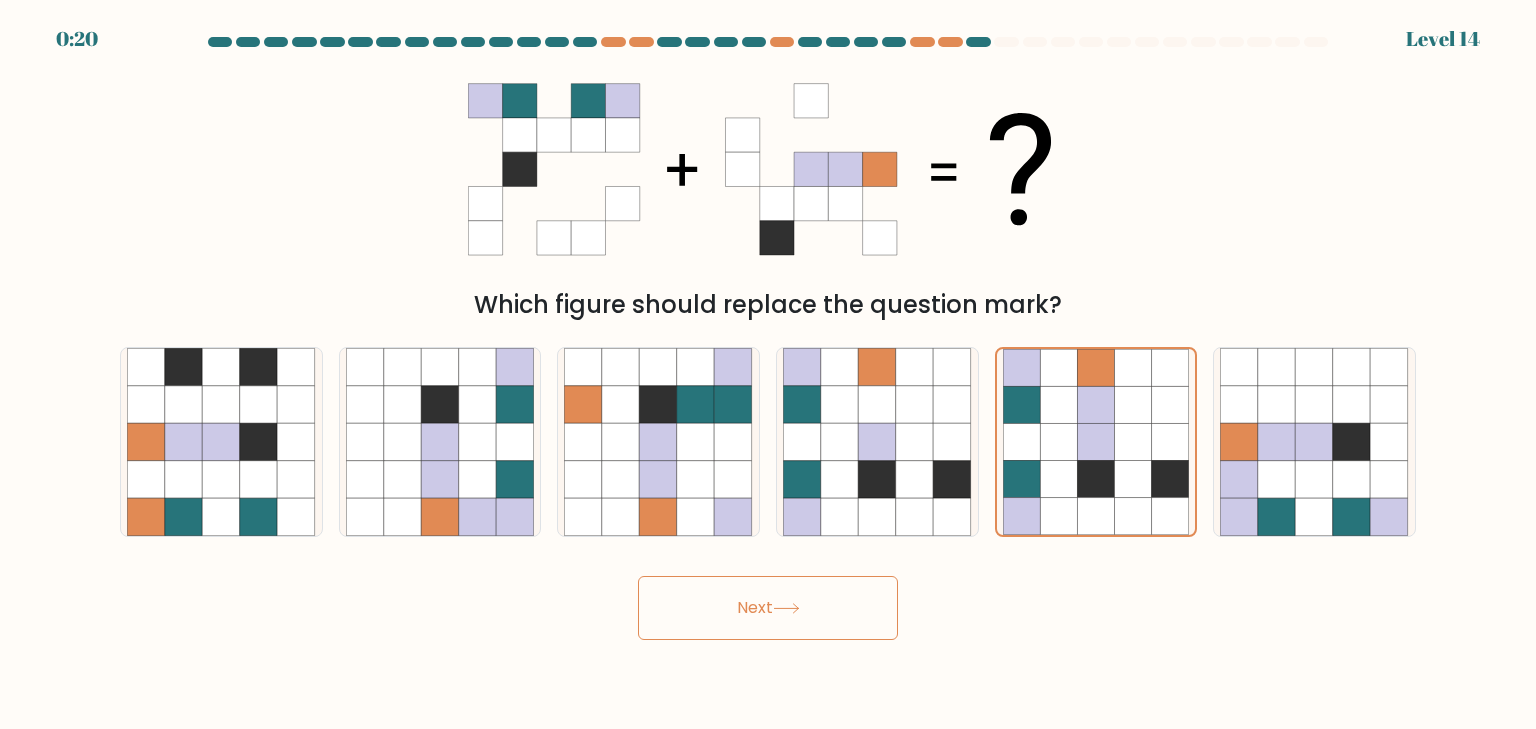 click on "Next" at bounding box center (768, 608) 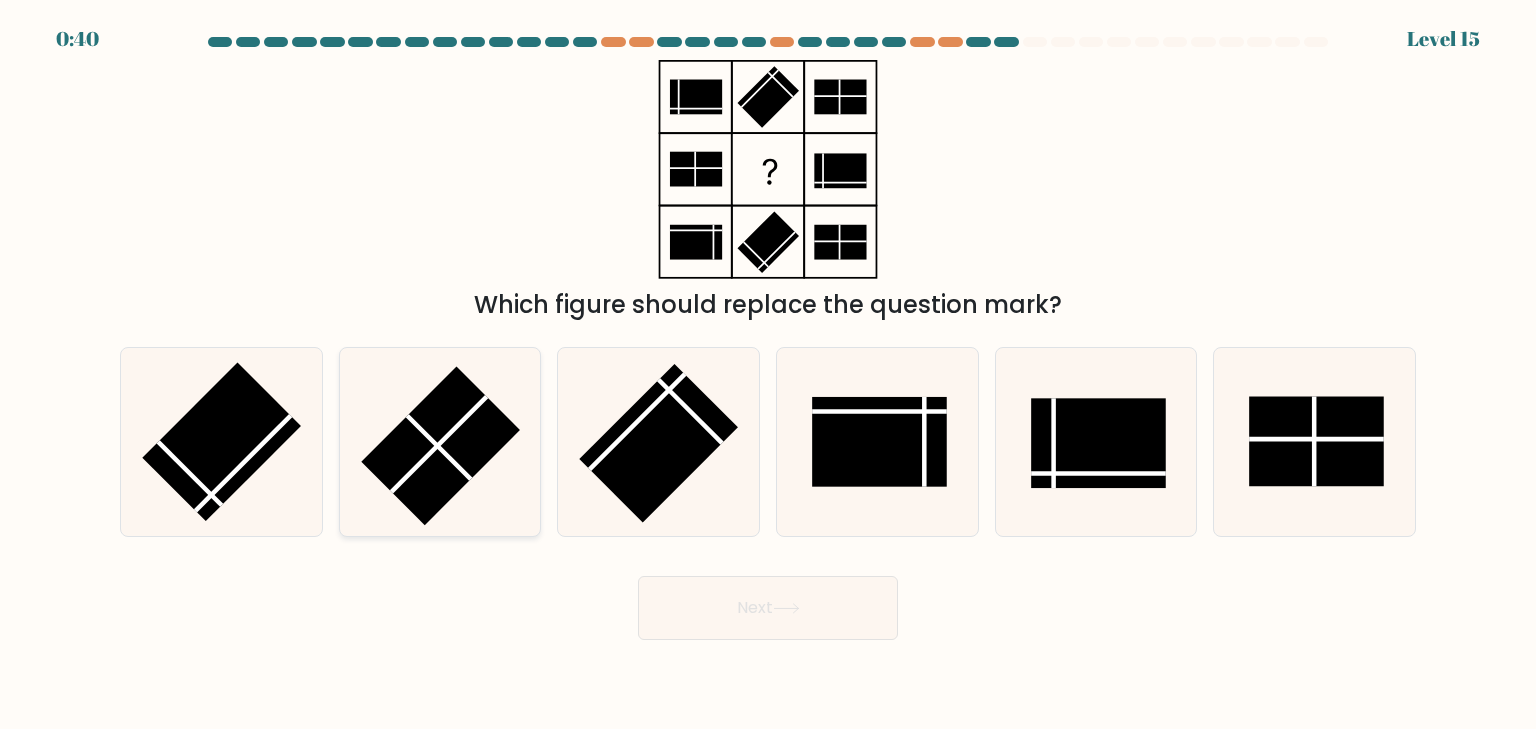 click 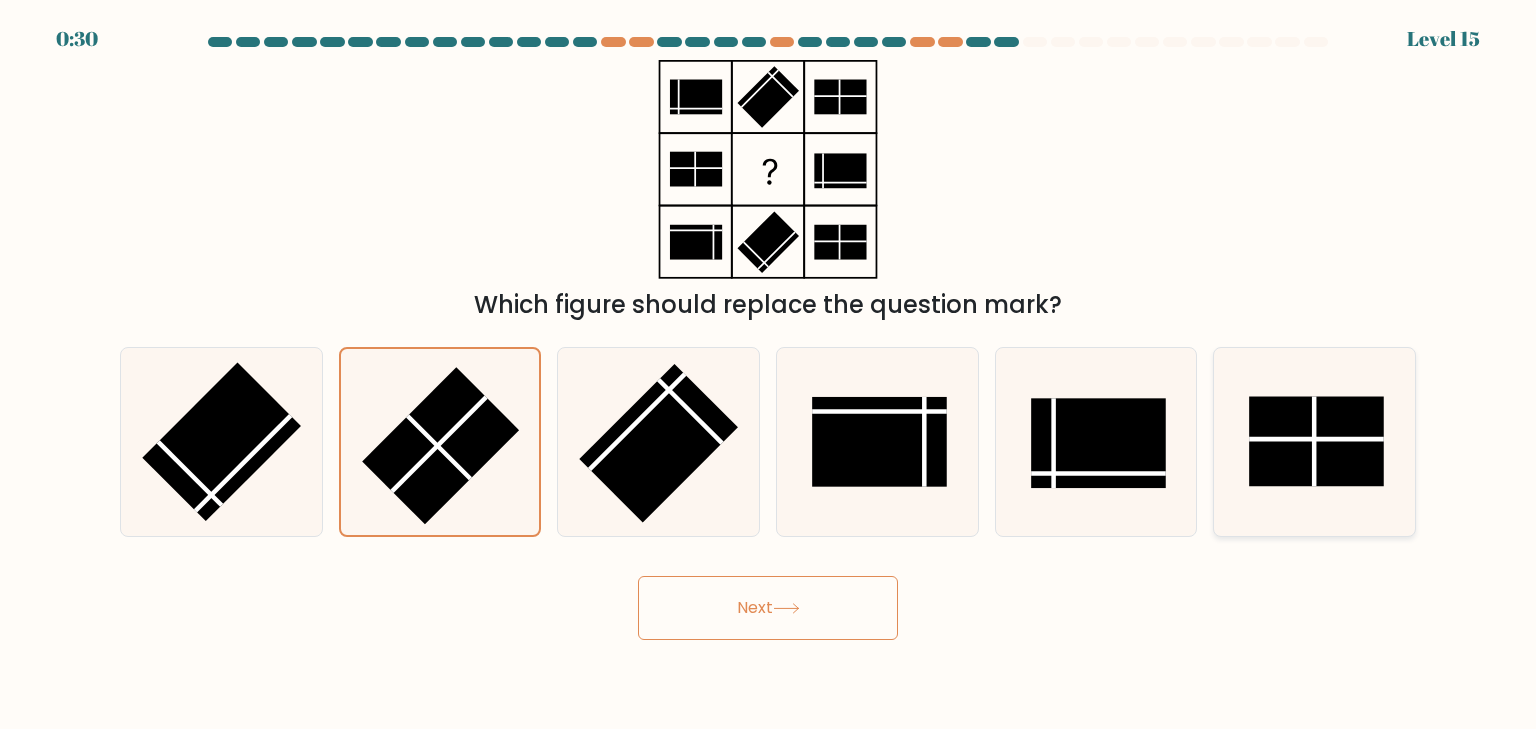 click 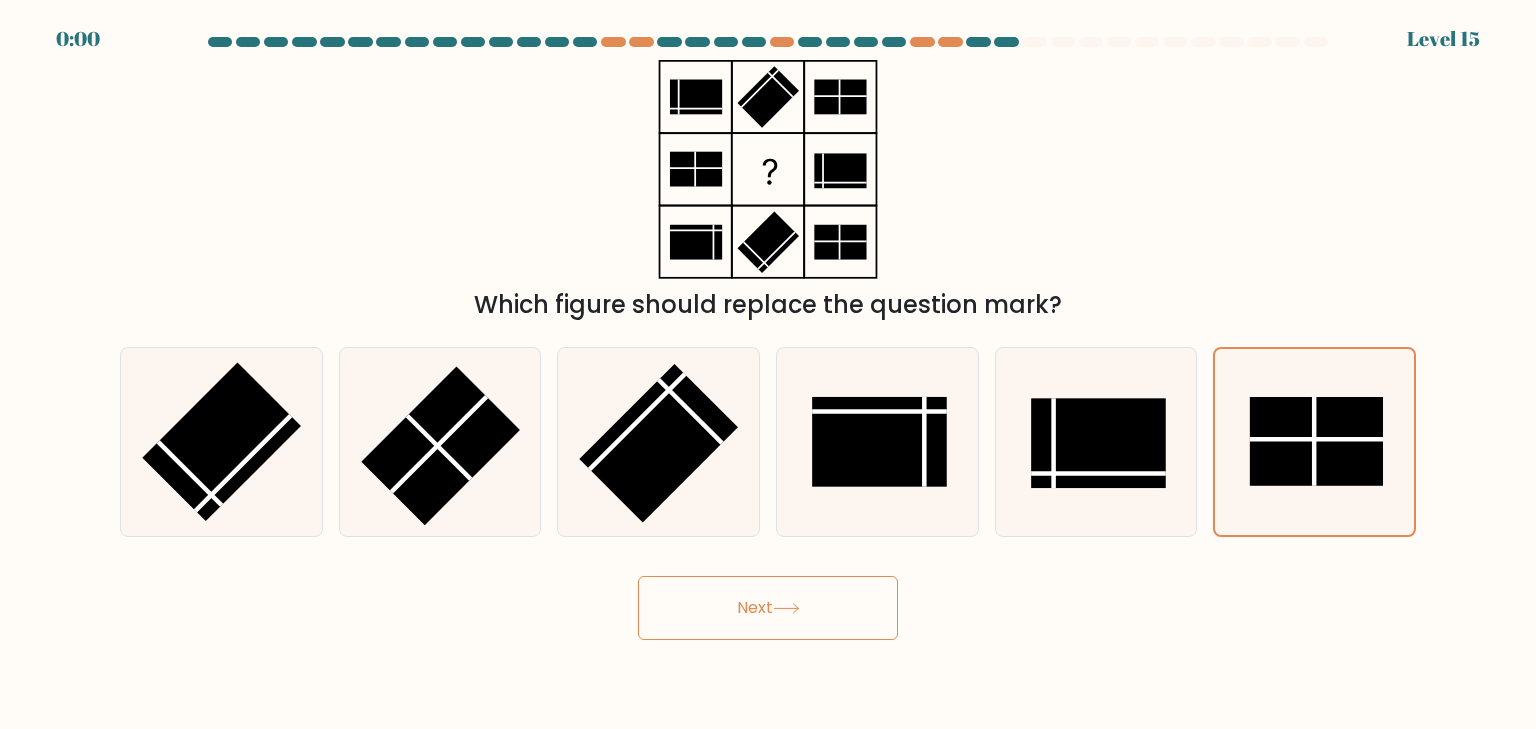 click on "Next" at bounding box center (768, 608) 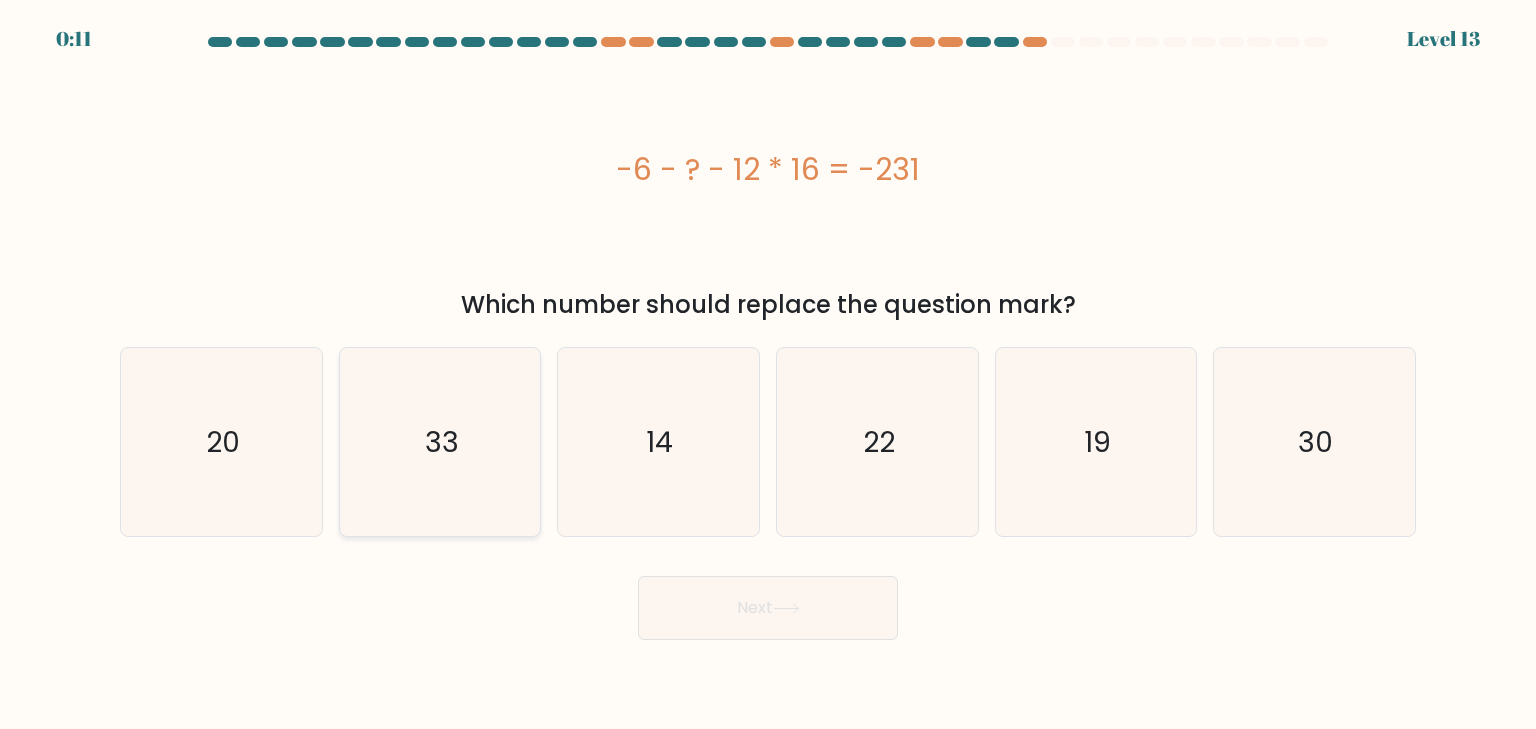 click on "33" 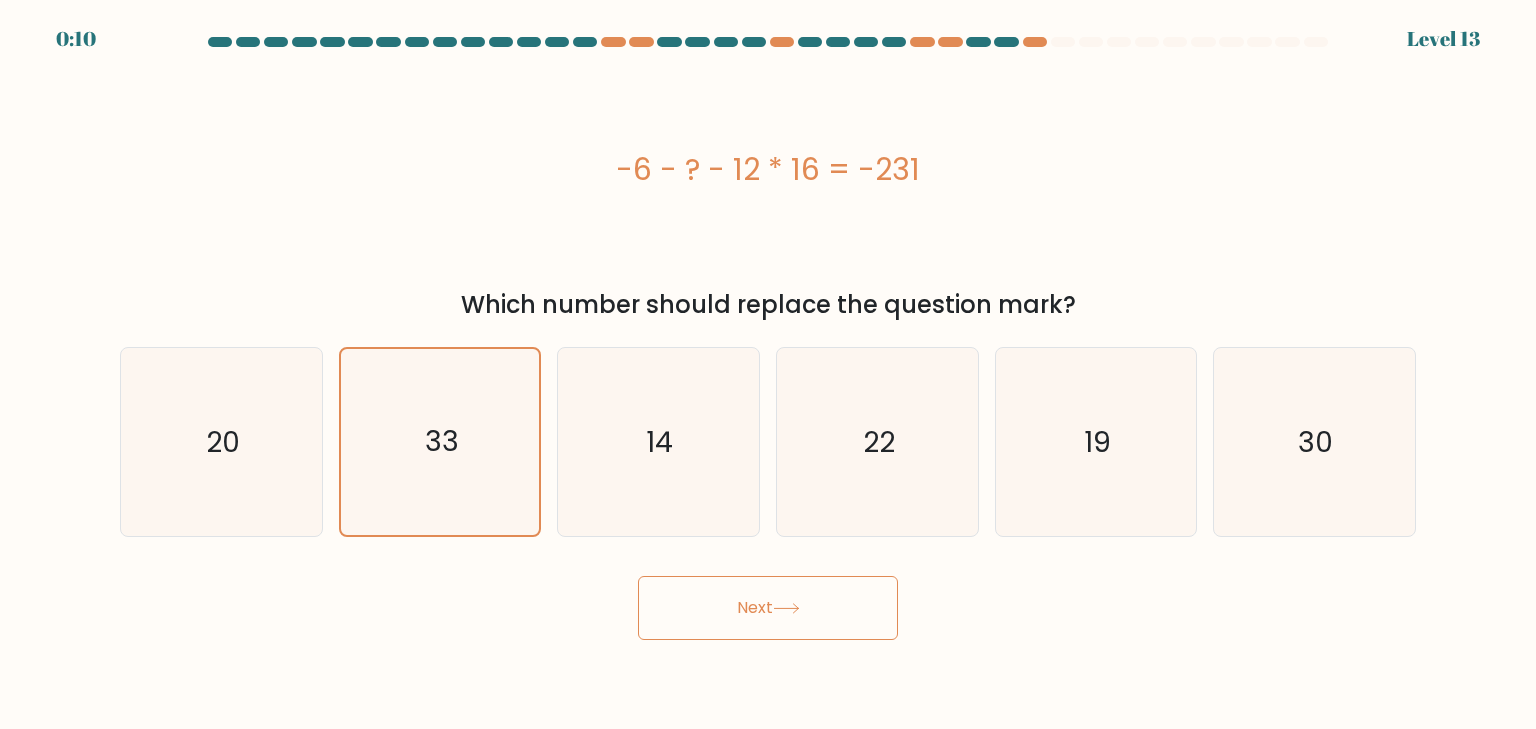 click on "Next" at bounding box center (768, 608) 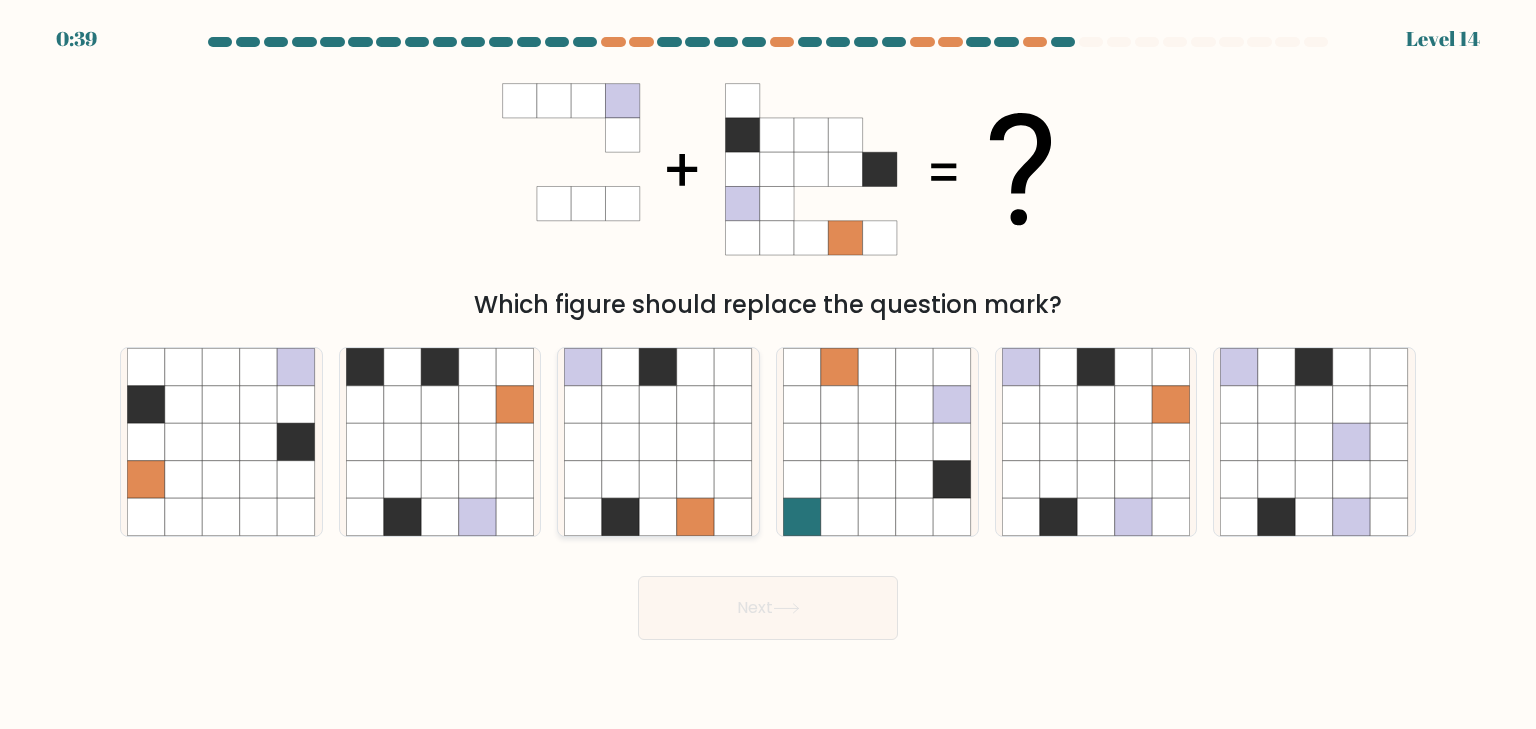 click 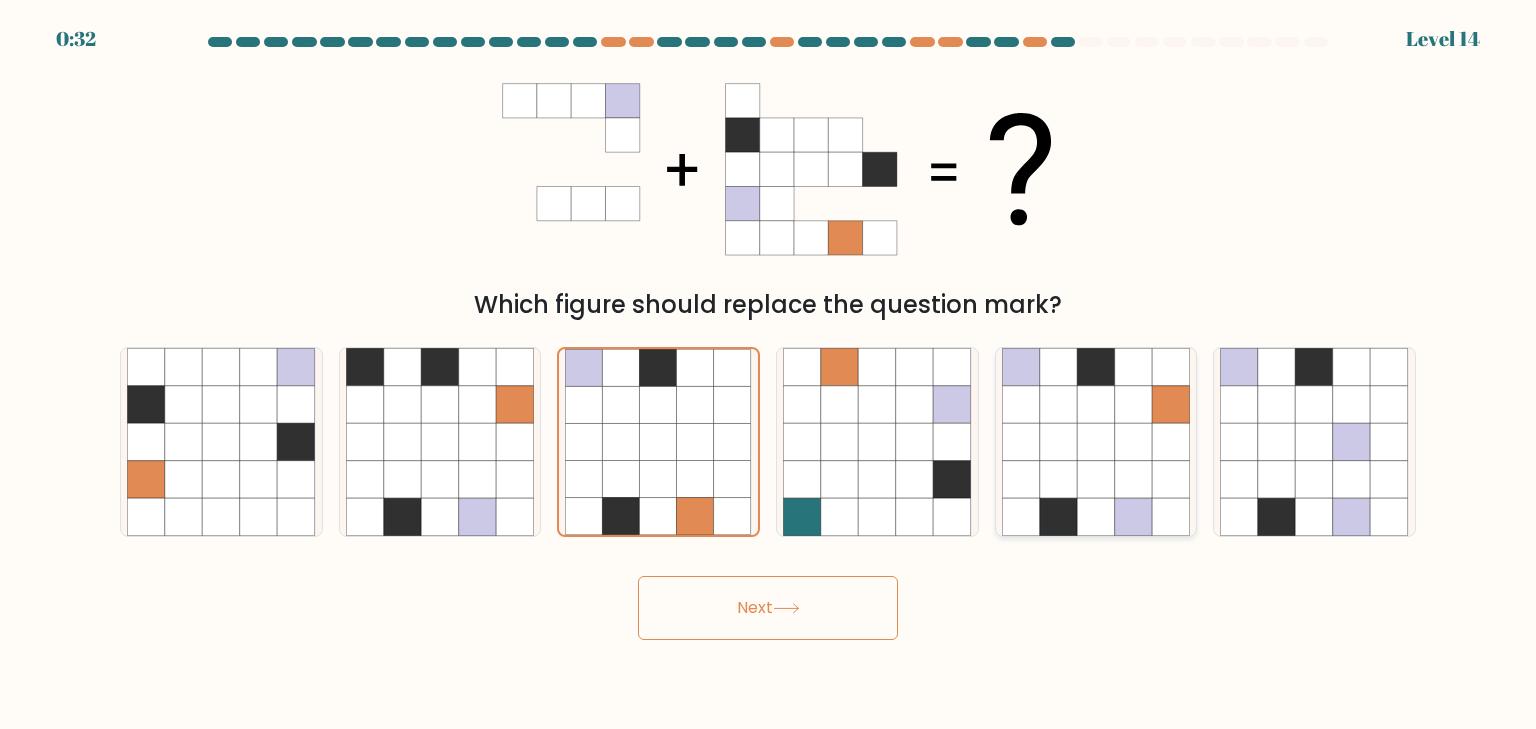 click 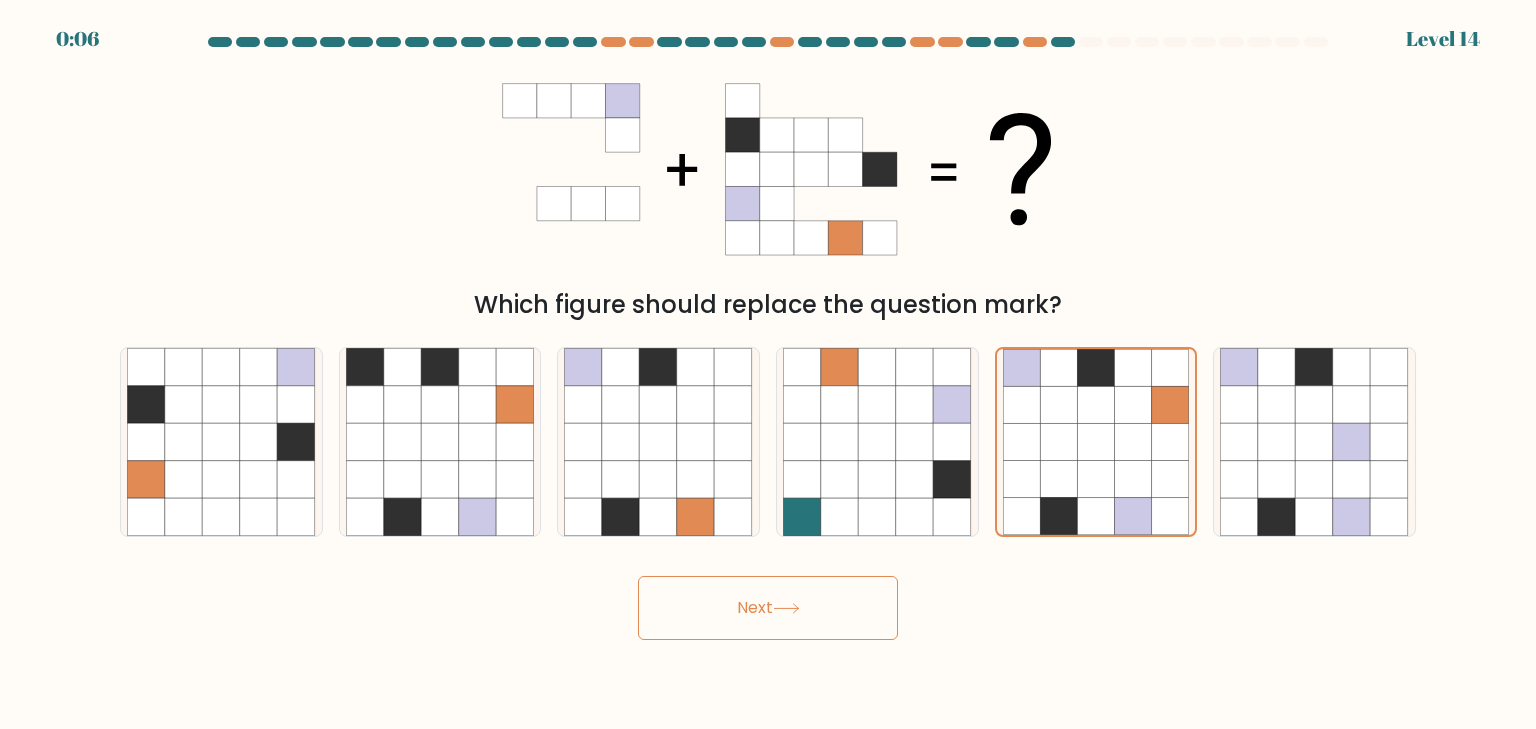 click on "Next" at bounding box center (768, 608) 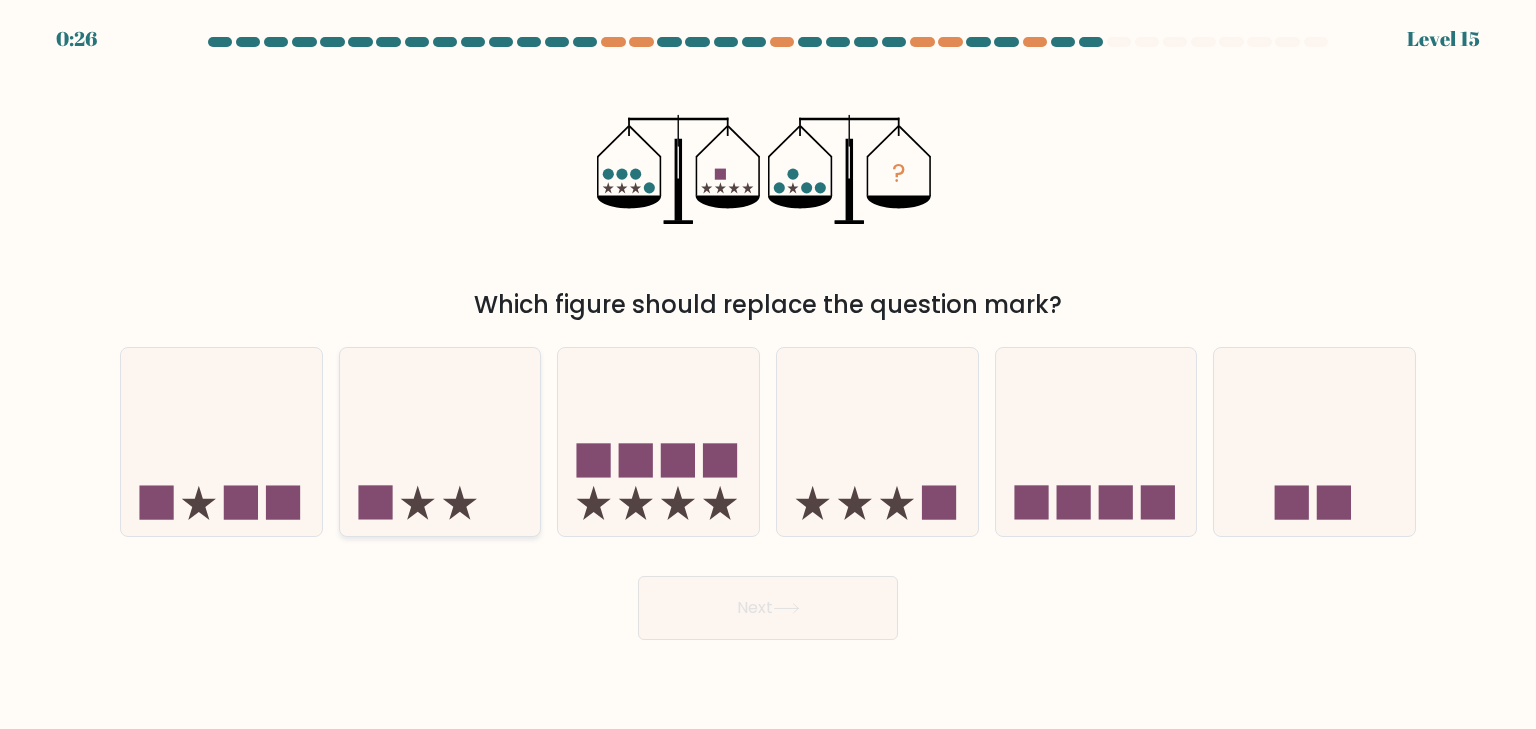 click 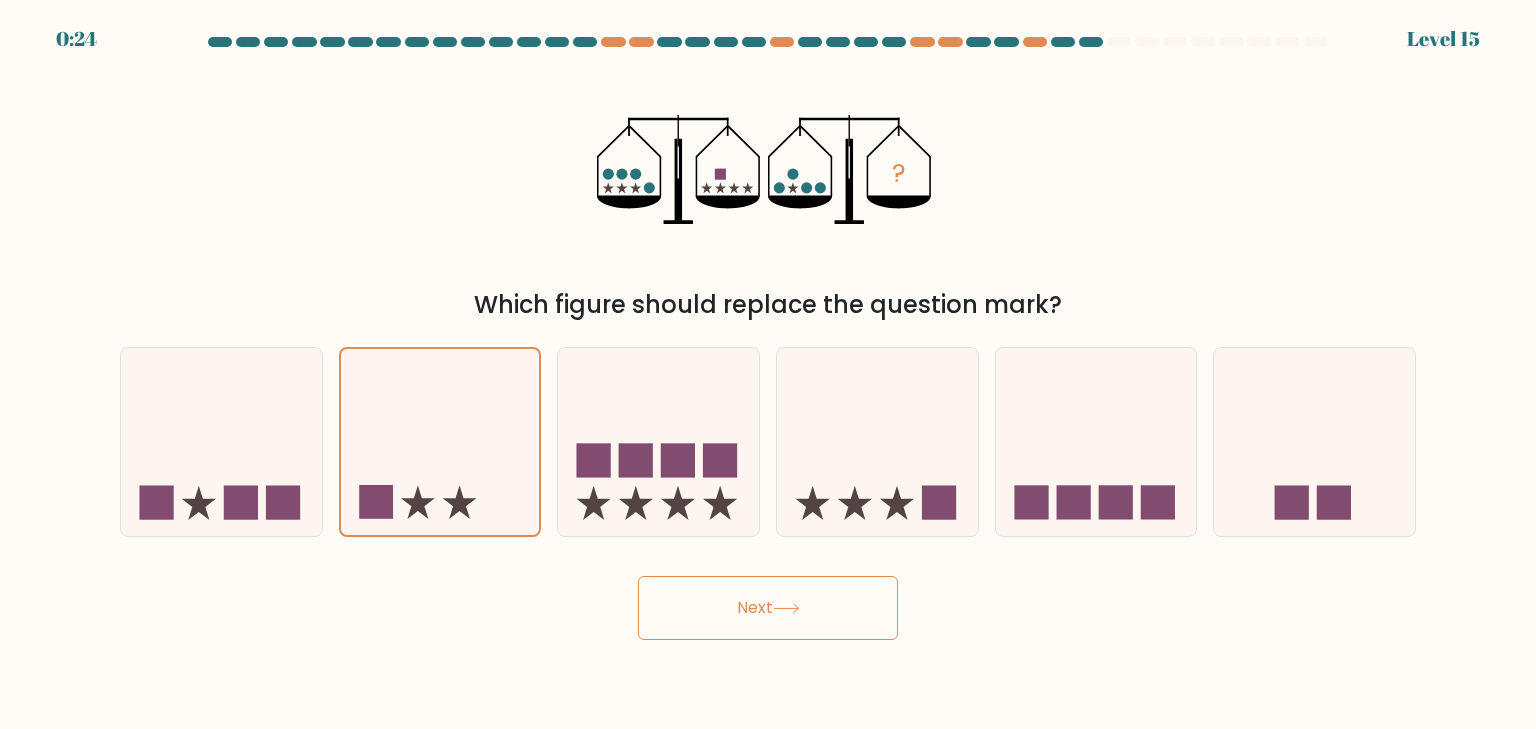 click on "Next" at bounding box center (768, 608) 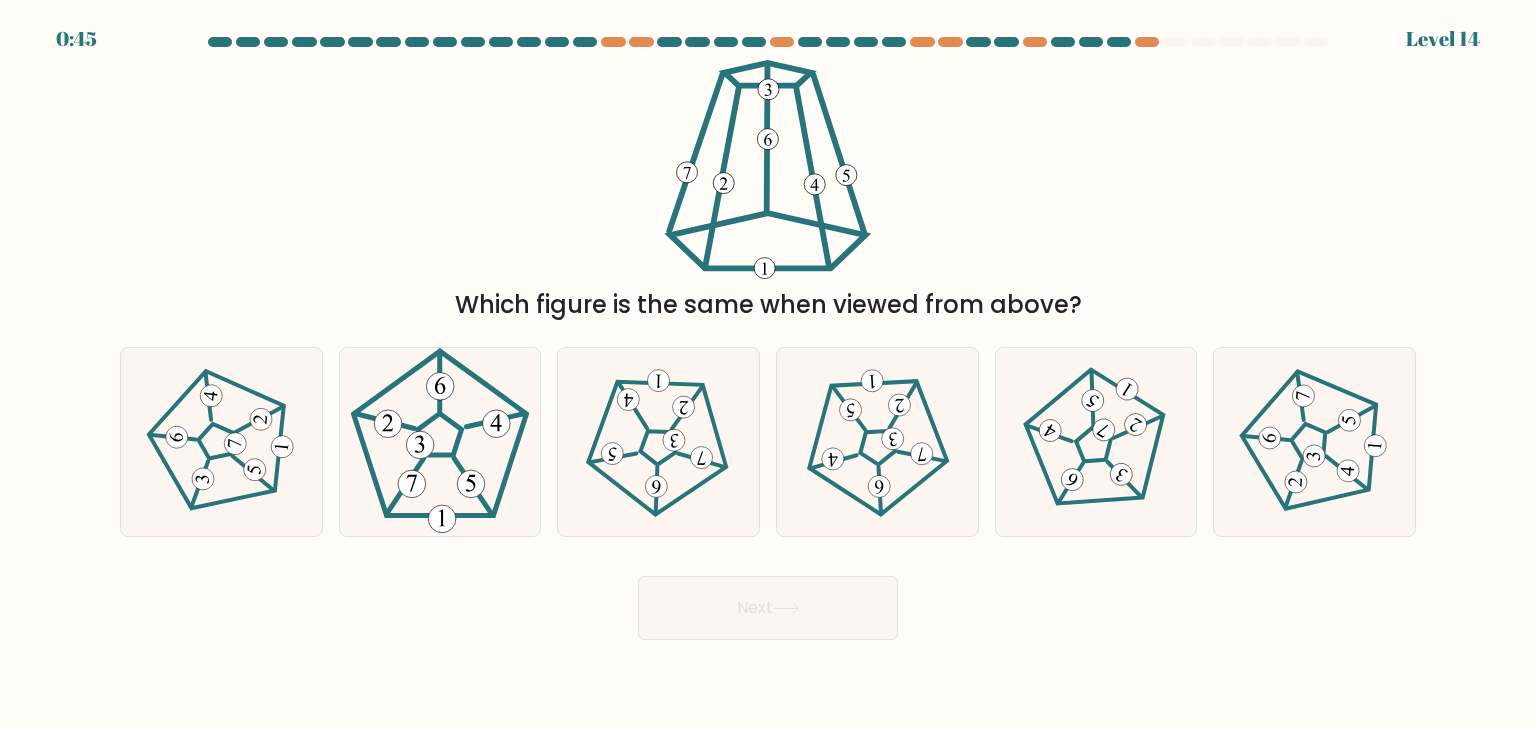 scroll, scrollTop: 0, scrollLeft: 0, axis: both 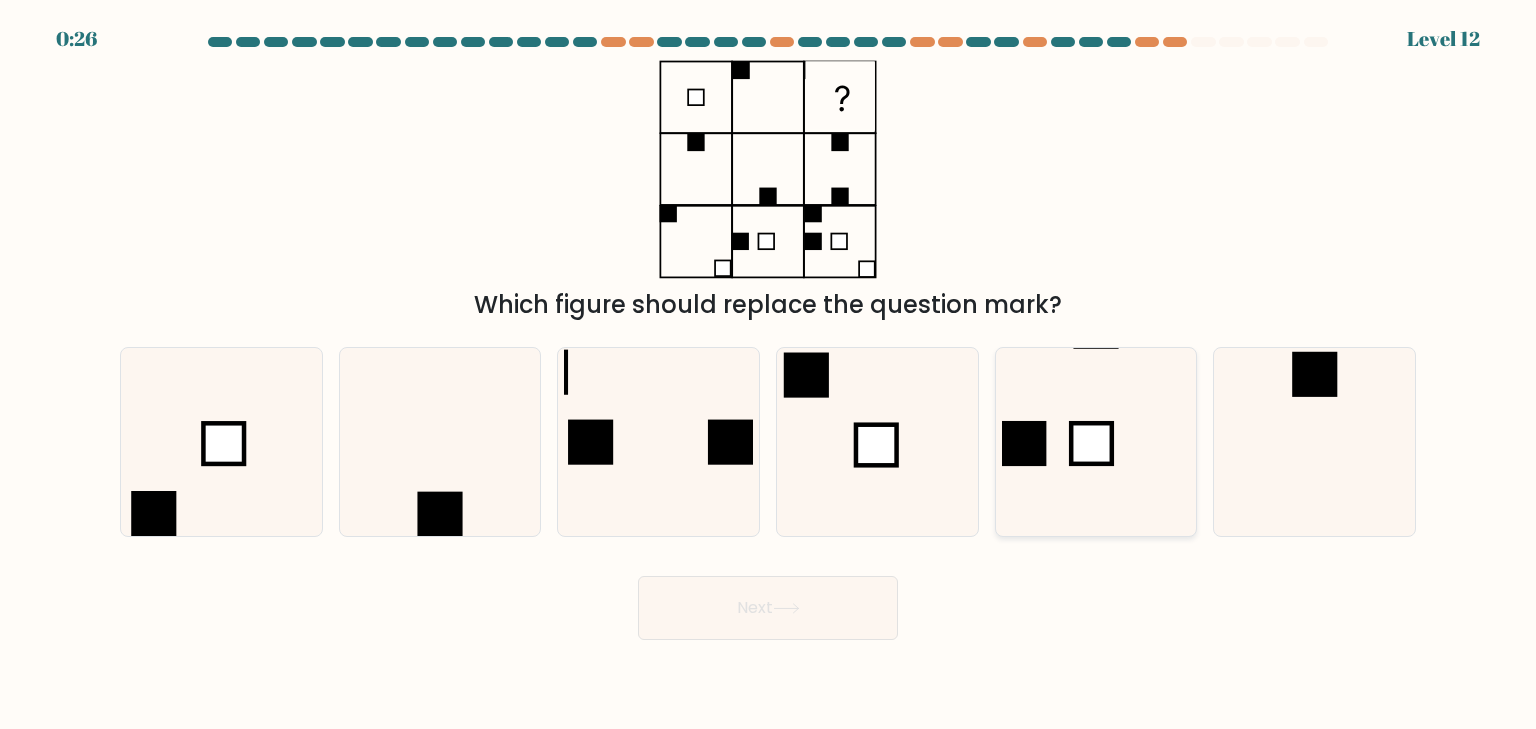 click 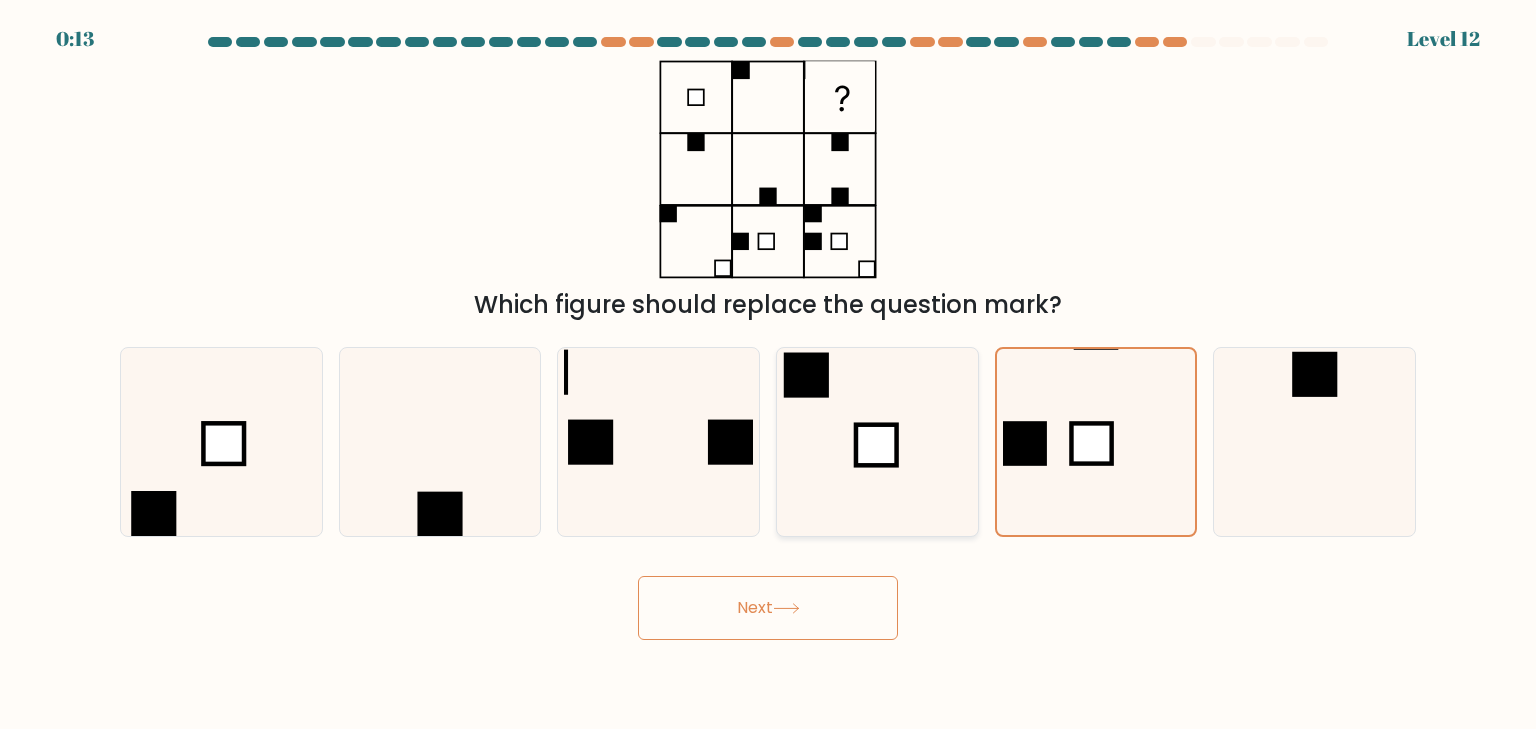 click 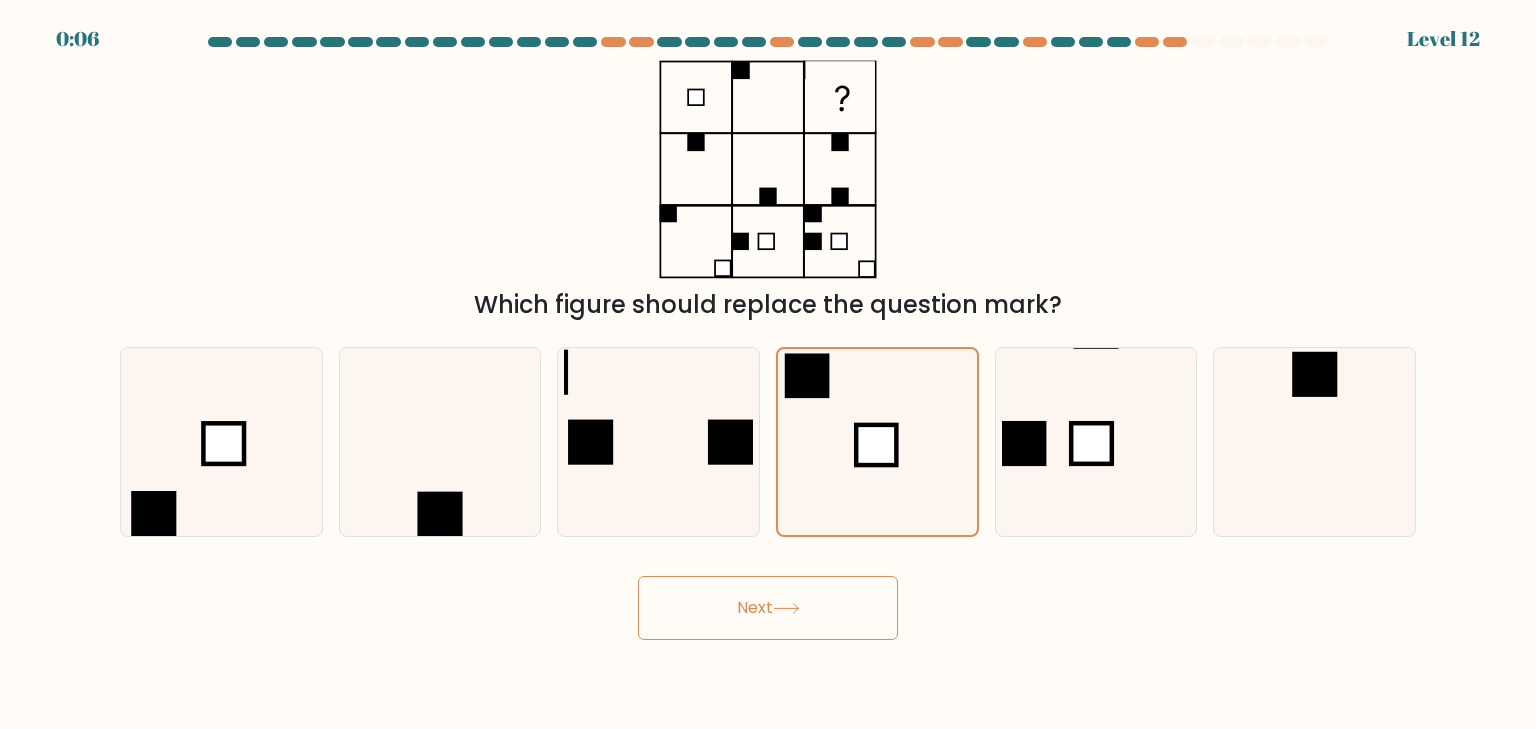 click on "Next" at bounding box center (768, 608) 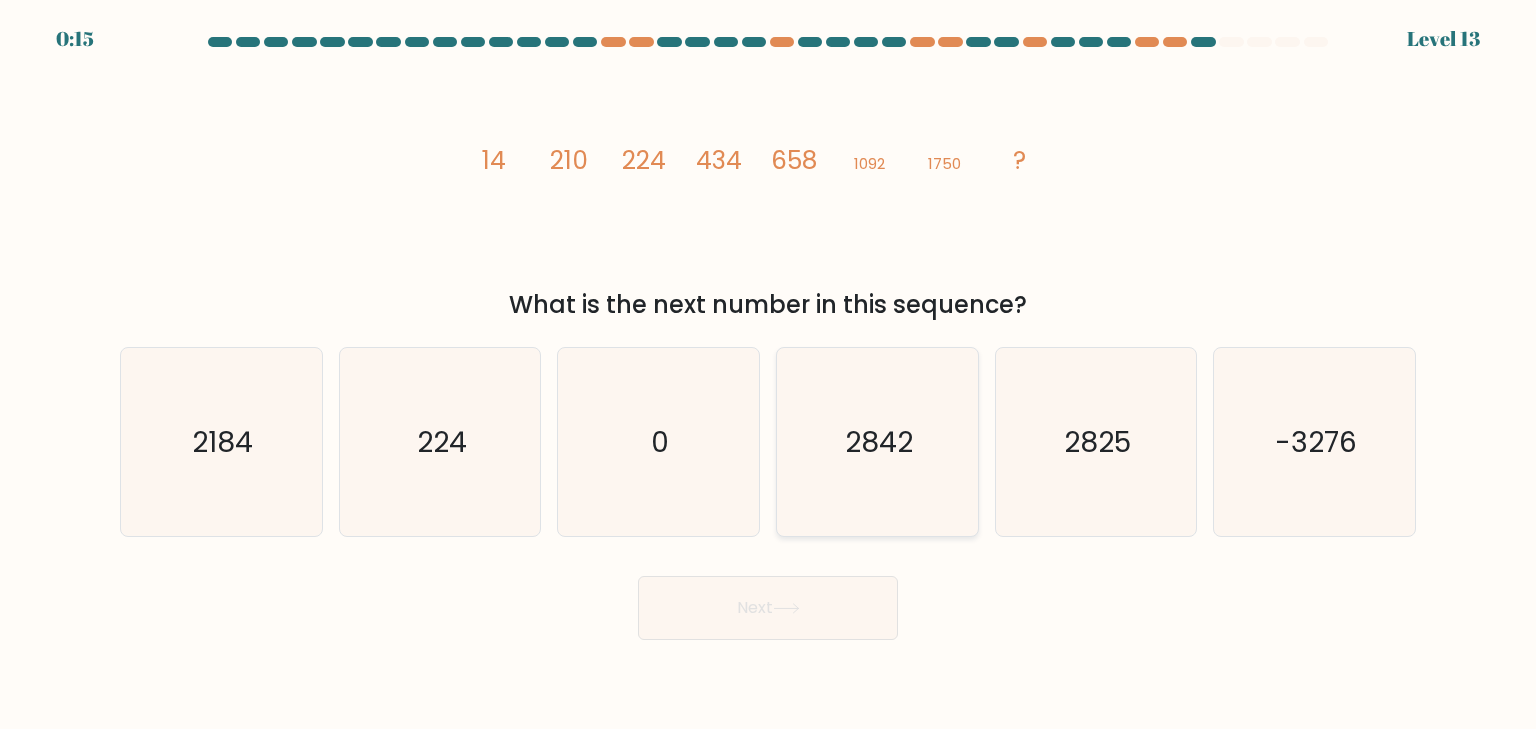 click on "2842" 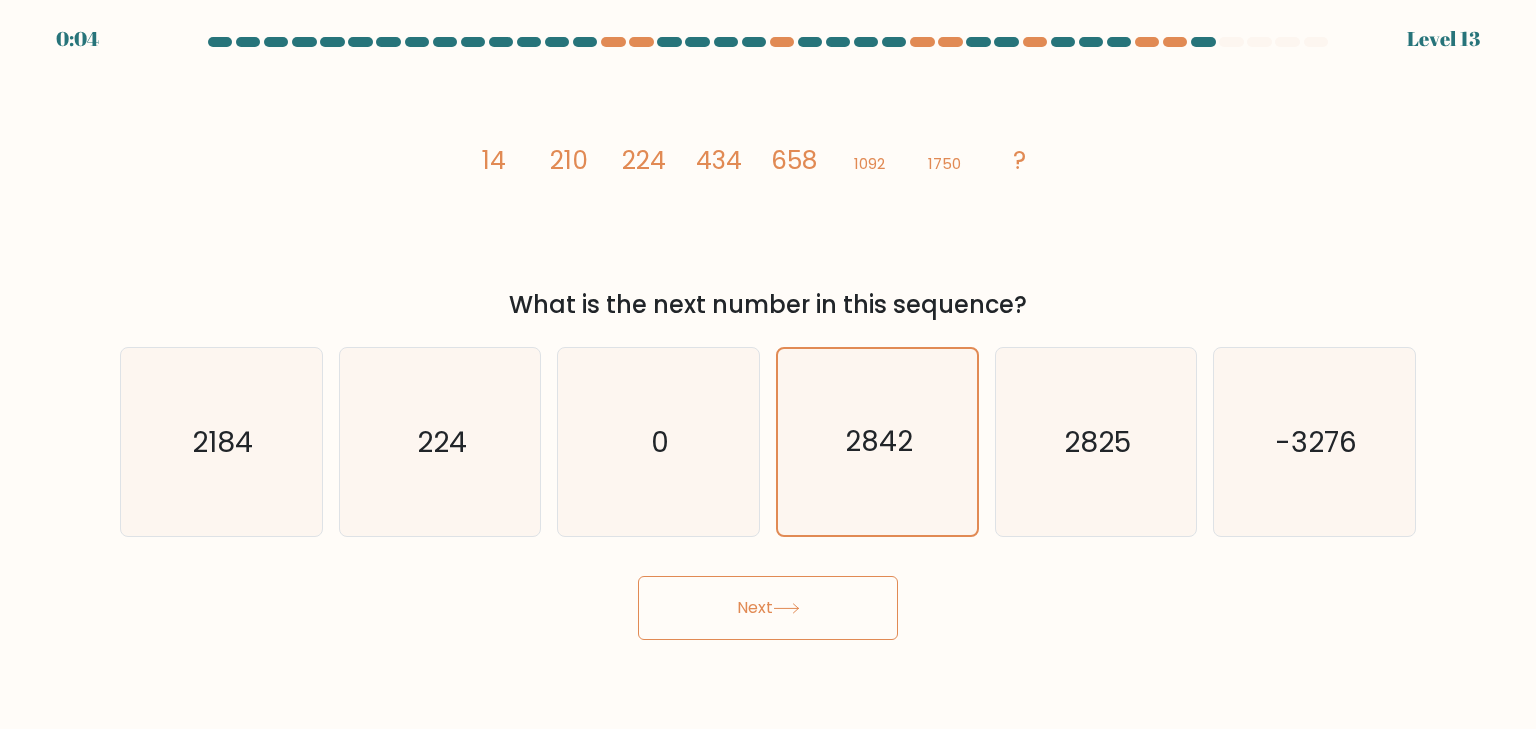 click on "Next" at bounding box center [768, 608] 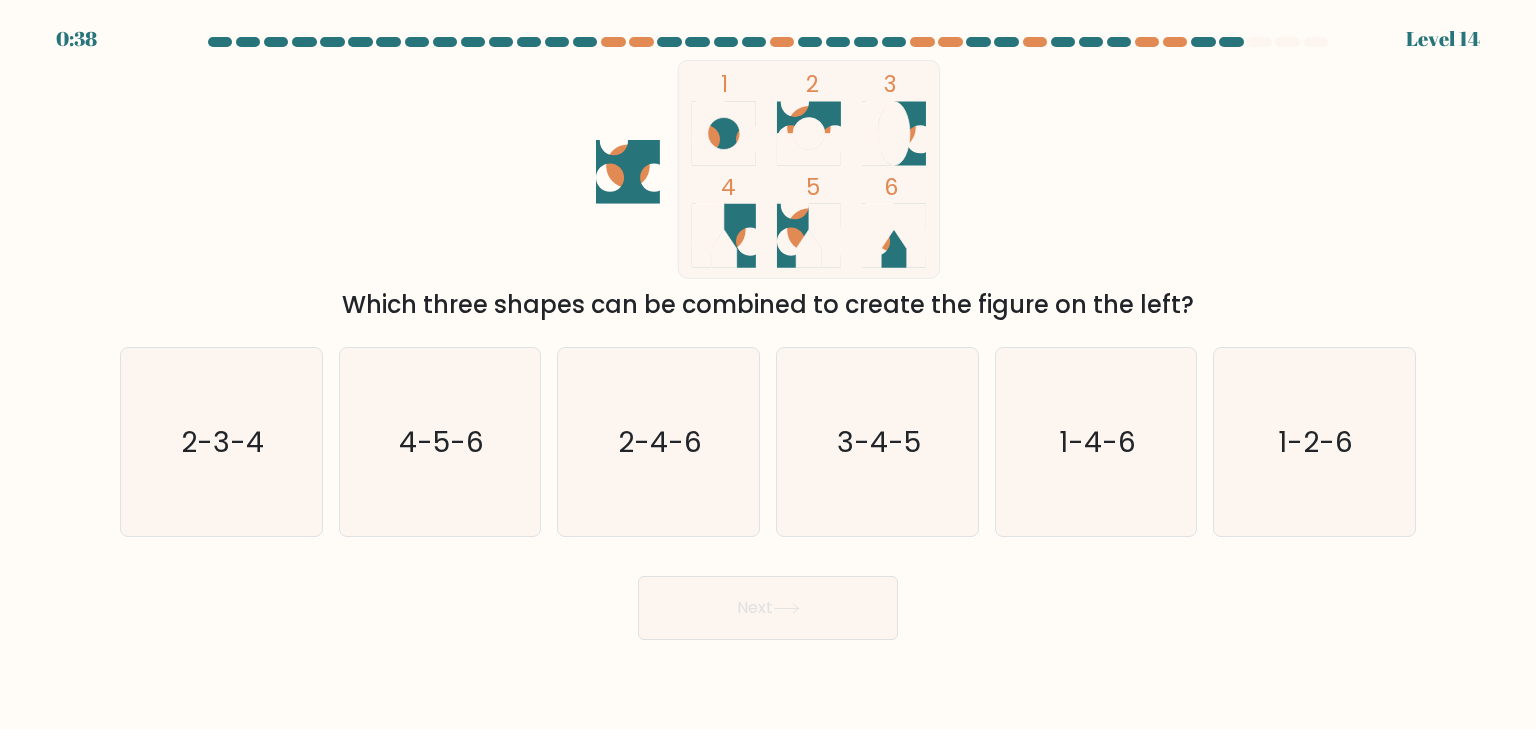 click 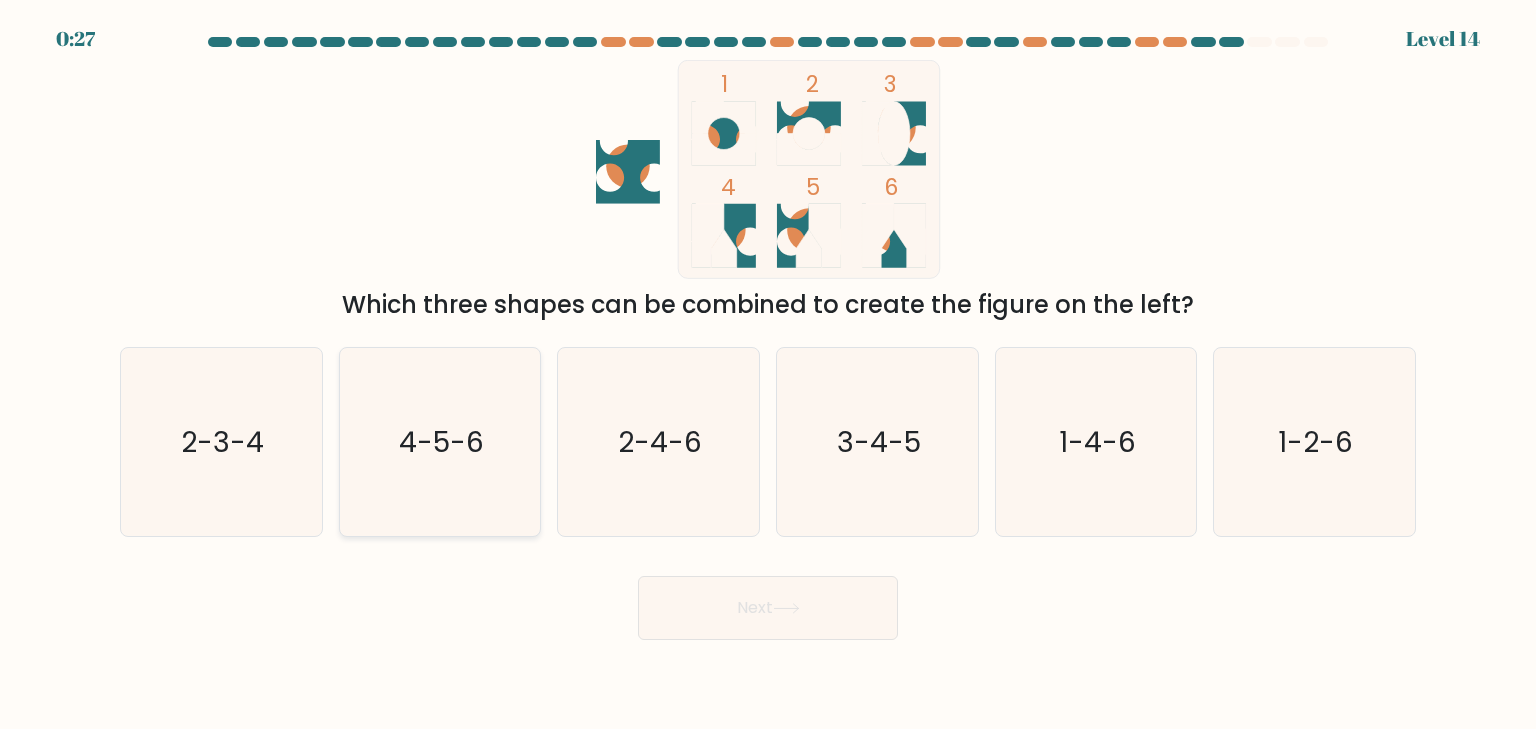 click on "4-5-6" 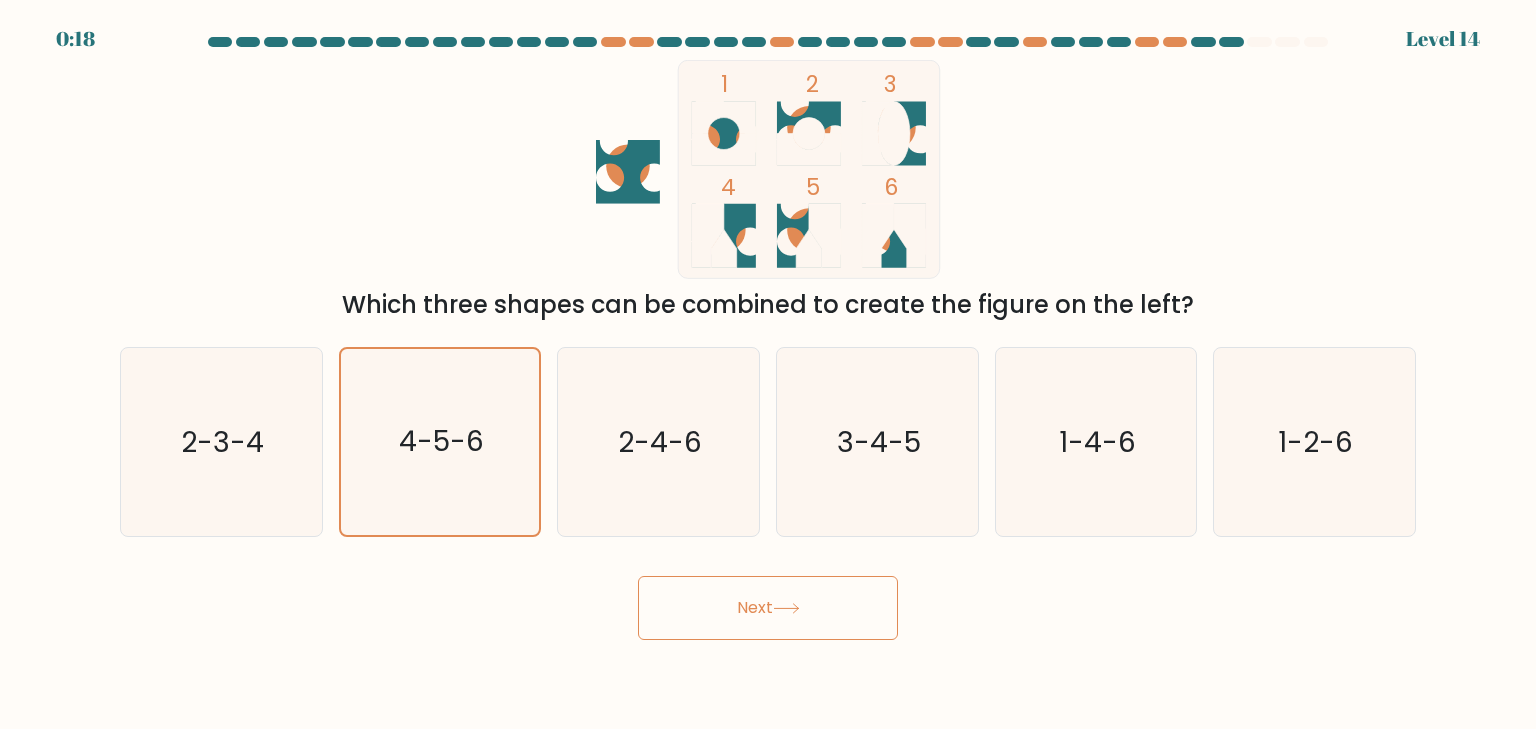 click on "Next" at bounding box center [768, 608] 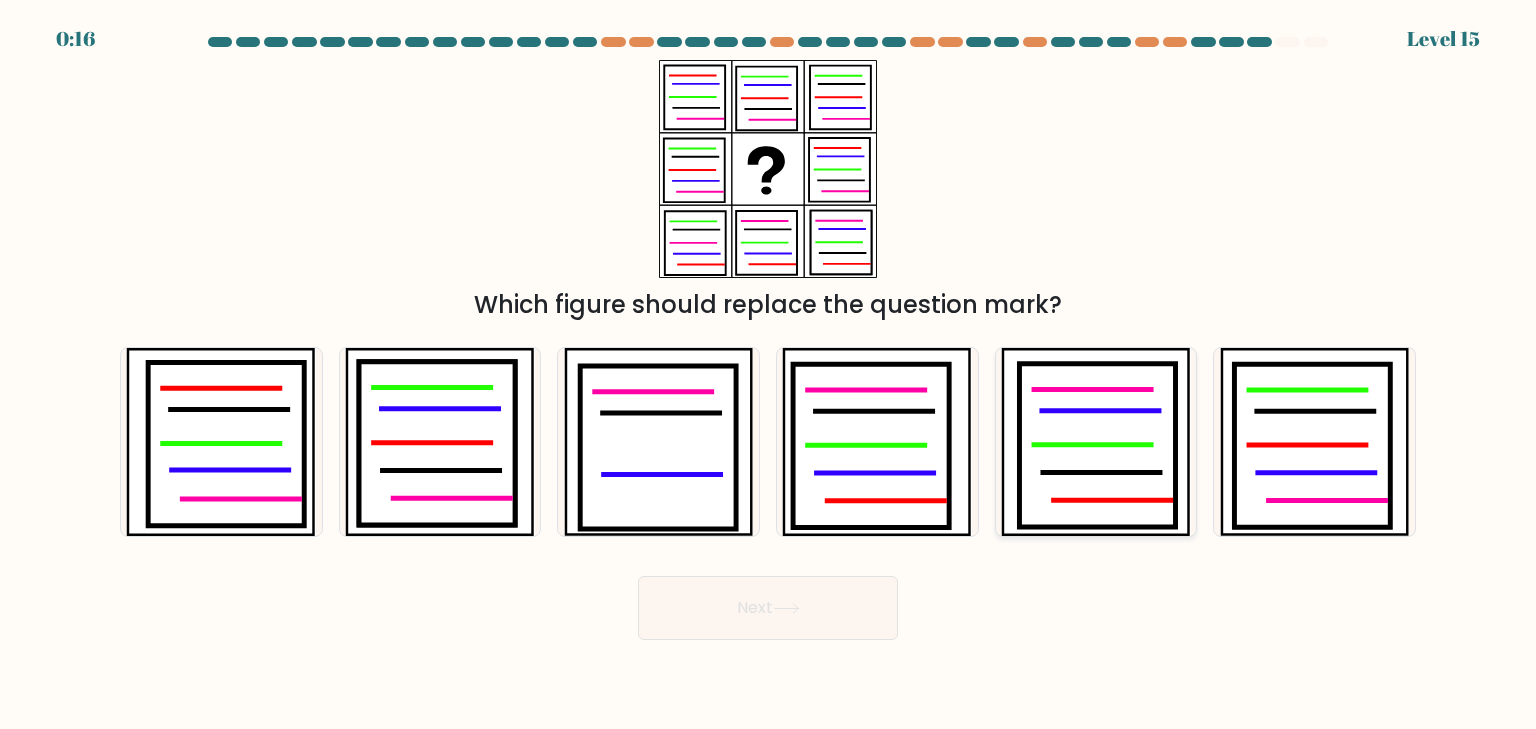 click 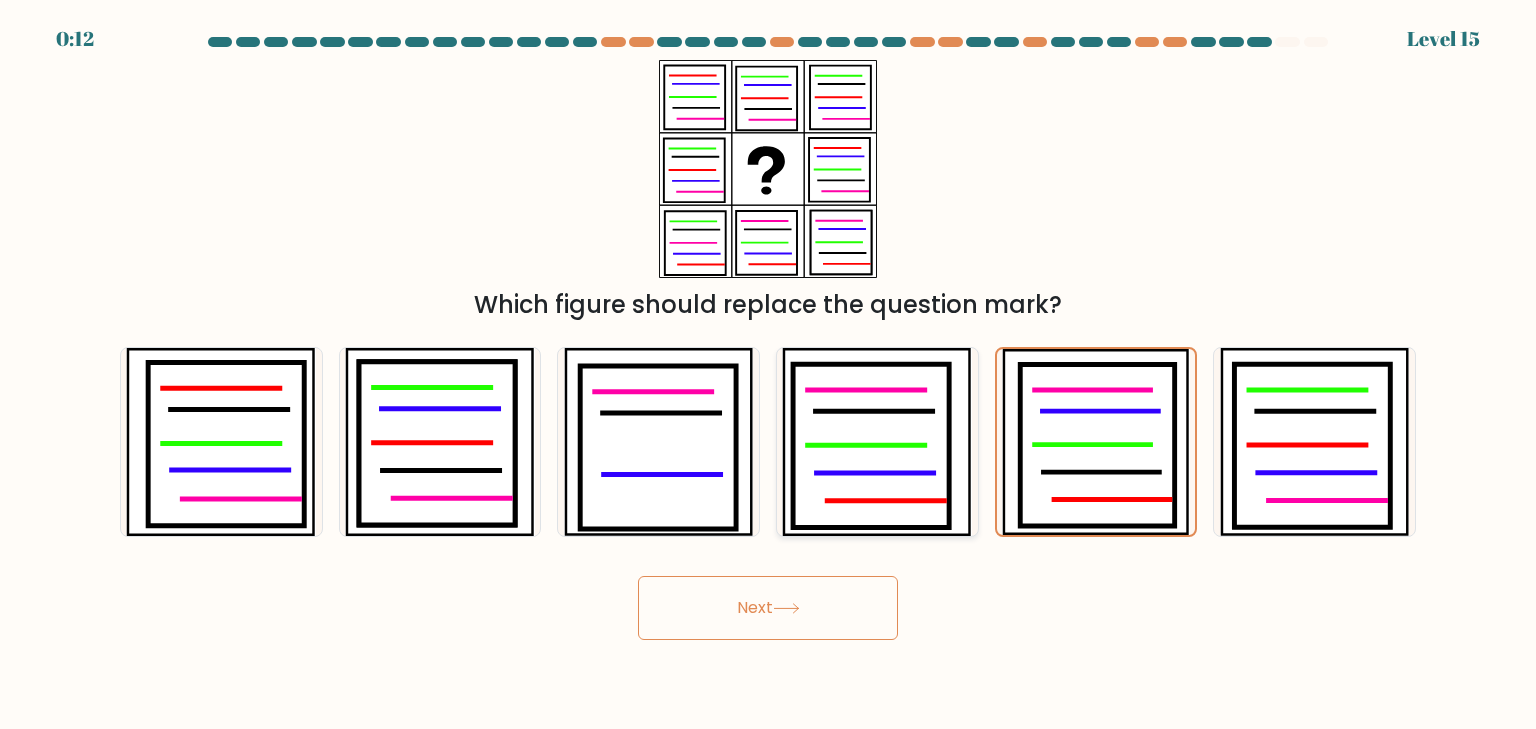 click 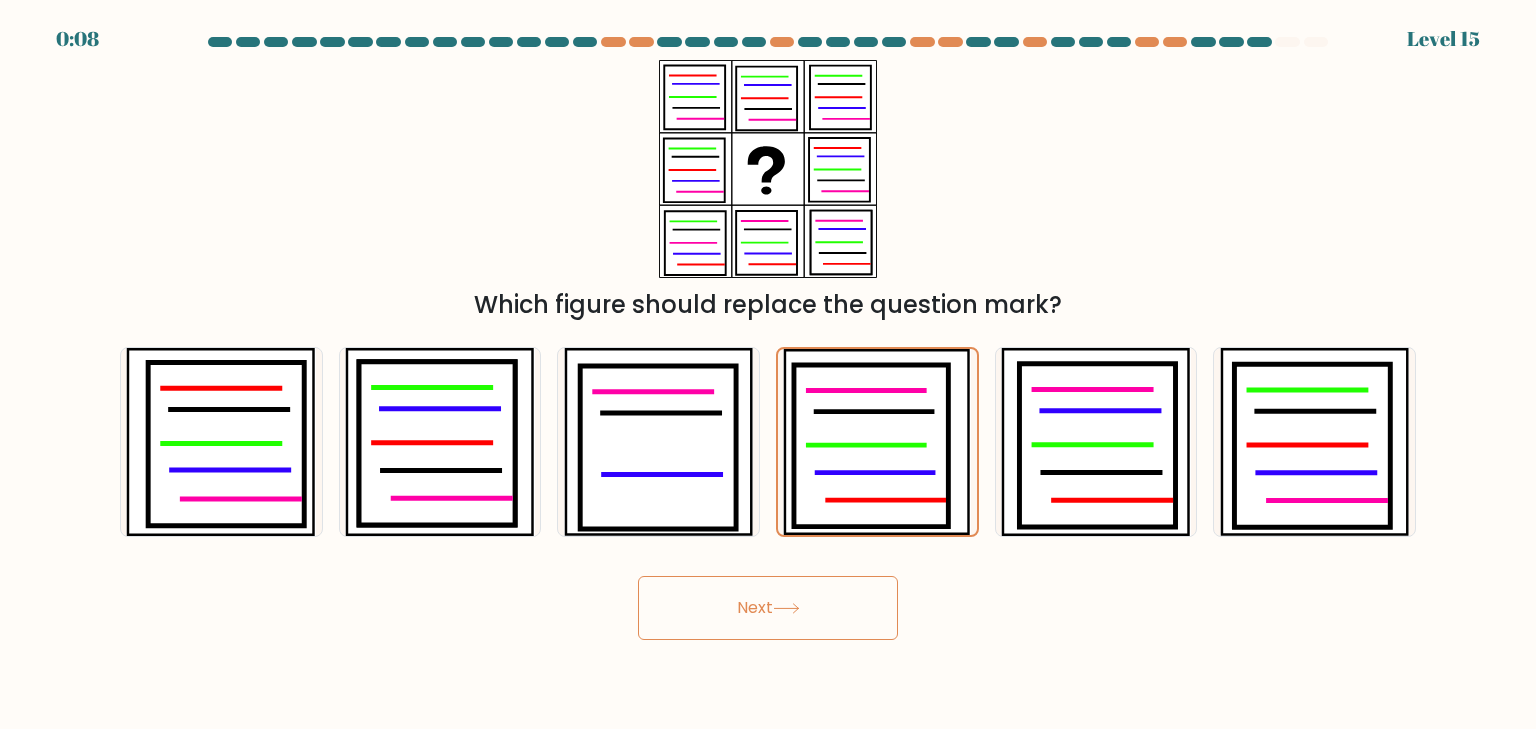 click on "Next" at bounding box center [768, 608] 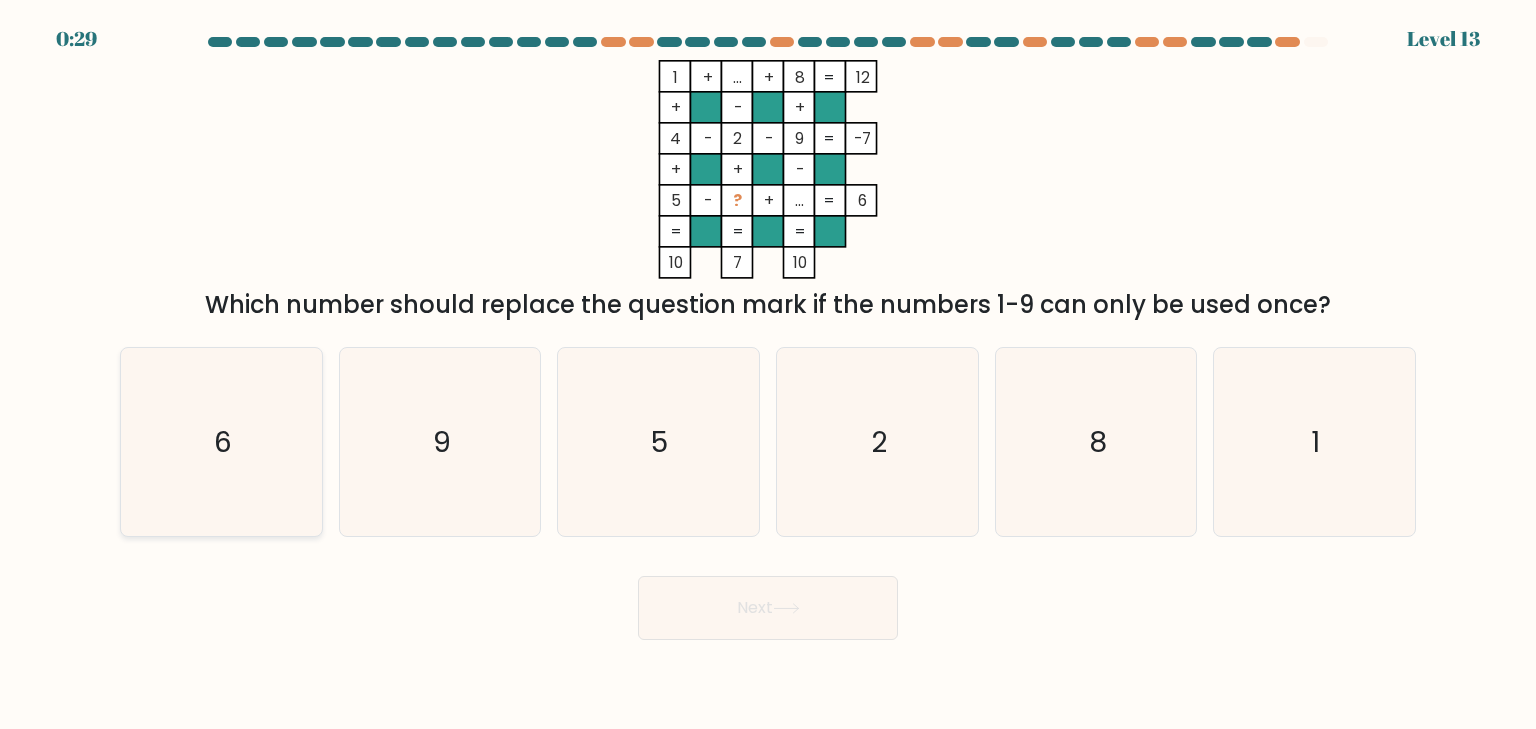 click on "6" 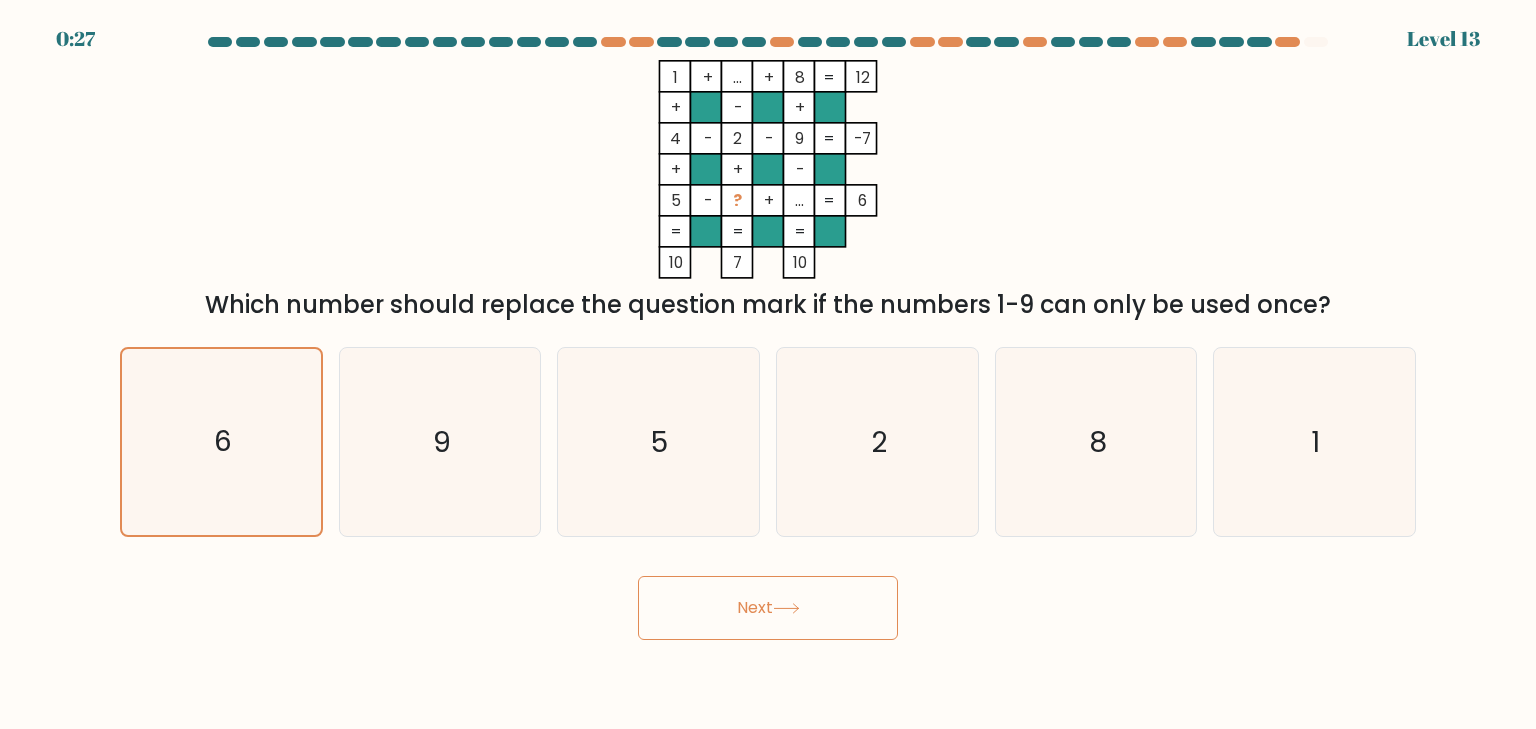 click on "Next" at bounding box center (768, 608) 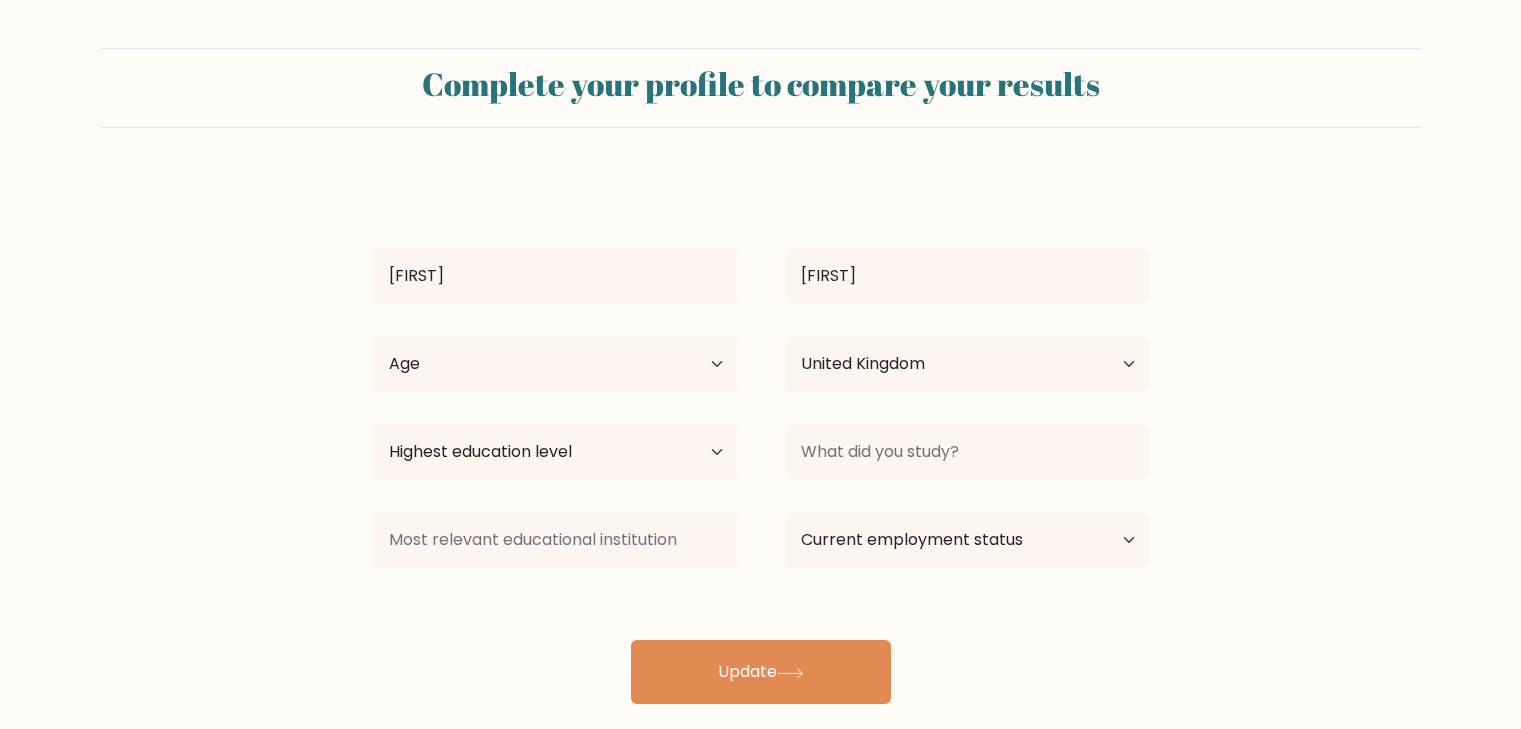 select on "GB" 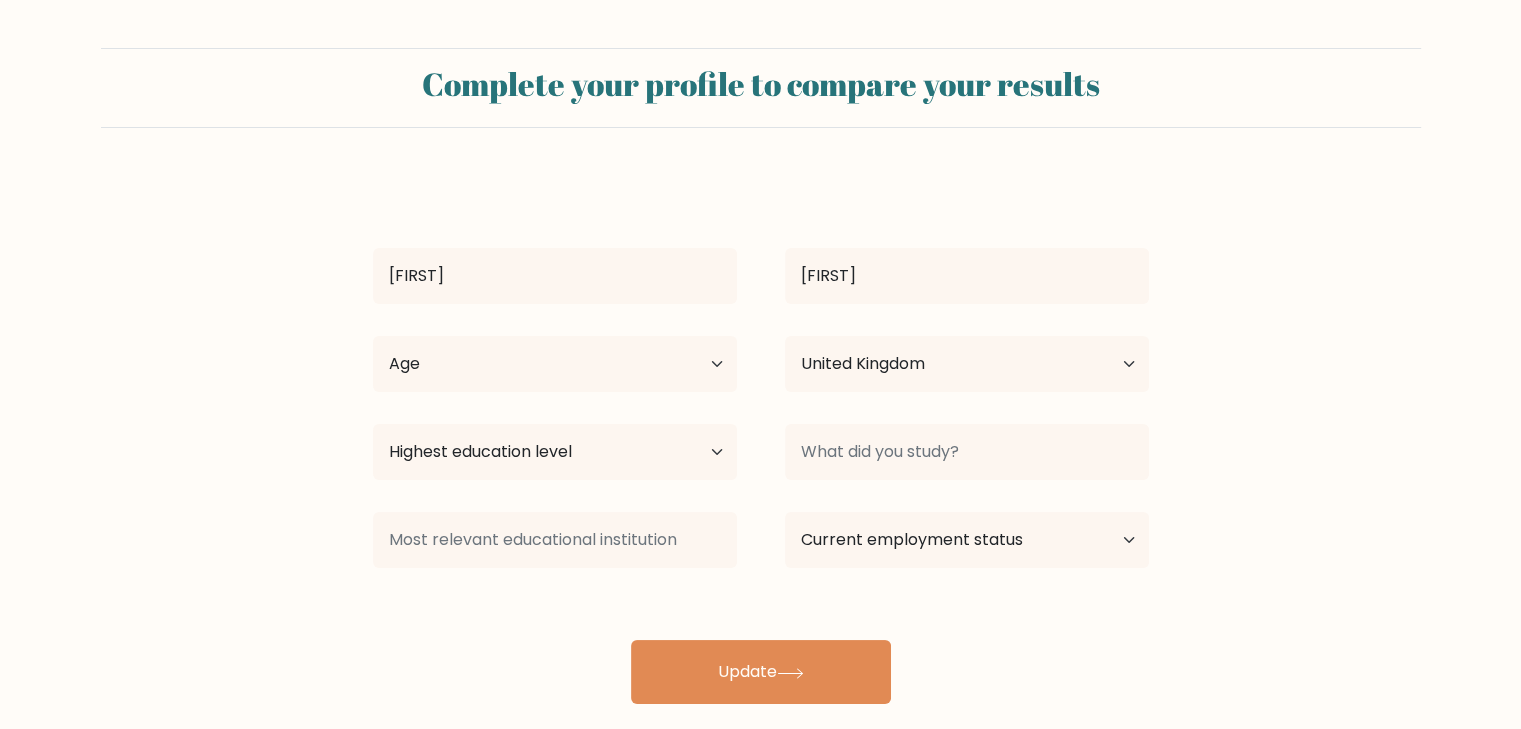 scroll, scrollTop: 28, scrollLeft: 0, axis: vertical 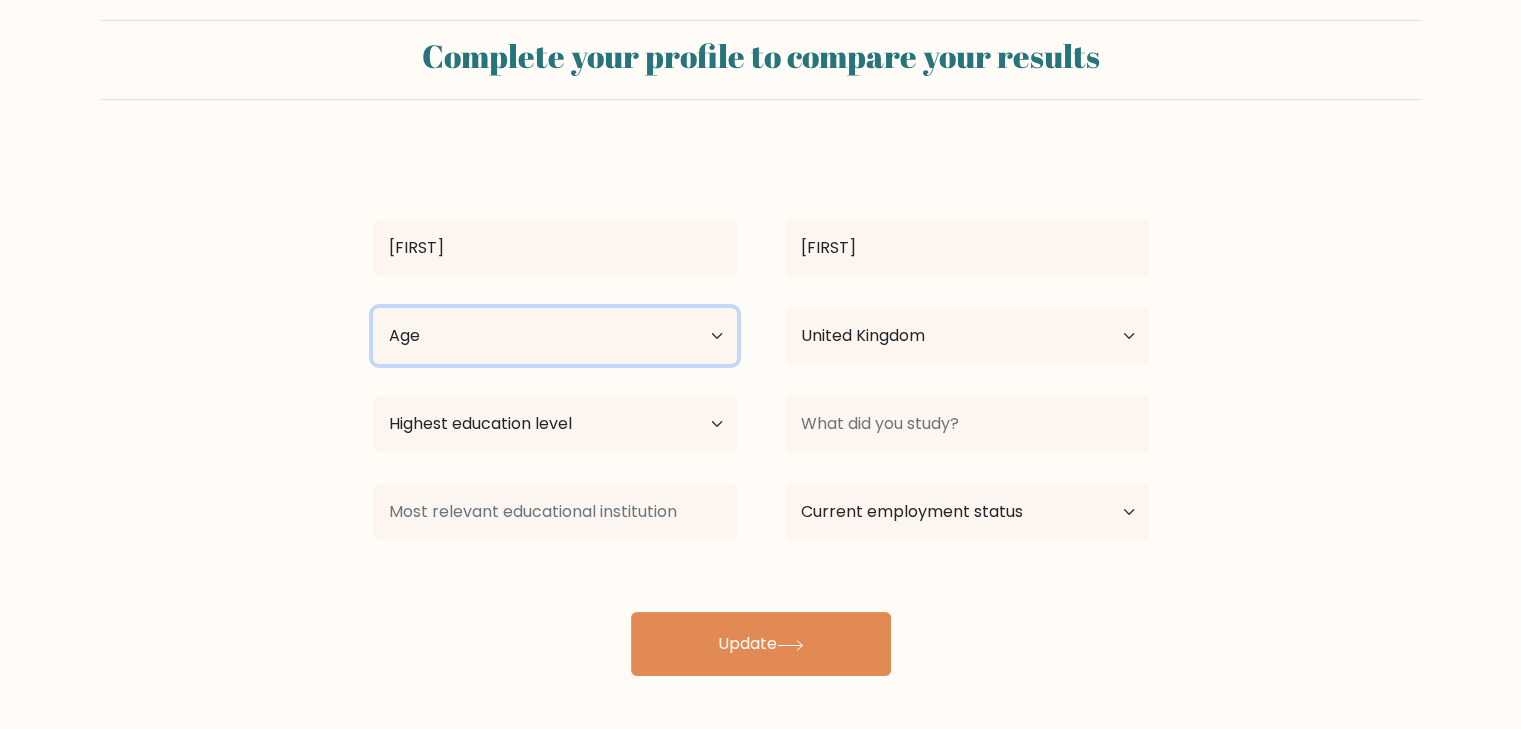 click on "Age
Under 18 years old
18-24 years old
25-34 years old
35-44 years old
45-54 years old
55-64 years old
65 years old and above" at bounding box center [555, 336] 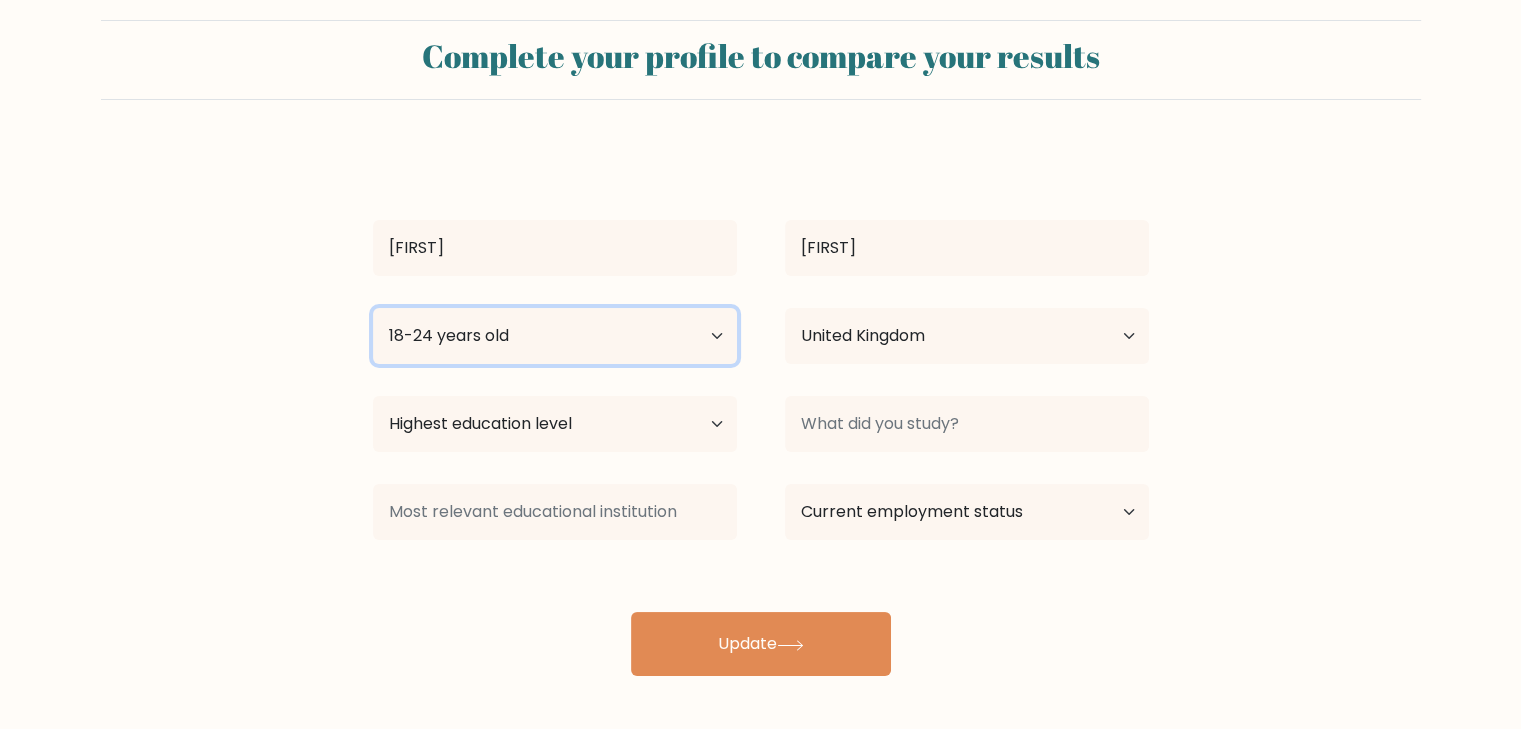 click on "Age
Under 18 years old
18-24 years old
25-34 years old
35-44 years old
45-54 years old
55-64 years old
65 years old and above" at bounding box center (555, 336) 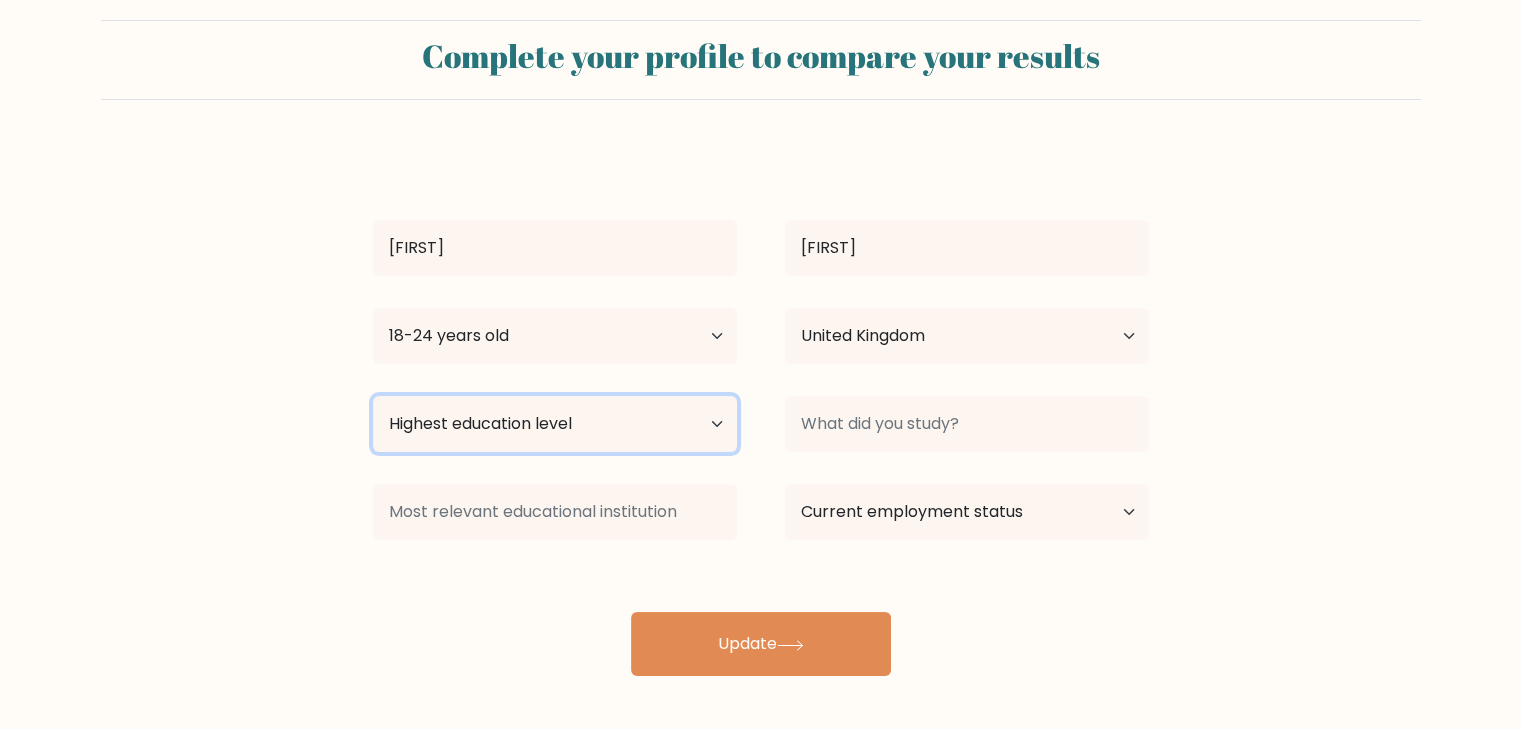 click on "Highest education level
No schooling
Primary
Lower Secondary
Upper Secondary
Occupation Specific
Bachelor's degree
Master's degree
Doctoral degree" at bounding box center [555, 424] 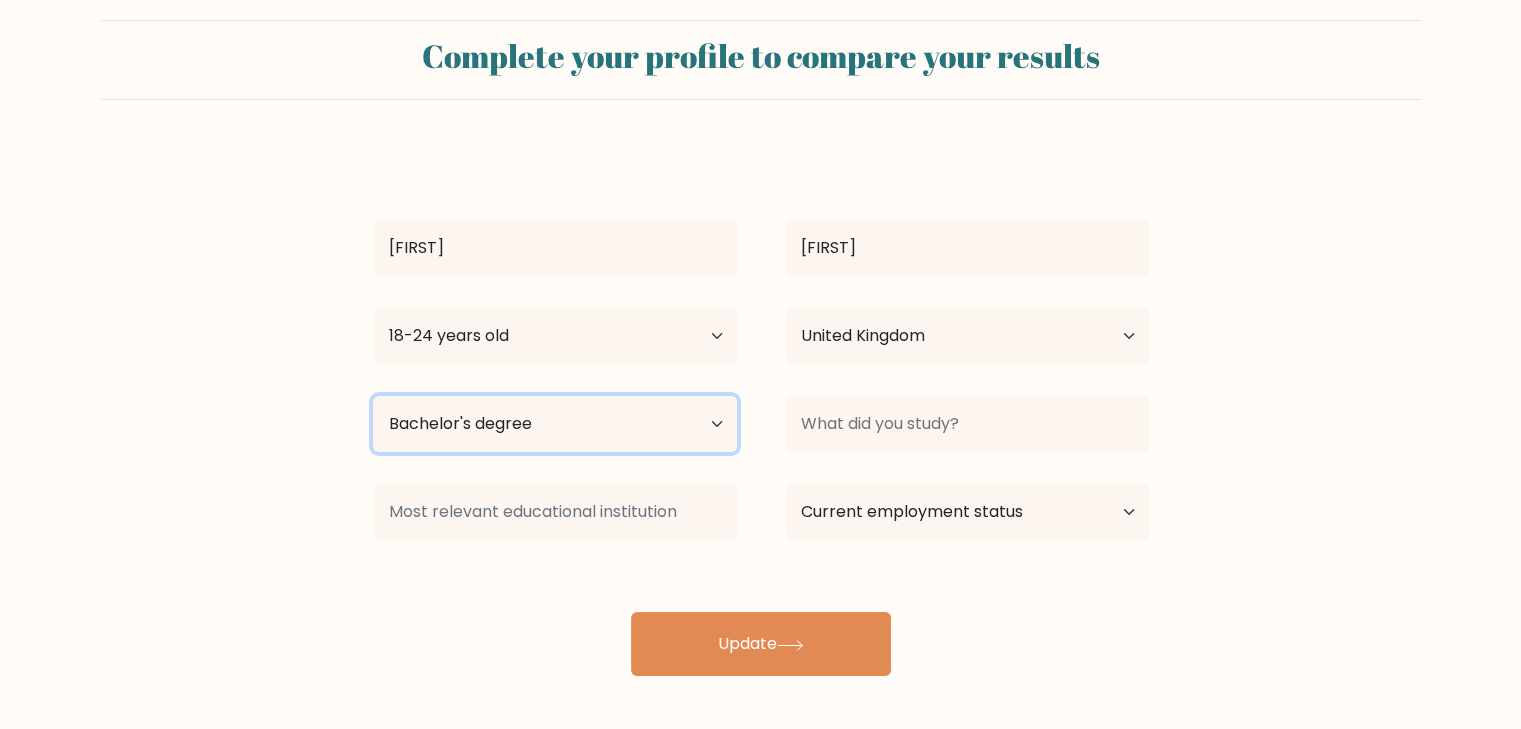 click on "Highest education level
No schooling
Primary
Lower Secondary
Upper Secondary
Occupation Specific
Bachelor's degree
Master's degree
Doctoral degree" at bounding box center [555, 424] 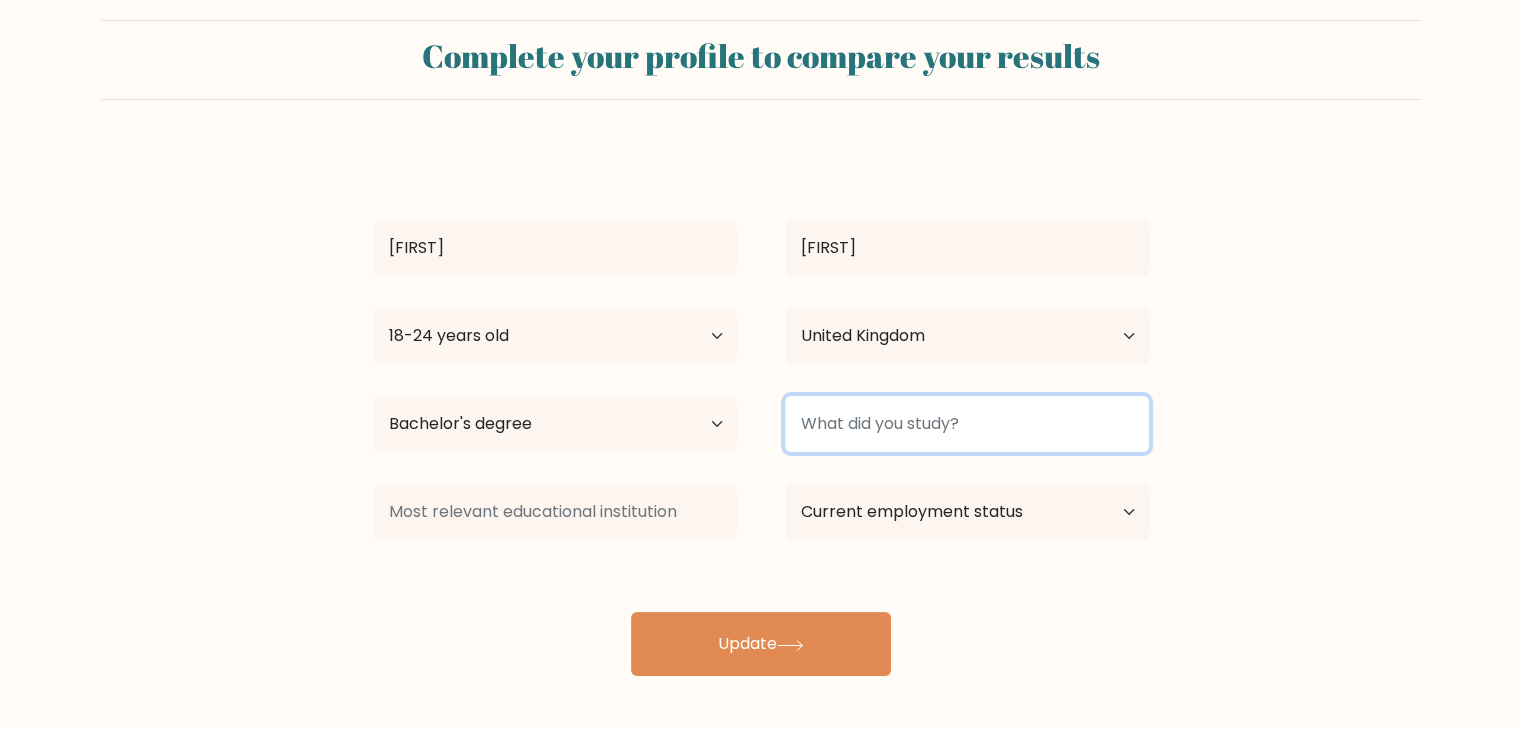 click at bounding box center (967, 424) 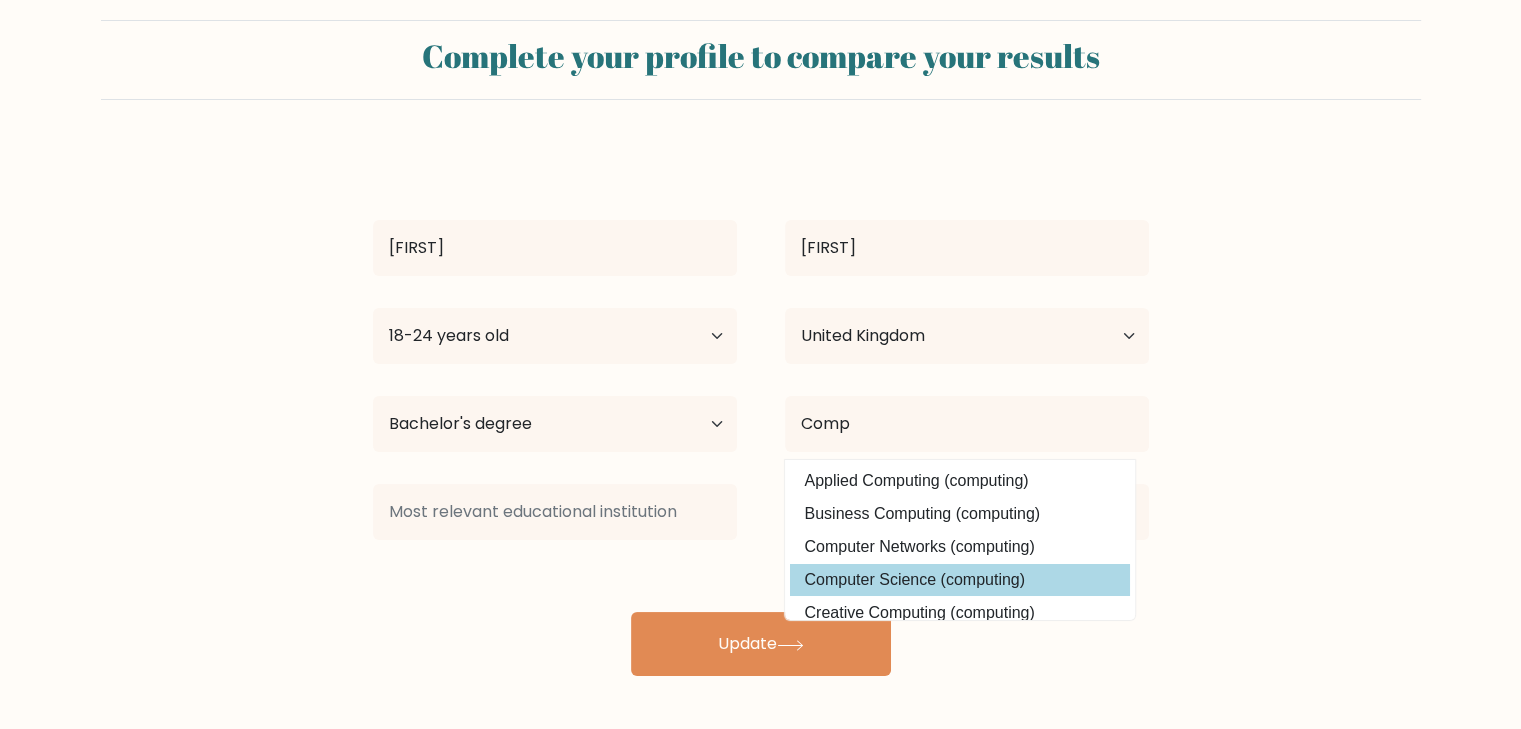 click on "Ajeet
Prabu
Age
Under 18 years old
18-24 years old
25-34 years old
35-44 years old
45-54 years old
55-64 years old
65 years old and above
Country
Afghanistan
Albania
Algeria
American Samoa
Andorra
Angola
Anguilla
Antarctica
Antigua and Barbuda
Argentina
Armenia
Aruba
Australia
Austria
Azerbaijan
Bahamas
Bahrain
Bangladesh
Barbados
Belarus
Belgium
Belize
Benin
Bermuda
Bhutan
Bolivia" at bounding box center (761, 412) 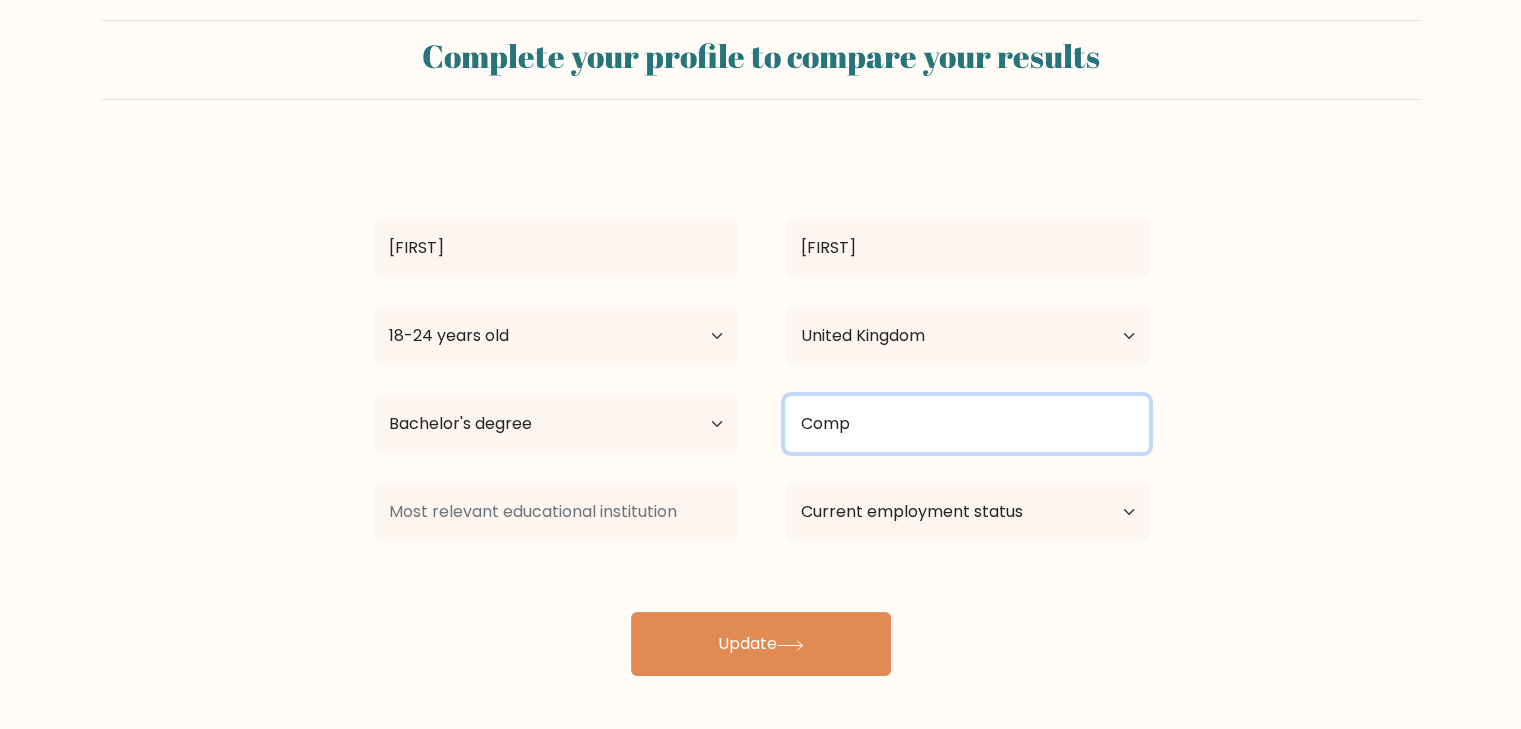 click on "Comp" at bounding box center [967, 424] 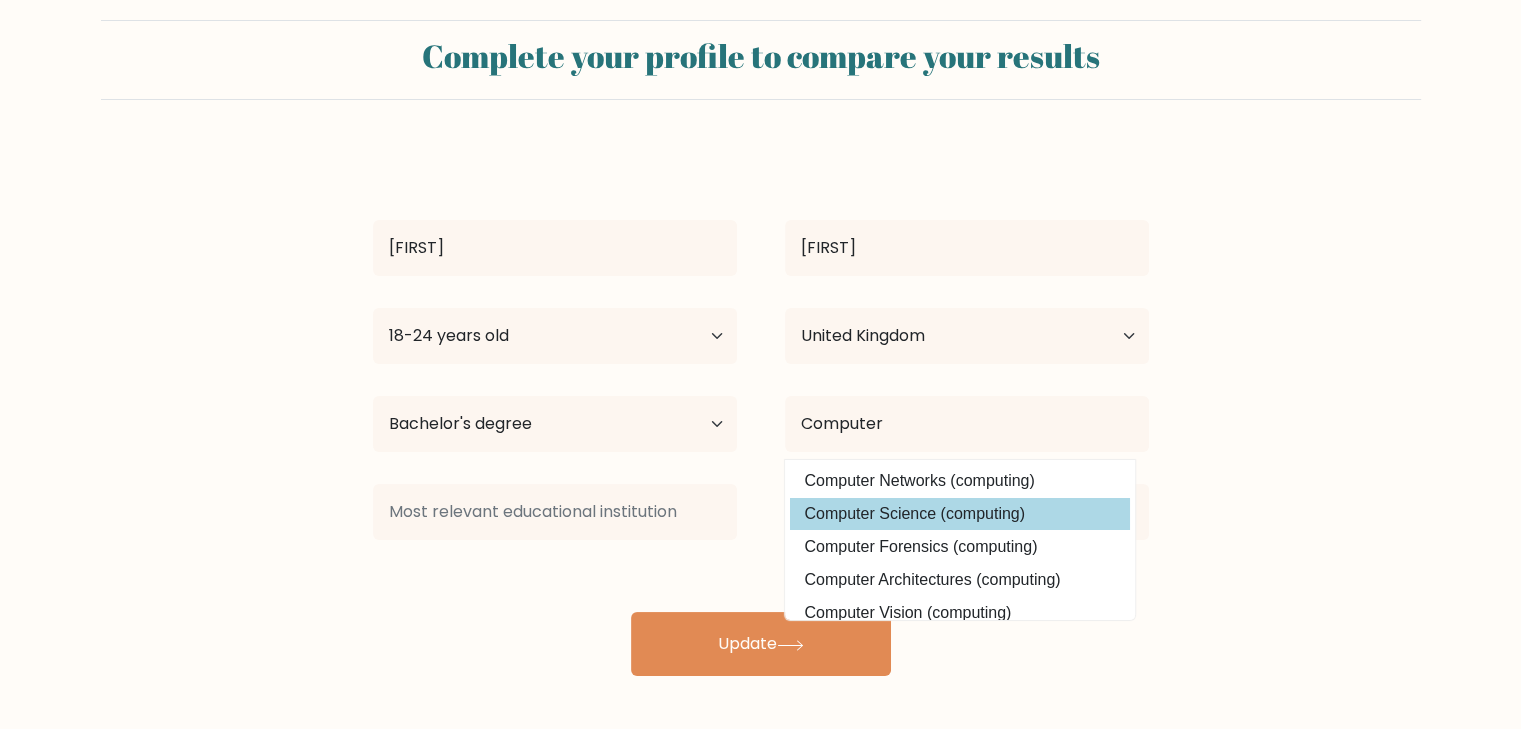 click on "Computer Science (computing)" at bounding box center (960, 514) 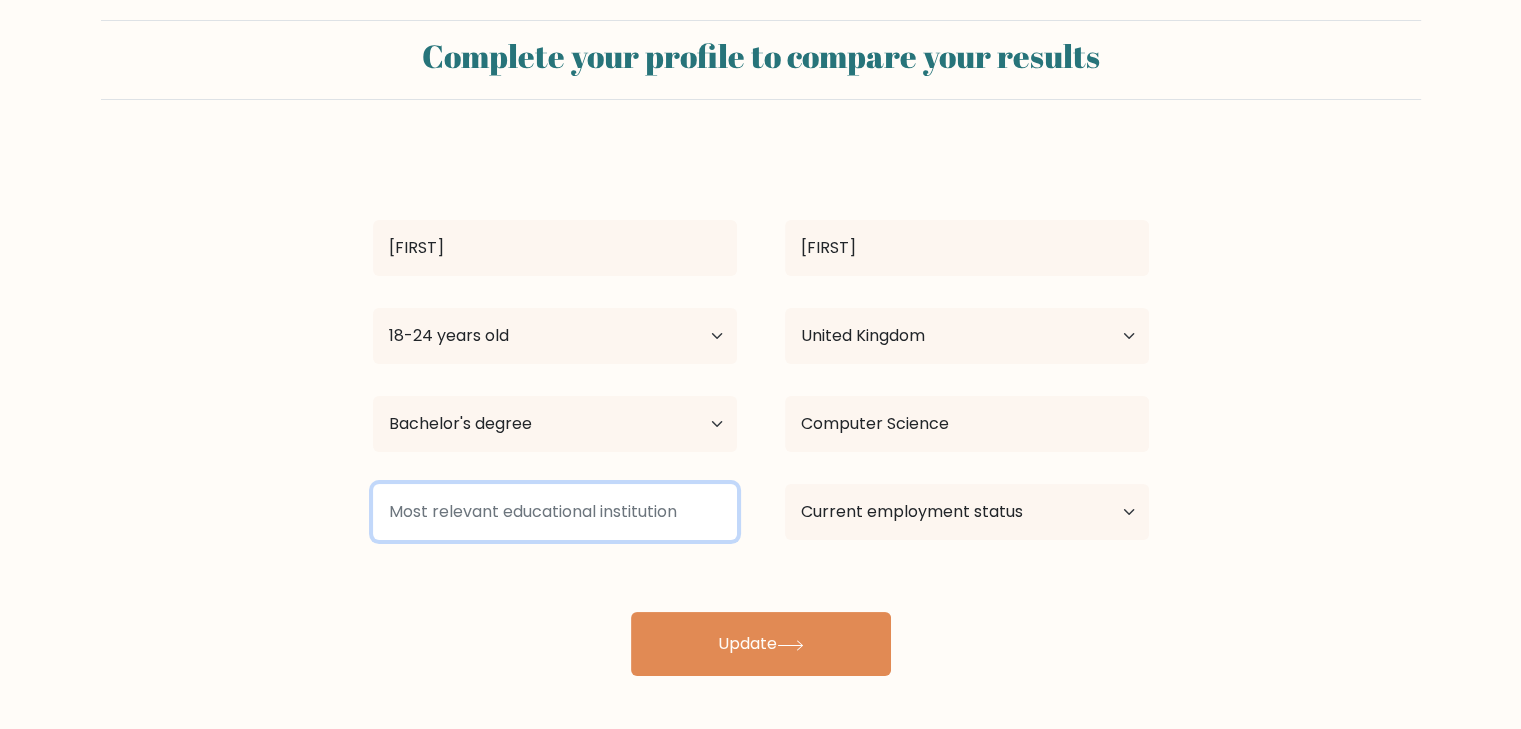 click at bounding box center (555, 512) 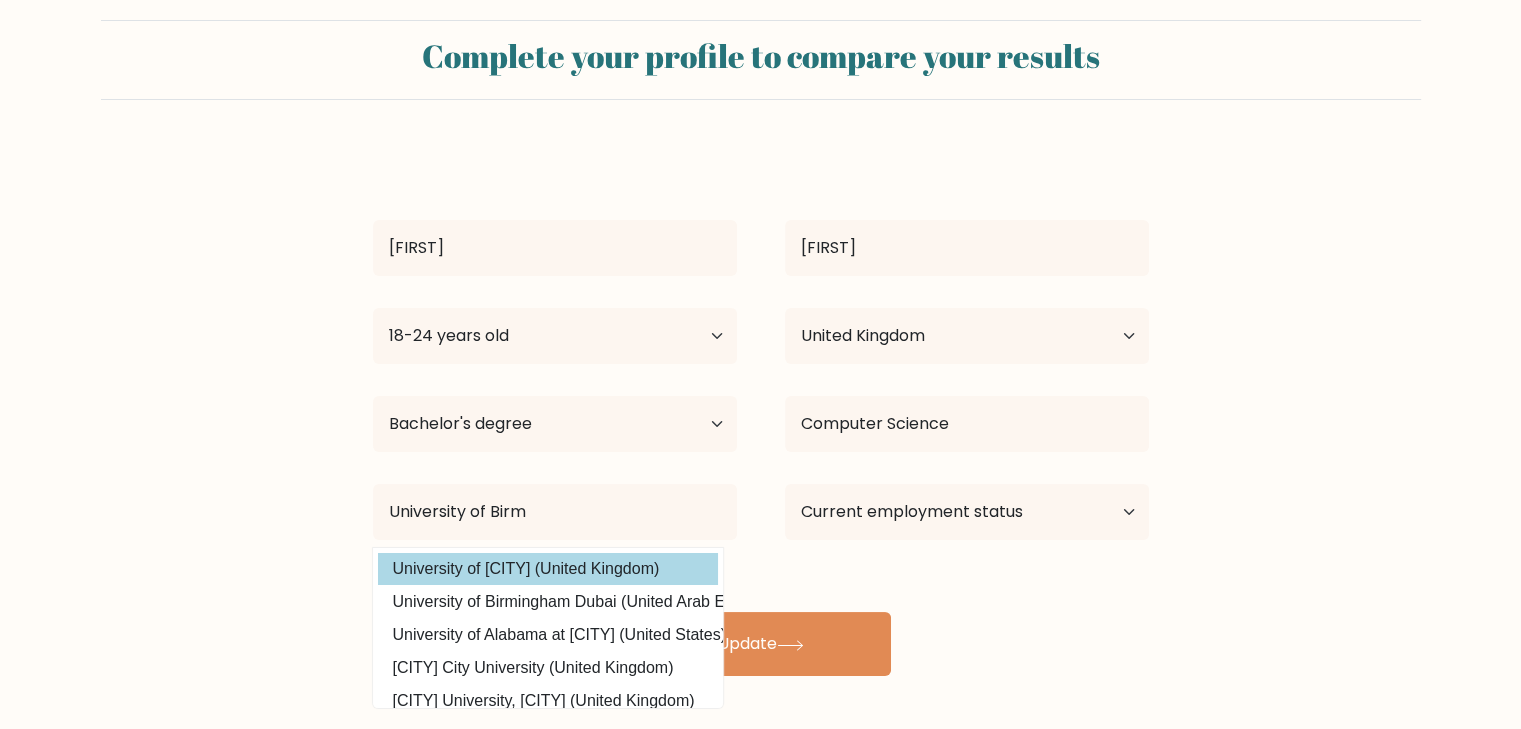 click on "University of Birmingham (United Kingdom)" at bounding box center [548, 569] 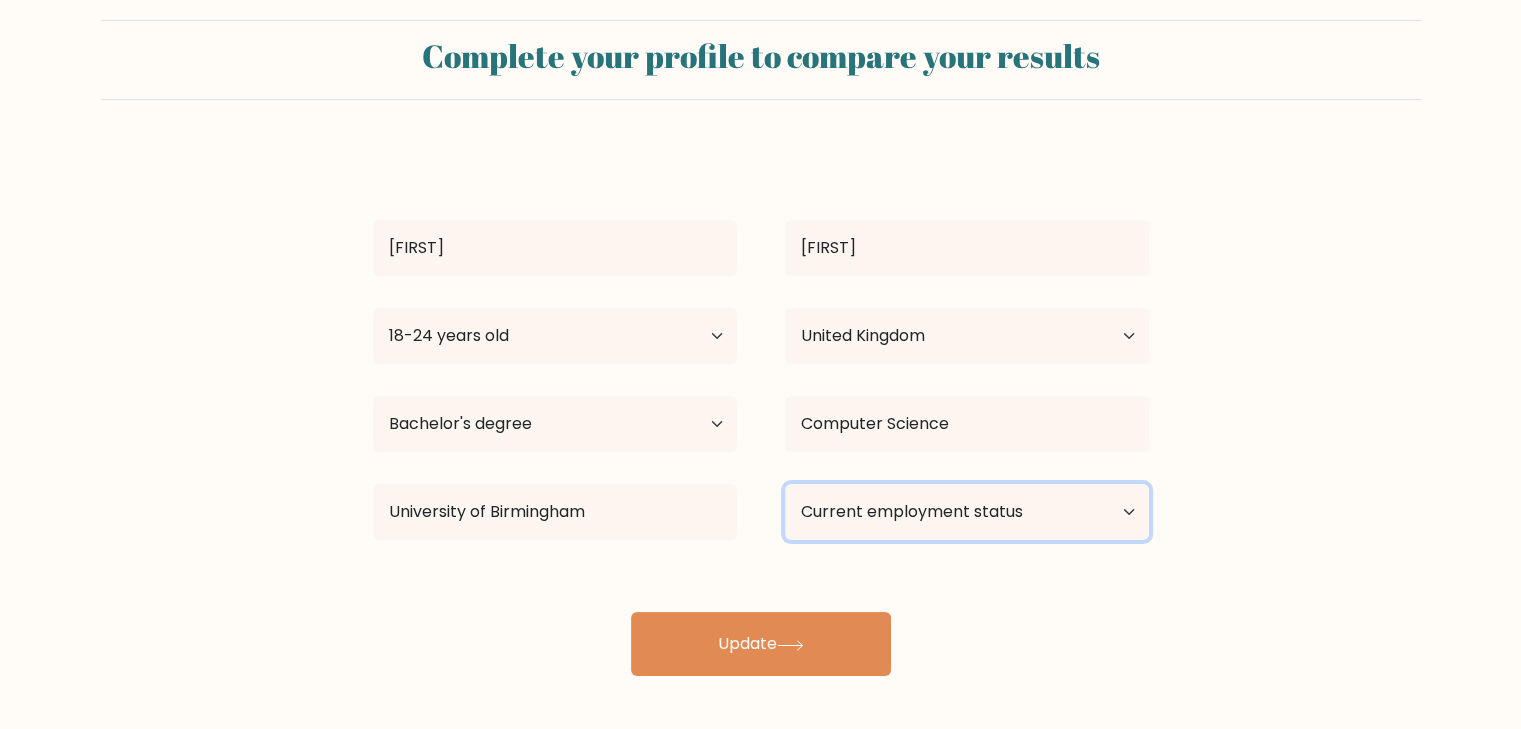 click on "Current employment status
Employed
Student
Retired
Other / prefer not to answer" at bounding box center (967, 512) 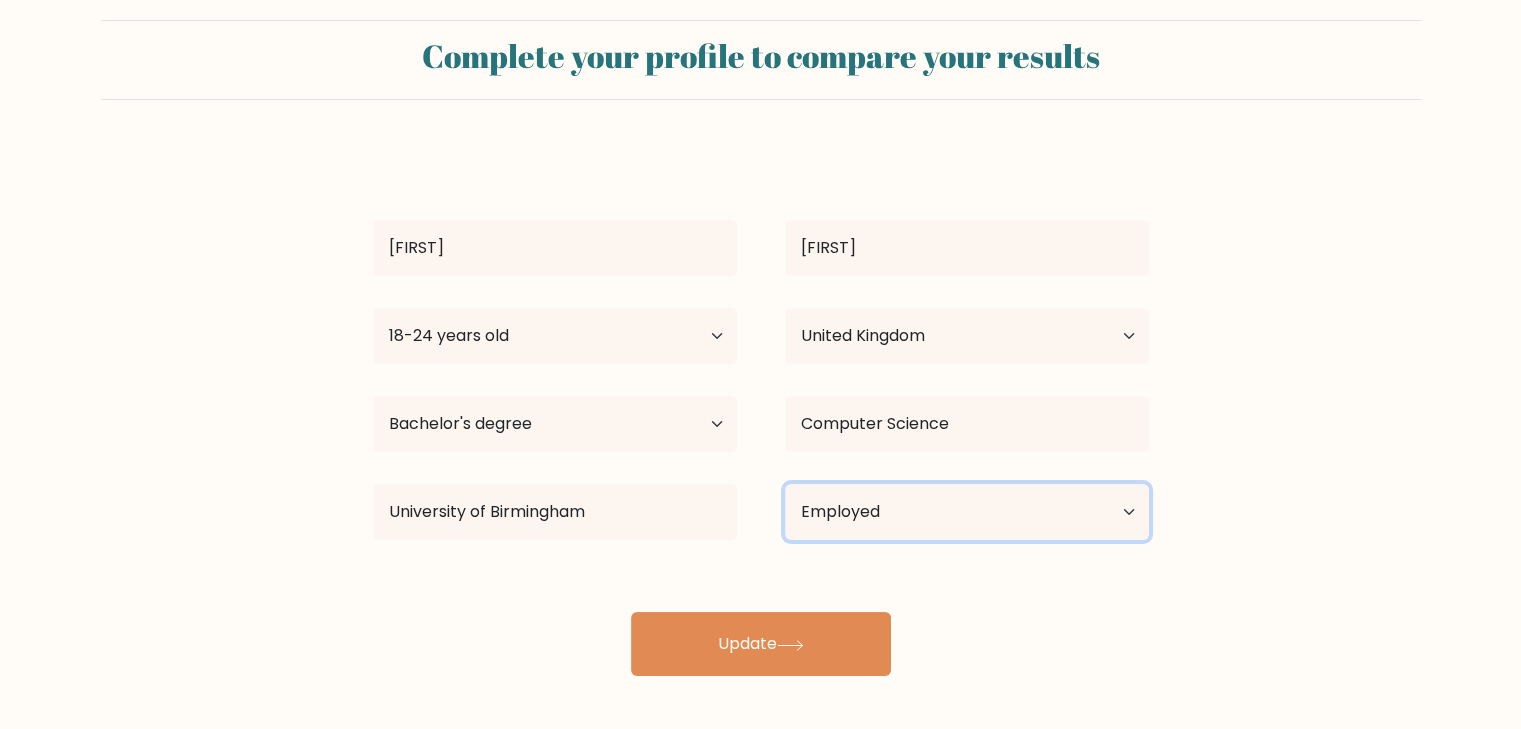 click on "Current employment status
Employed
Student
Retired
Other / prefer not to answer" at bounding box center [967, 512] 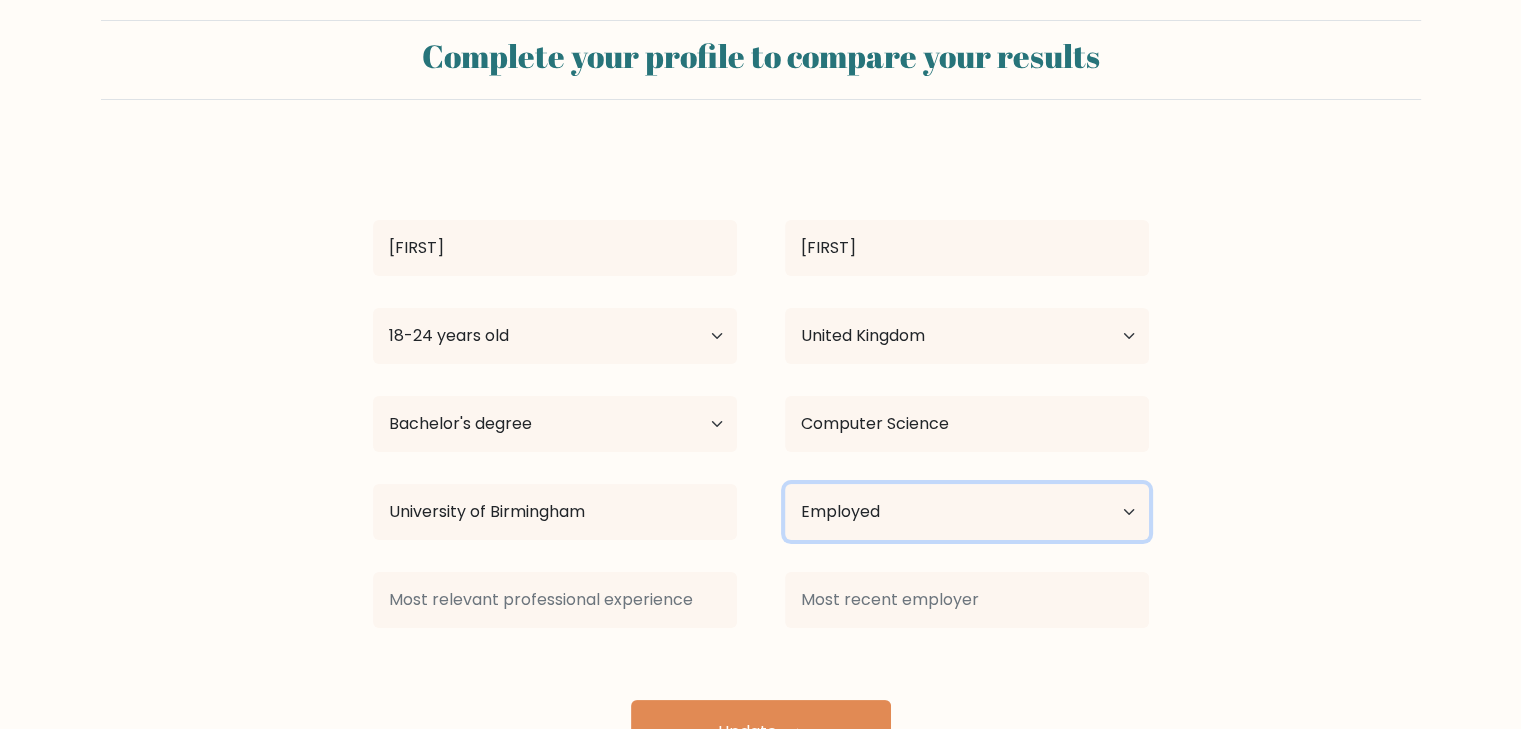 scroll, scrollTop: 62, scrollLeft: 0, axis: vertical 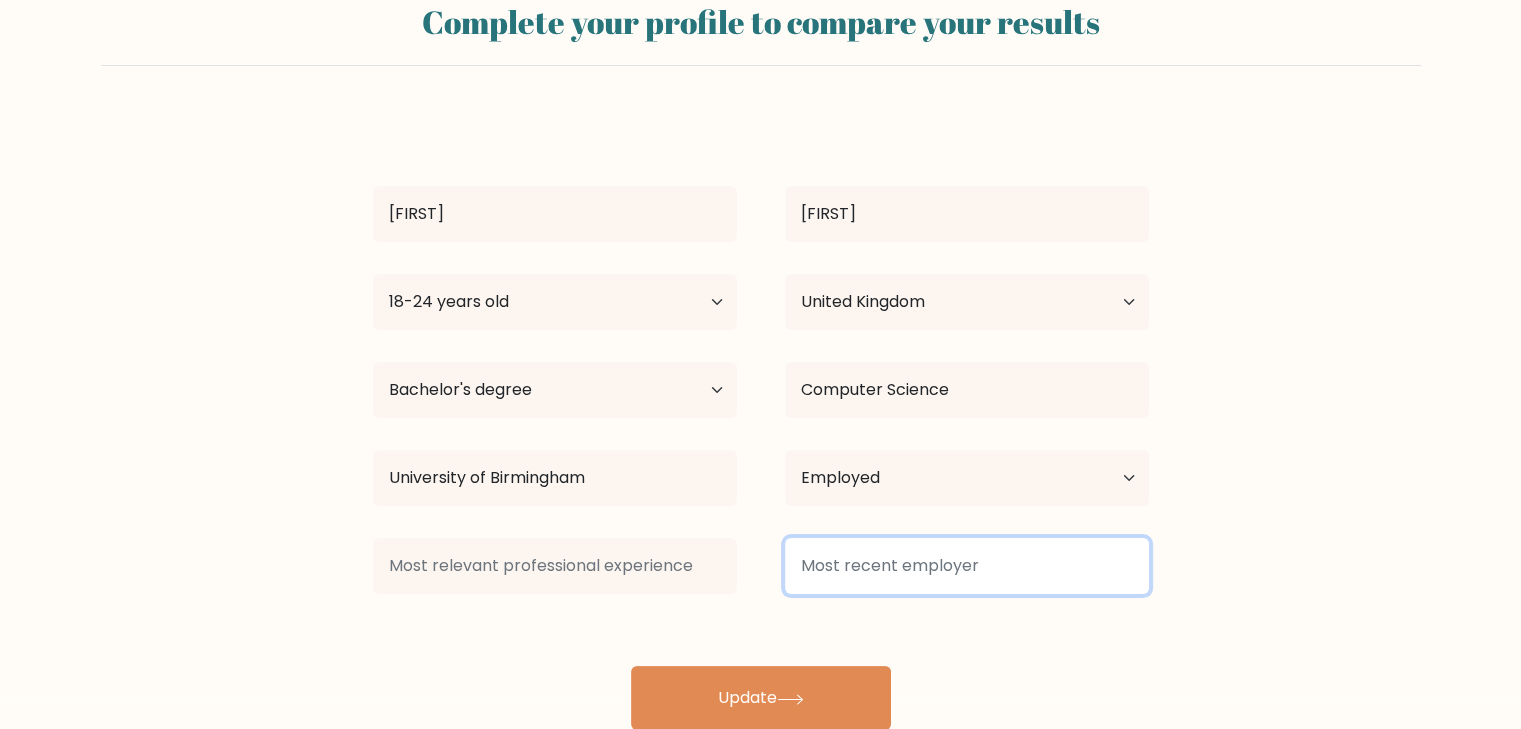 click at bounding box center [967, 566] 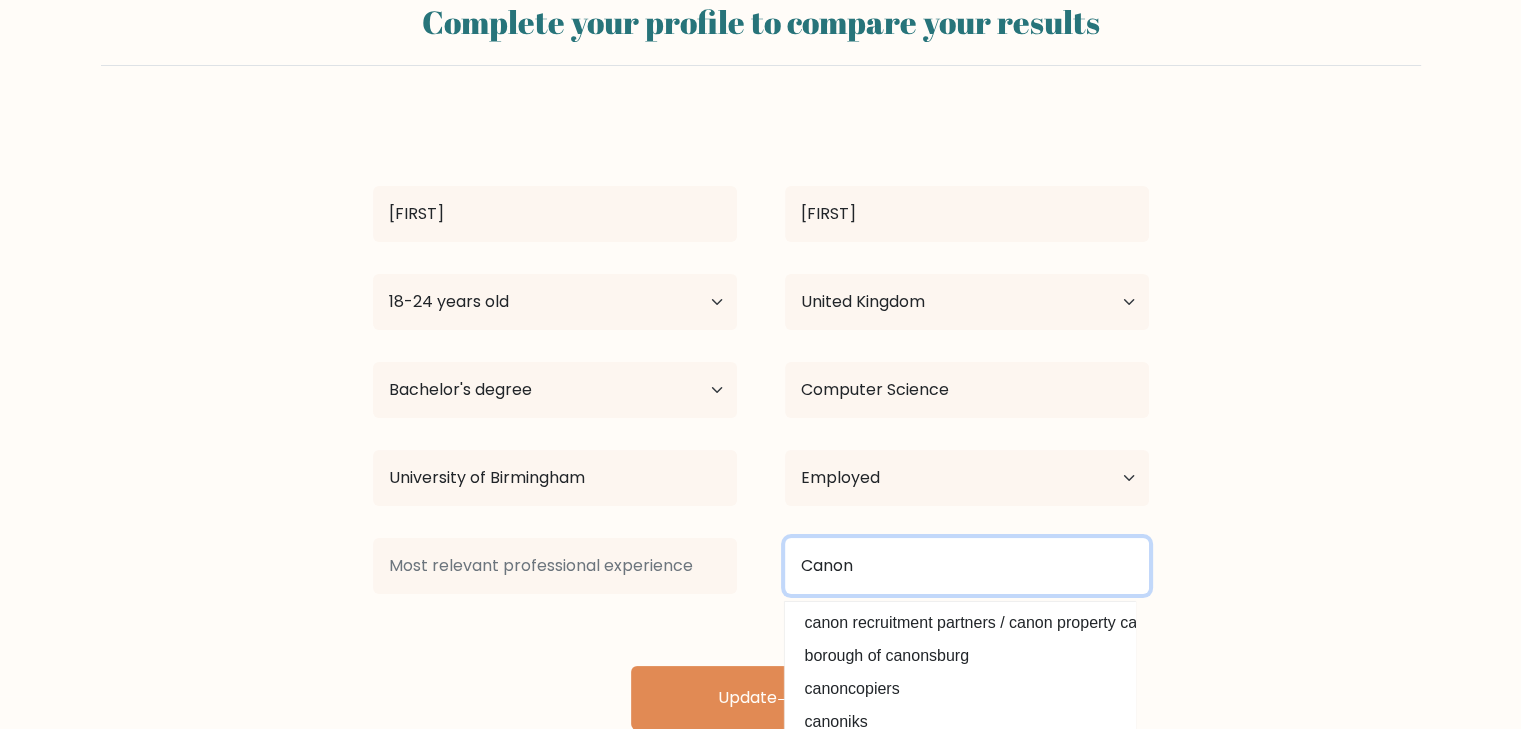 scroll, scrollTop: 94, scrollLeft: 0, axis: vertical 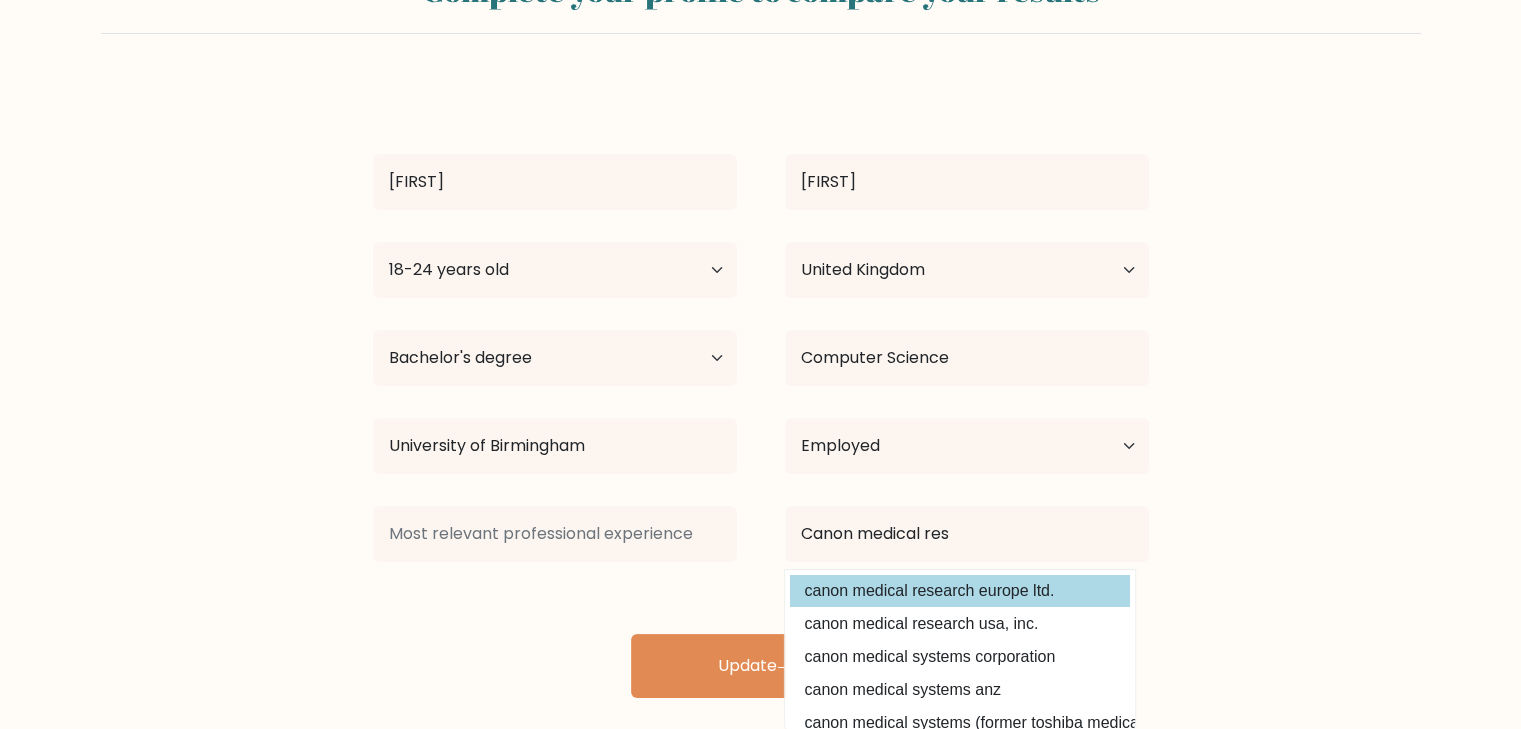 click on "canon medical research europe ltd." at bounding box center [960, 591] 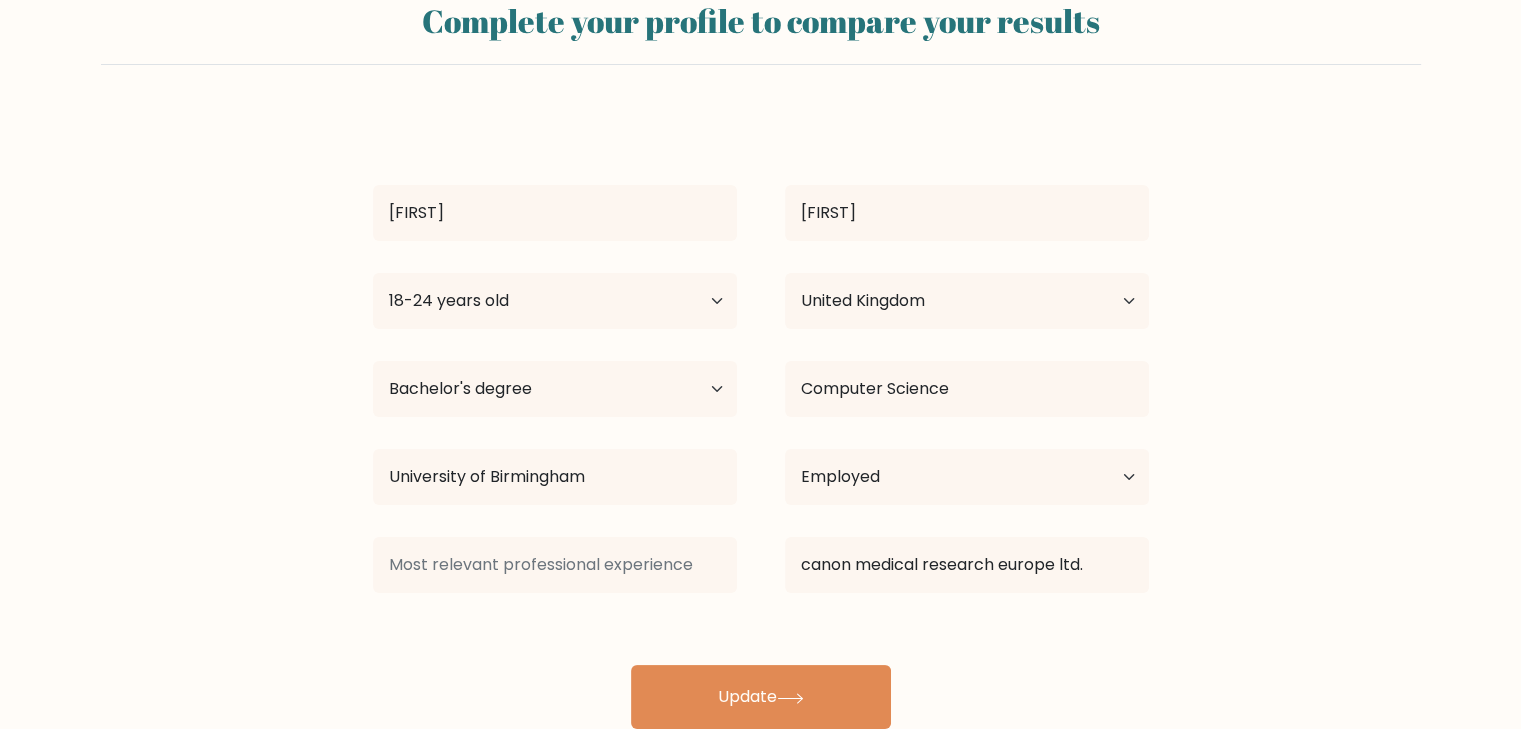 scroll, scrollTop: 62, scrollLeft: 0, axis: vertical 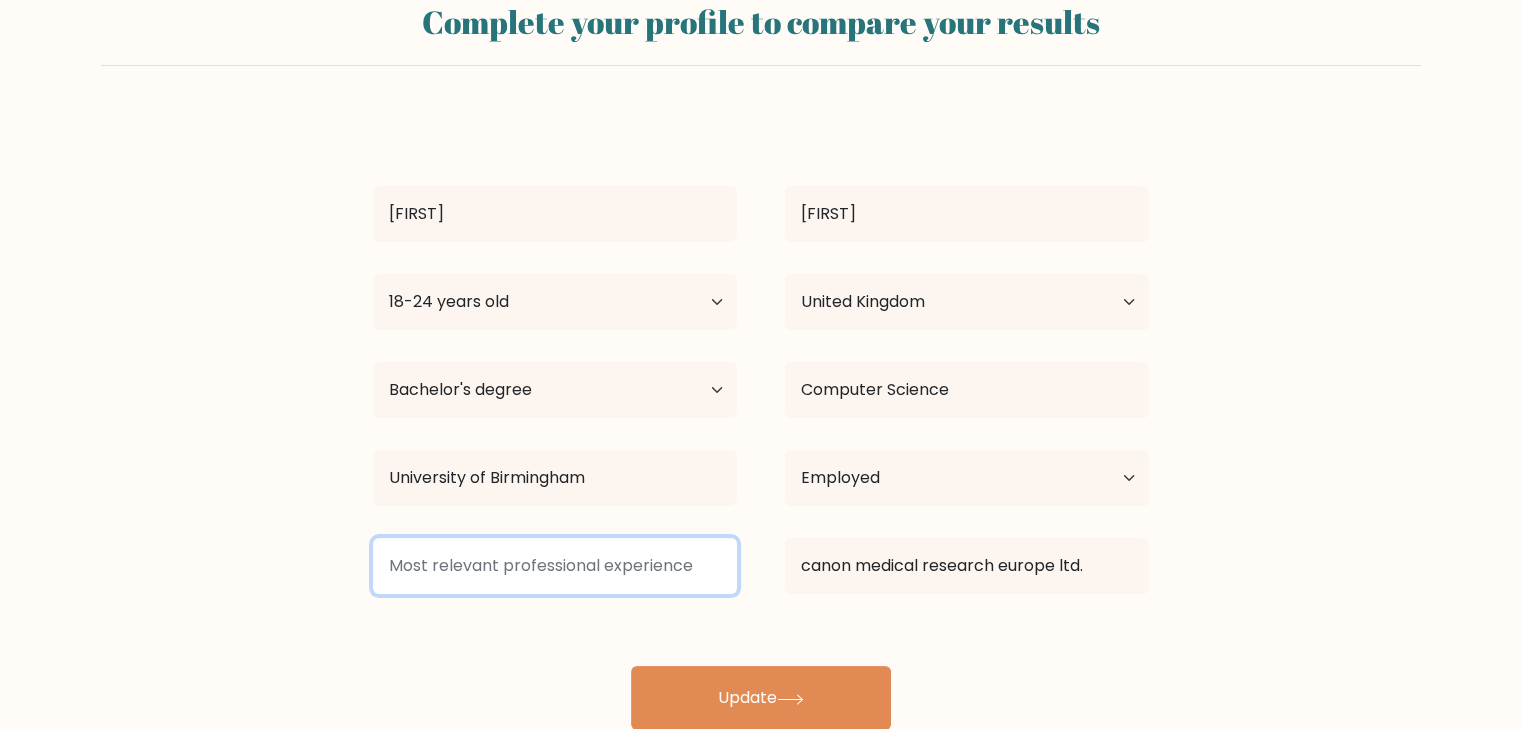click at bounding box center [555, 566] 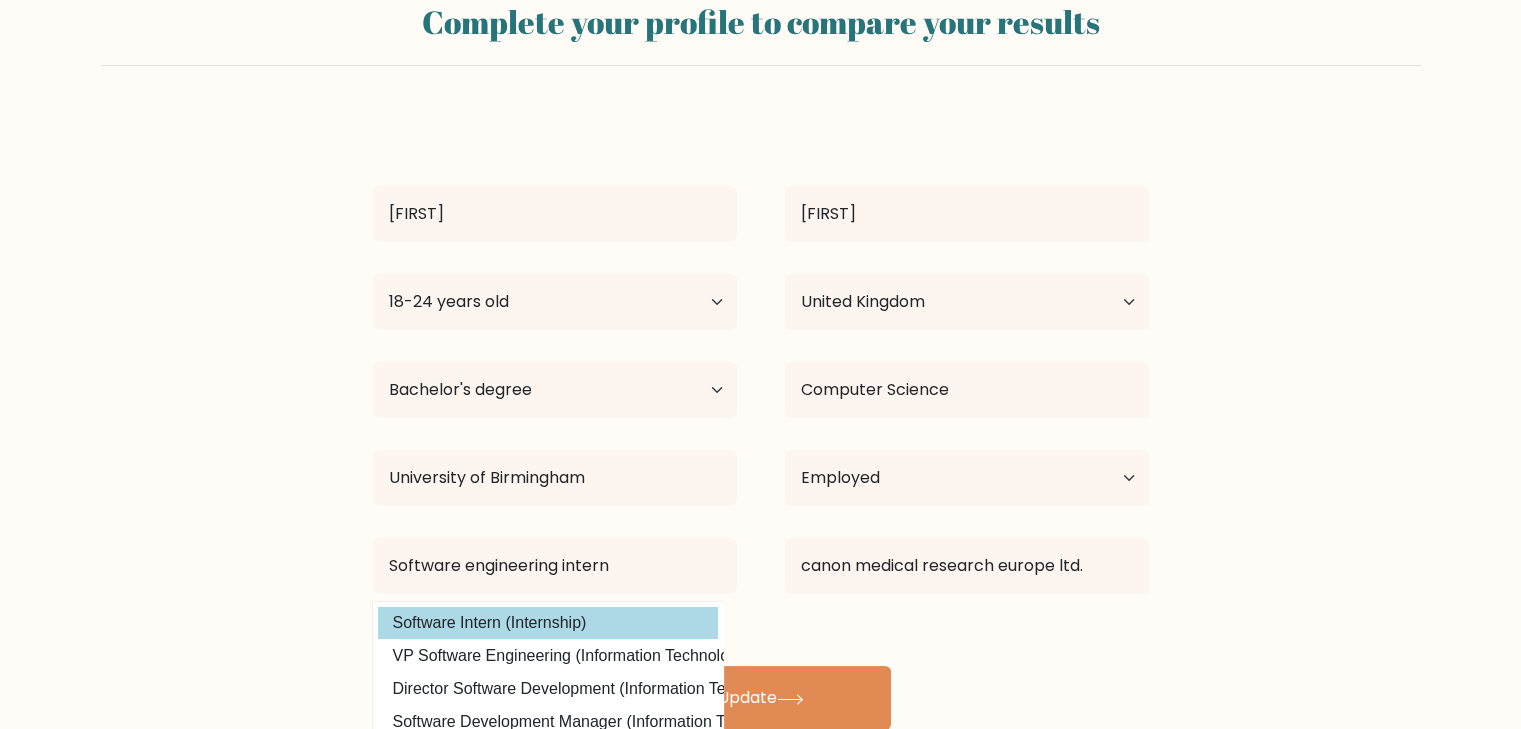 click on "Software Intern (Internship)" at bounding box center (548, 623) 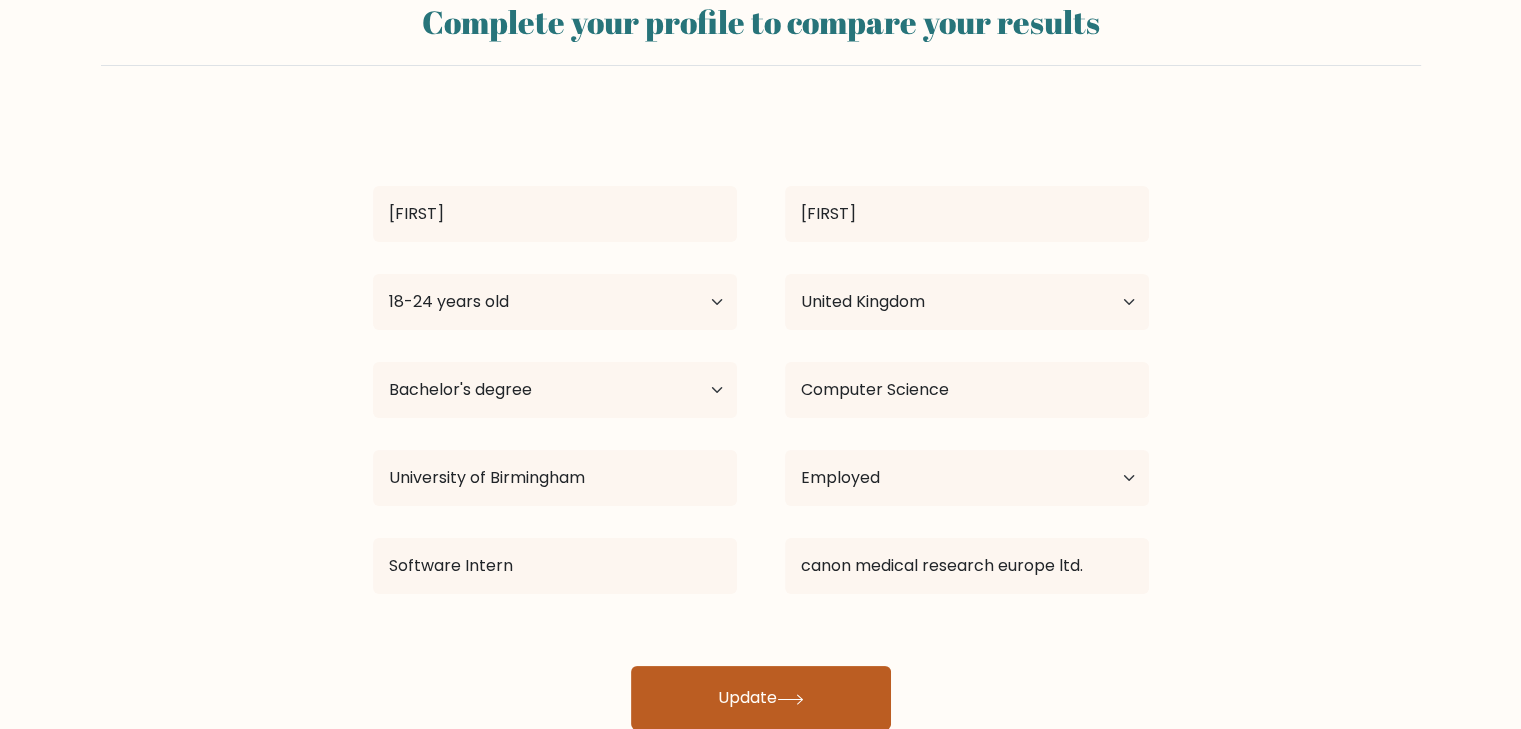 click on "Update" at bounding box center (761, 698) 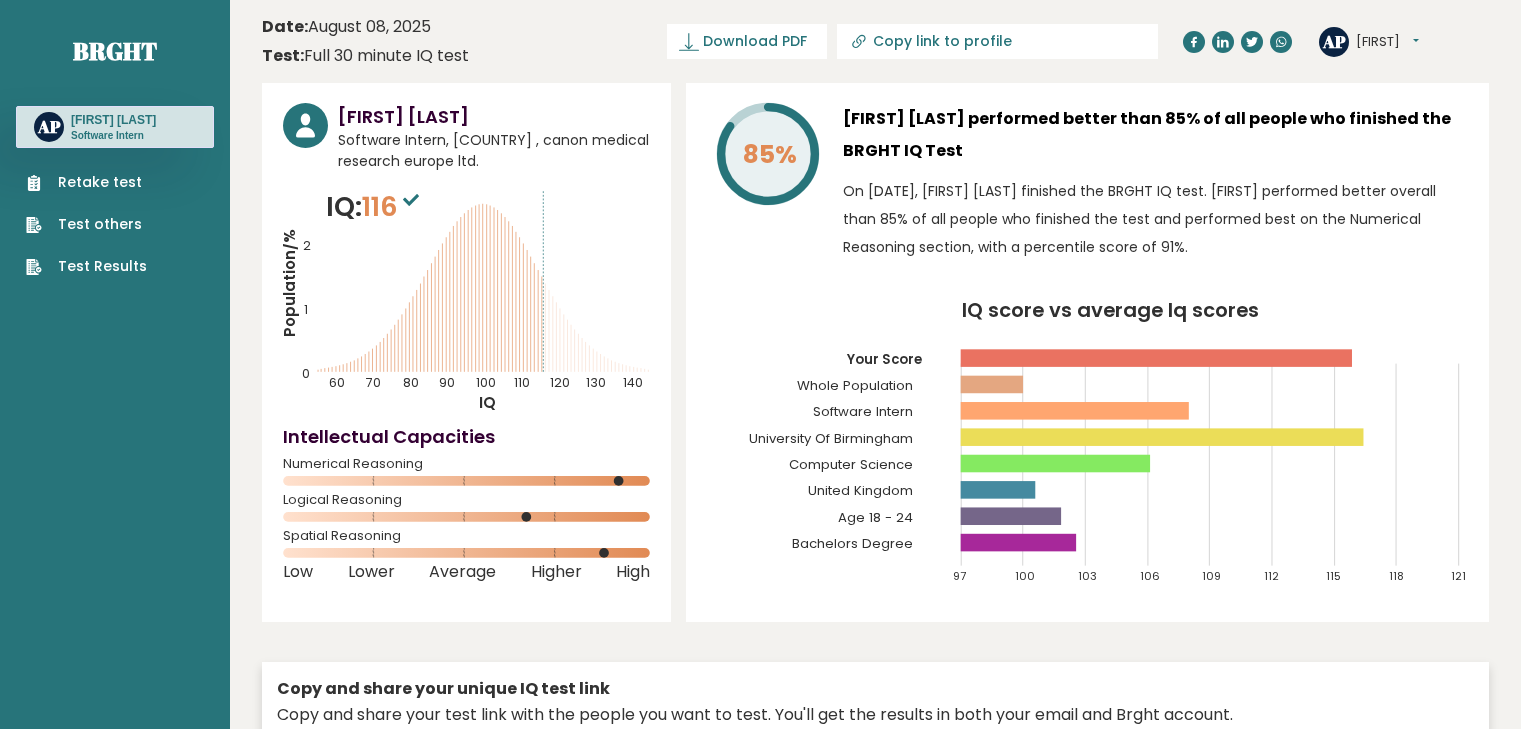 scroll, scrollTop: 0, scrollLeft: 0, axis: both 